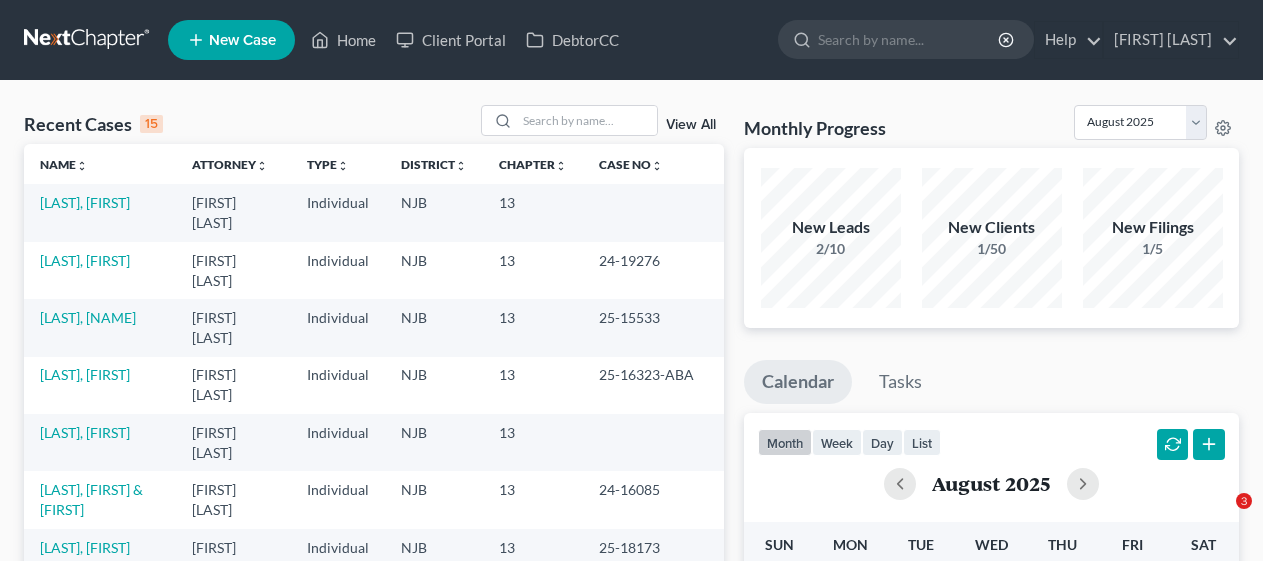 scroll, scrollTop: 0, scrollLeft: 0, axis: both 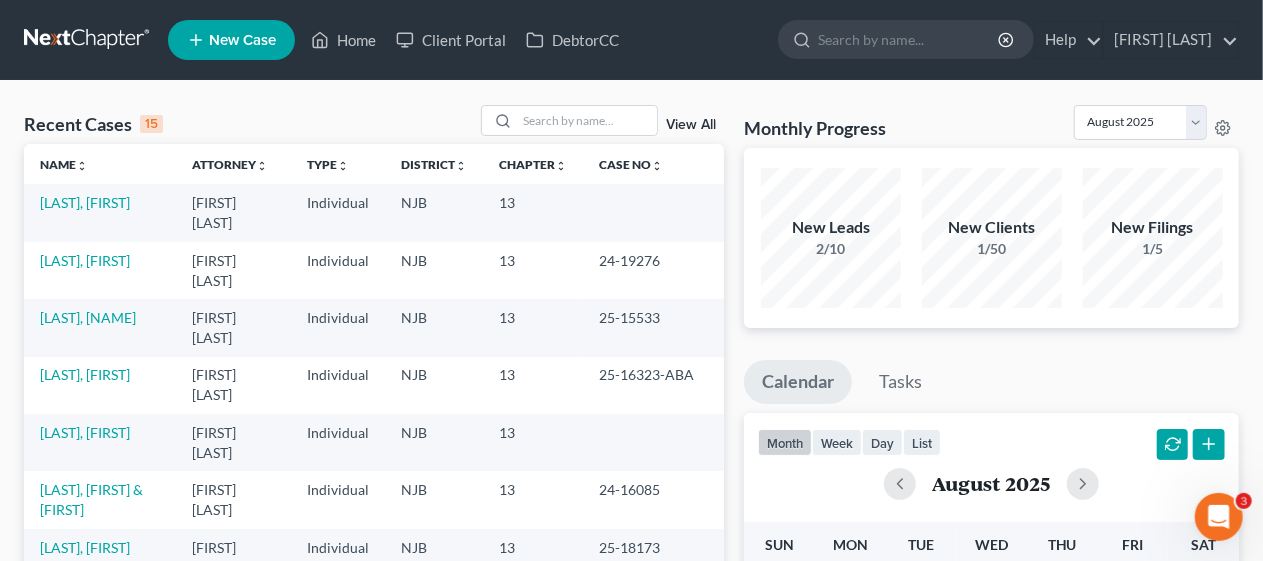 click on "Damante, [FIRST] [LAST] Cerbone Individual NJB 13 Mayer, [FIRST] [LAST] Cerbone Individual NJB 13 24-19276 Farr, [FIRST] [LAST] Cerbone Individual NJB 13 25-15533 Youmans, [FIRST] [LAST] Cerbone Individual NJB 13 25-16323-ABA Bailiff, [FIRST] [LAST] Cerbone Individual NJB 13 Houghton, [FIRST] [LAST] & [FIRST] [LAST] Cerbone Individual NJB 13 24-16085 Karavangelas, [FIRST] [LAST] Cerbone Individual NJB 13 25-18173 Postell, [FIRST] [LAST] Cerbone Individual NJB 13 Cote, [FIRST] [LAST] & [FIRST] [LAST] Cerbone Individual NJB 13 24-21570 Bushman, [FIRST] [LAST] Cerbone Individual NJB 13 24-16811" at bounding box center [631, 802] 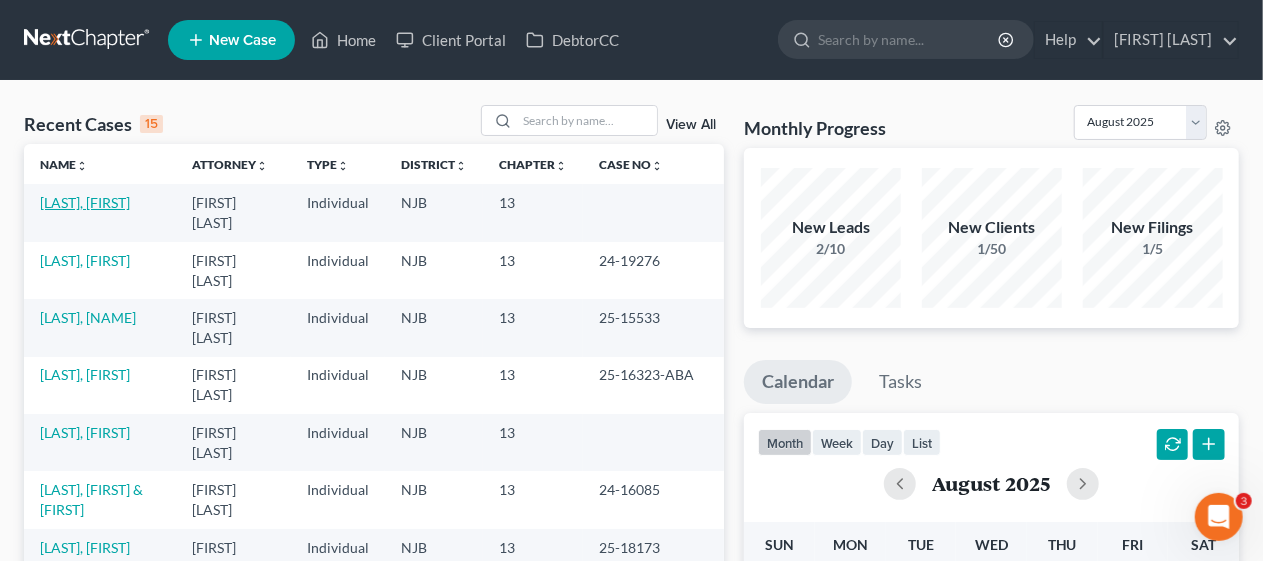 click on "[LAST], [FIRST]" at bounding box center (85, 202) 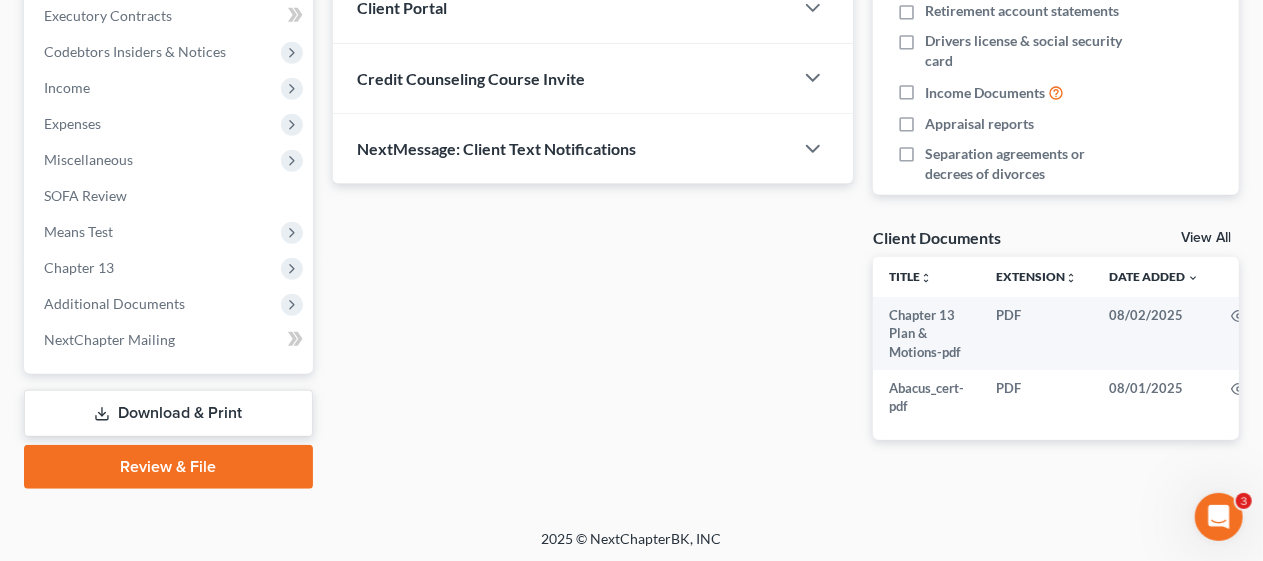 scroll, scrollTop: 573, scrollLeft: 0, axis: vertical 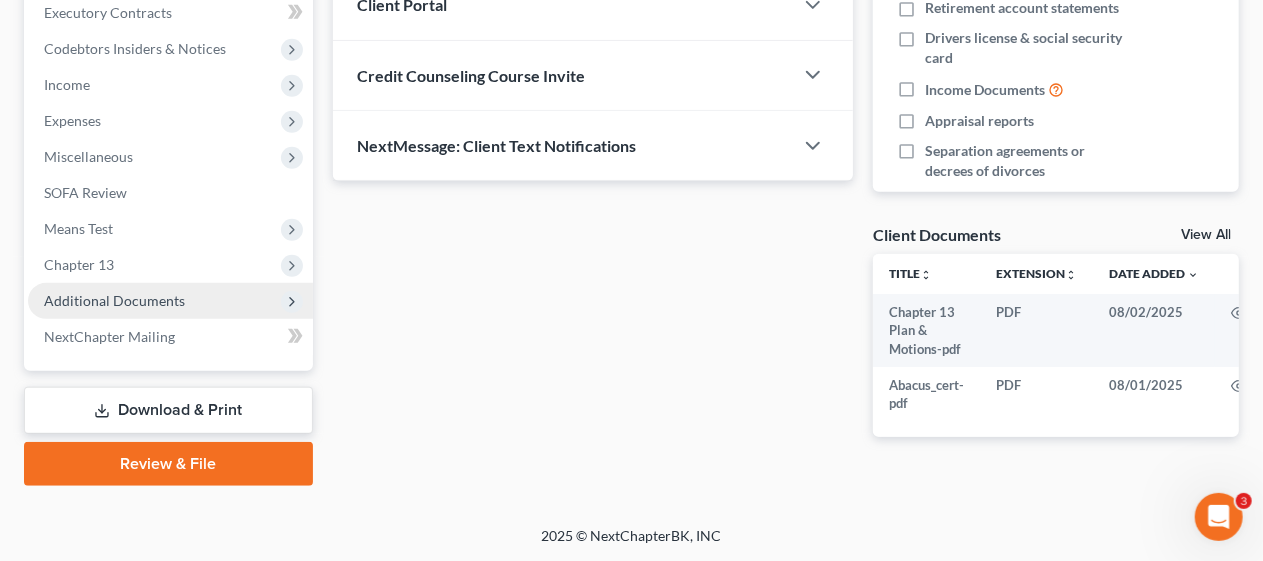 click on "Additional Documents" at bounding box center [170, 301] 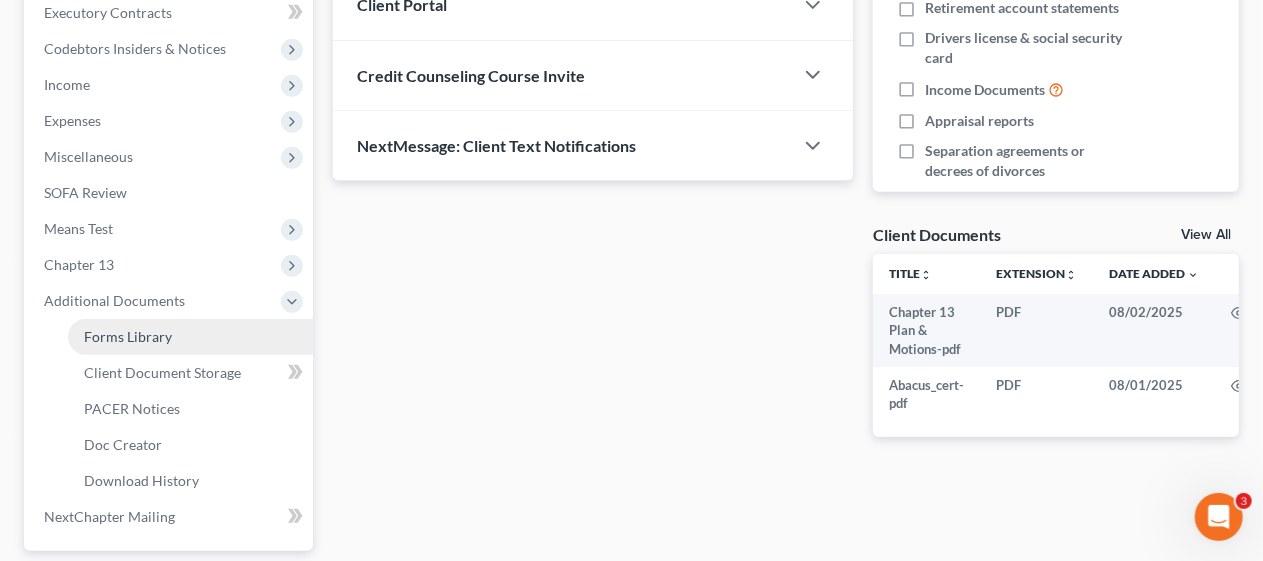 click on "Forms Library" at bounding box center (190, 337) 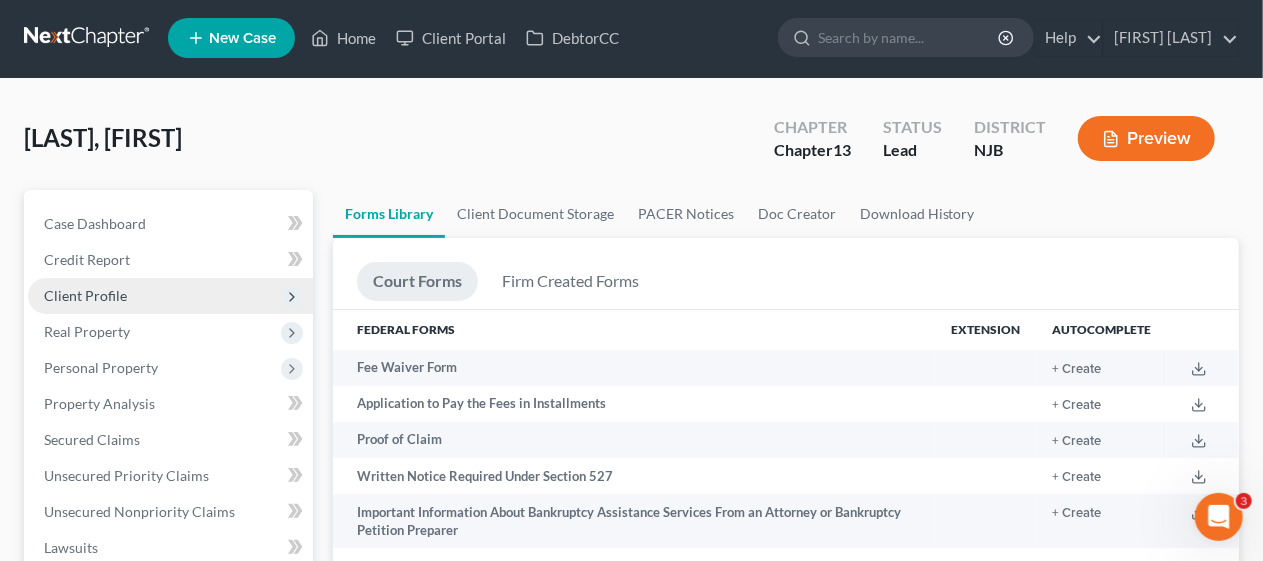 scroll, scrollTop: 0, scrollLeft: 0, axis: both 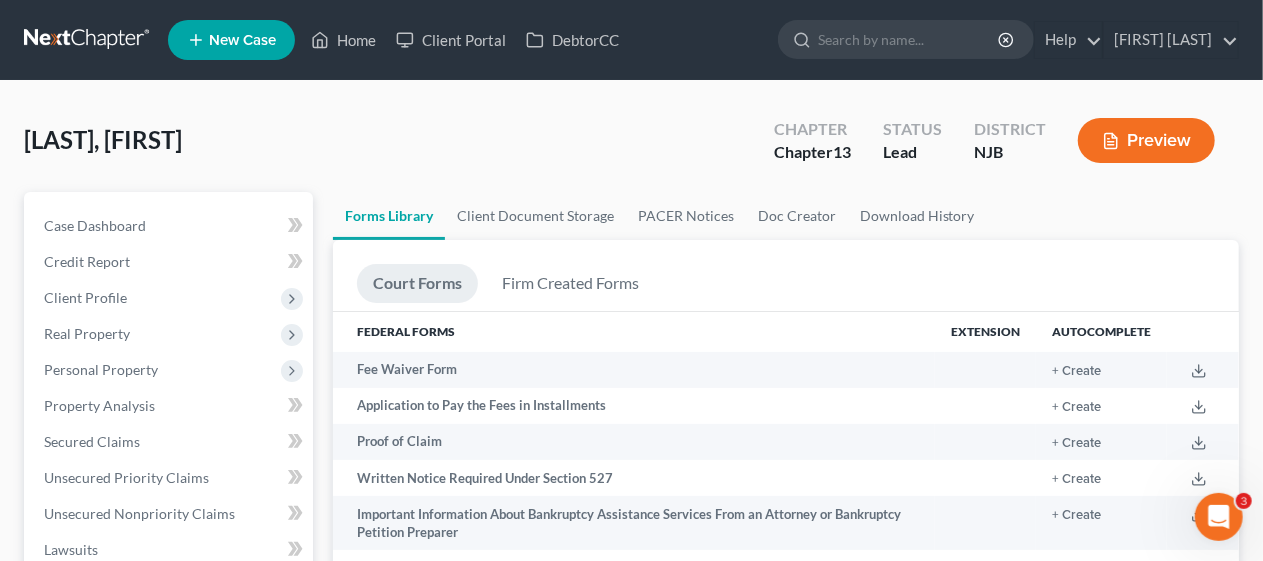 click on "Court Forms
Firm Created Forms" at bounding box center (786, 287) 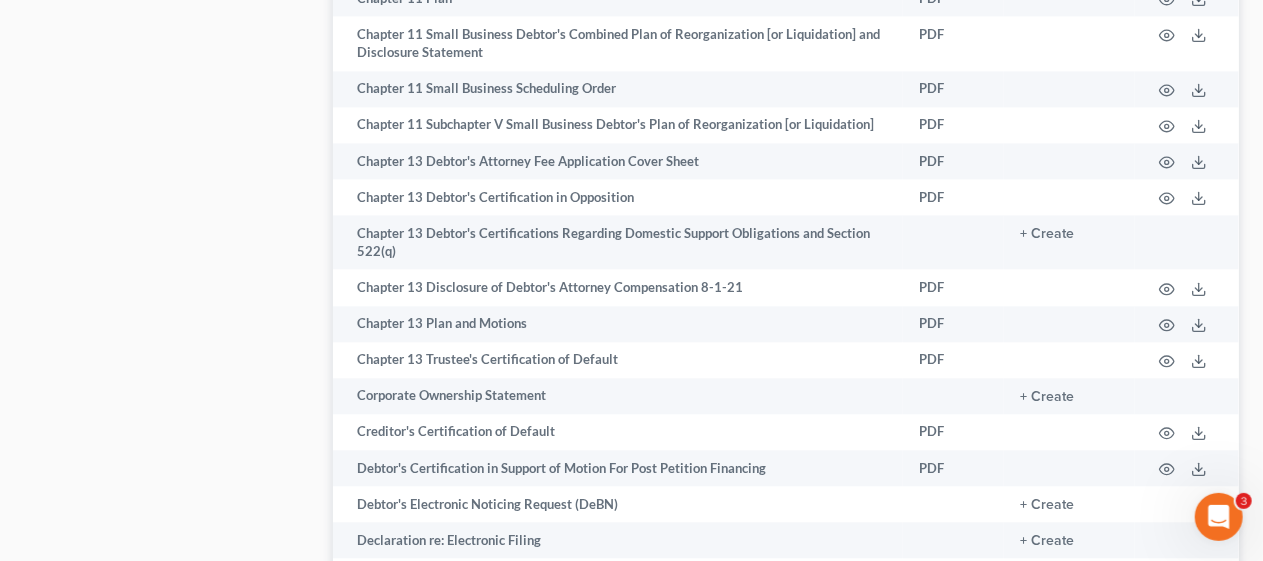 scroll, scrollTop: 2200, scrollLeft: 0, axis: vertical 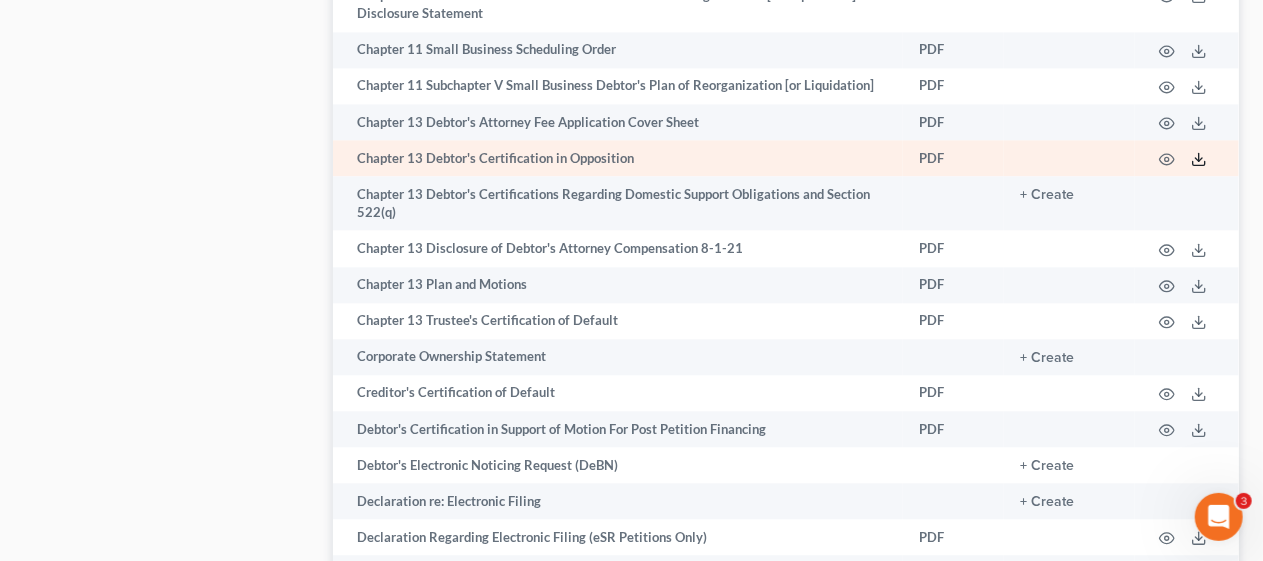click 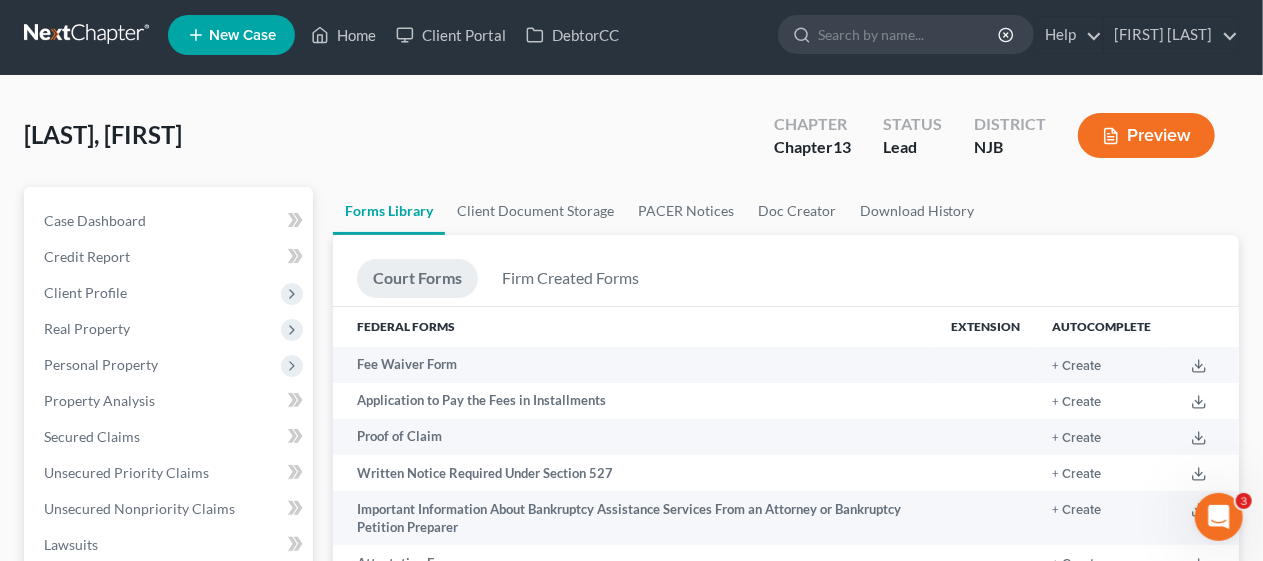 scroll, scrollTop: 0, scrollLeft: 0, axis: both 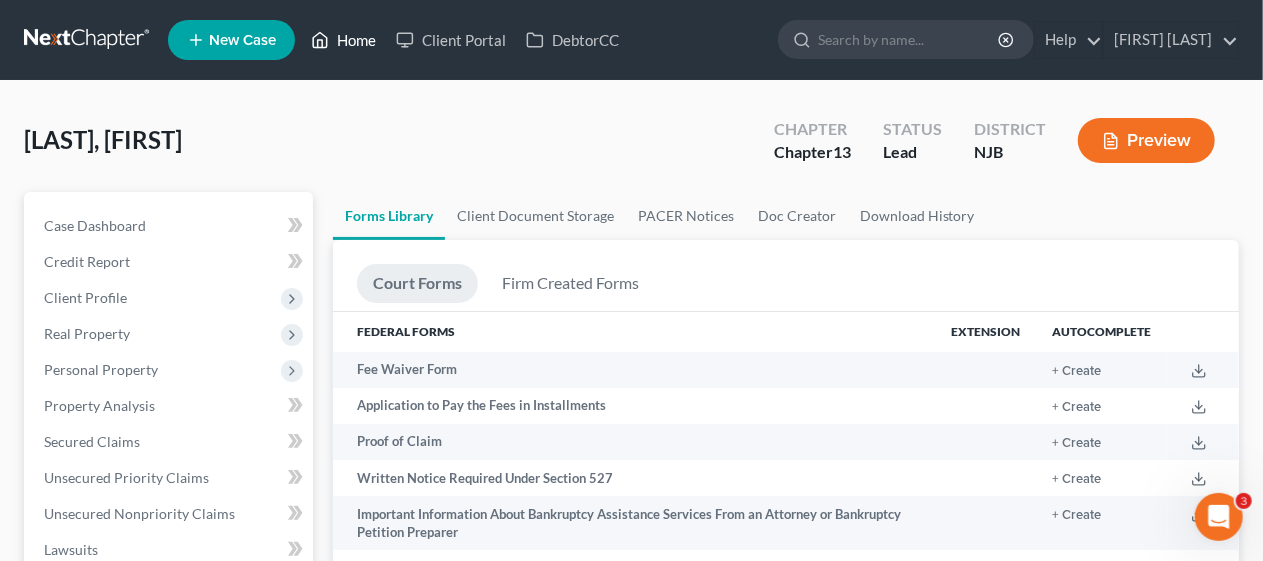 click on "Home" at bounding box center [343, 40] 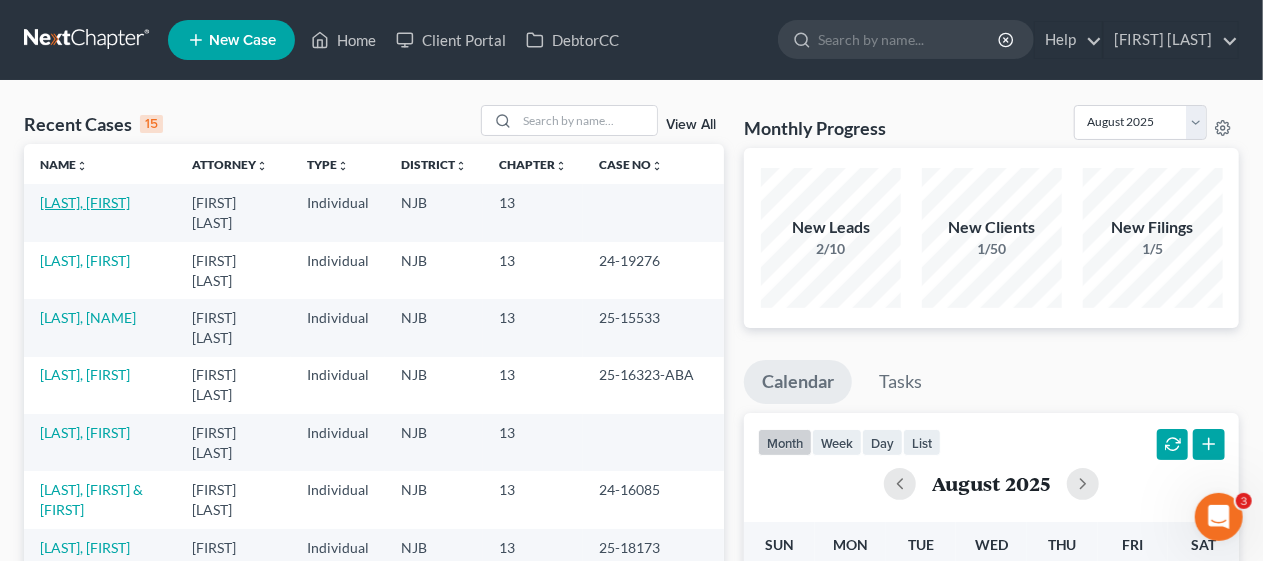 click on "[LAST], [FIRST]" at bounding box center [85, 202] 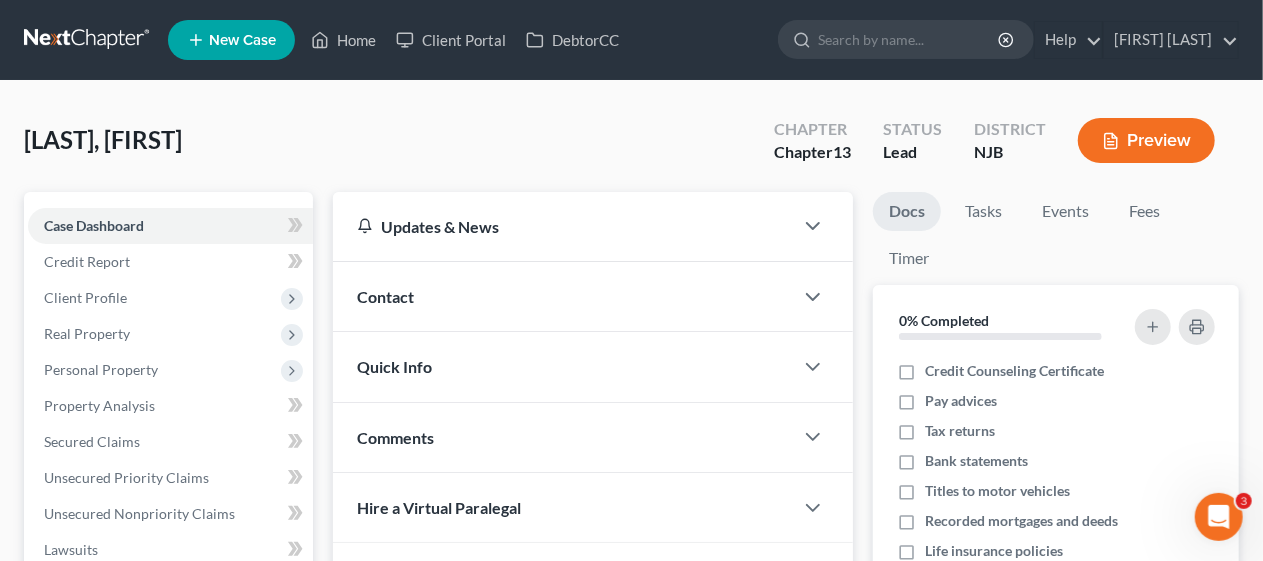 click on "Case Dashboard
Payments
Invoices
Payments
Payments
Credit Report
Client Profile" at bounding box center [168, 625] 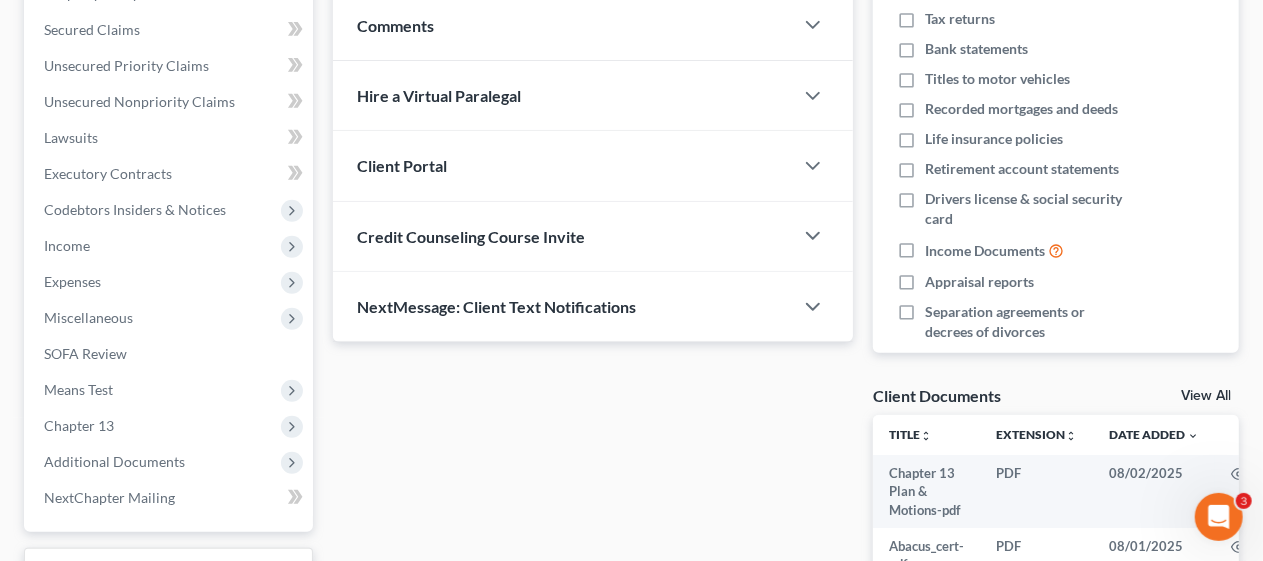 scroll, scrollTop: 573, scrollLeft: 0, axis: vertical 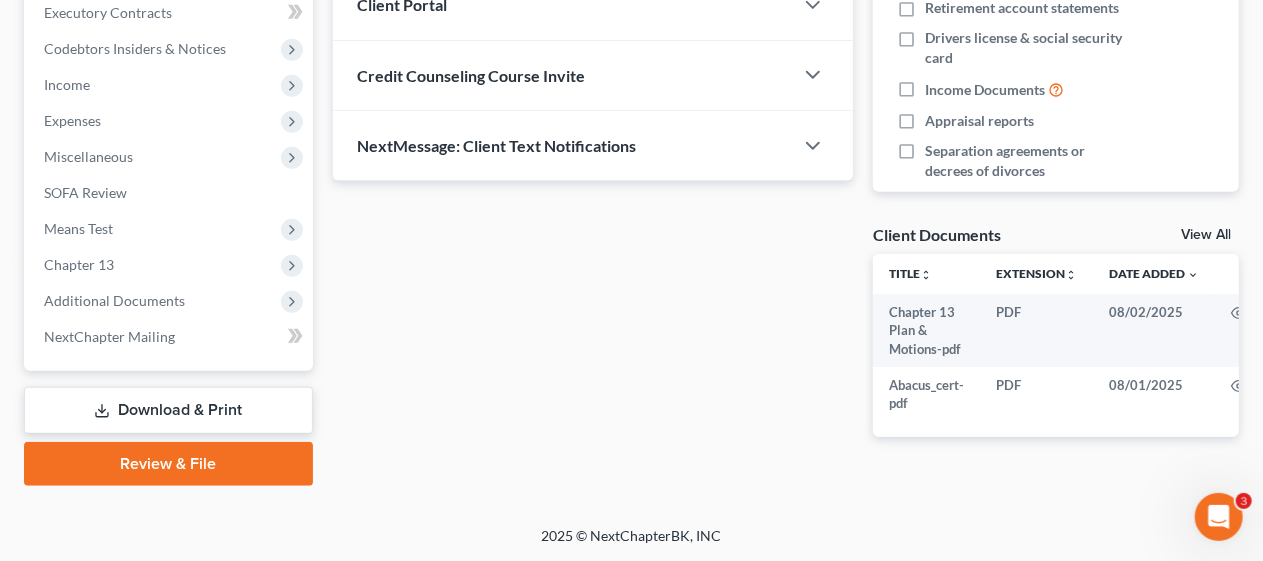click on "Review & File" at bounding box center (168, 464) 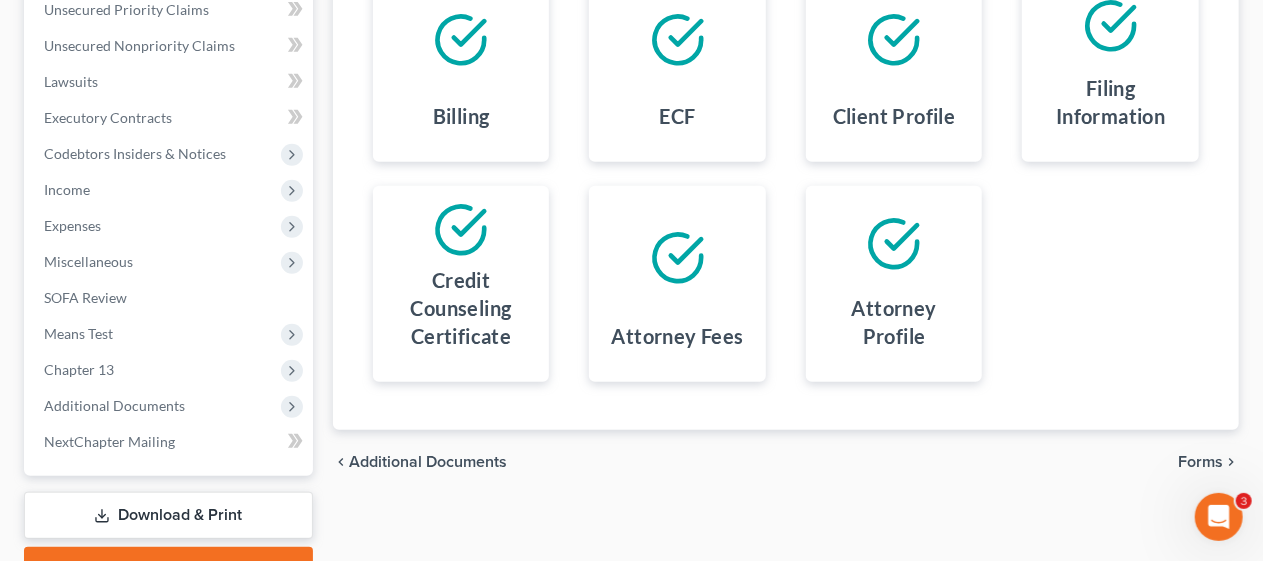 scroll, scrollTop: 500, scrollLeft: 0, axis: vertical 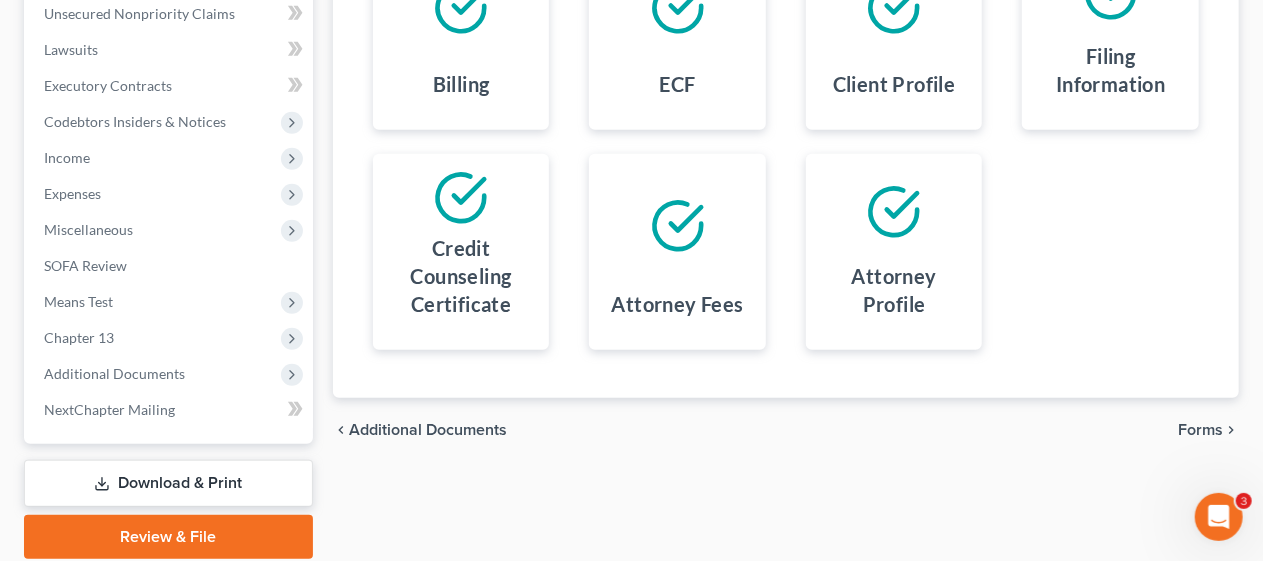 click on "Forms" at bounding box center [1200, 430] 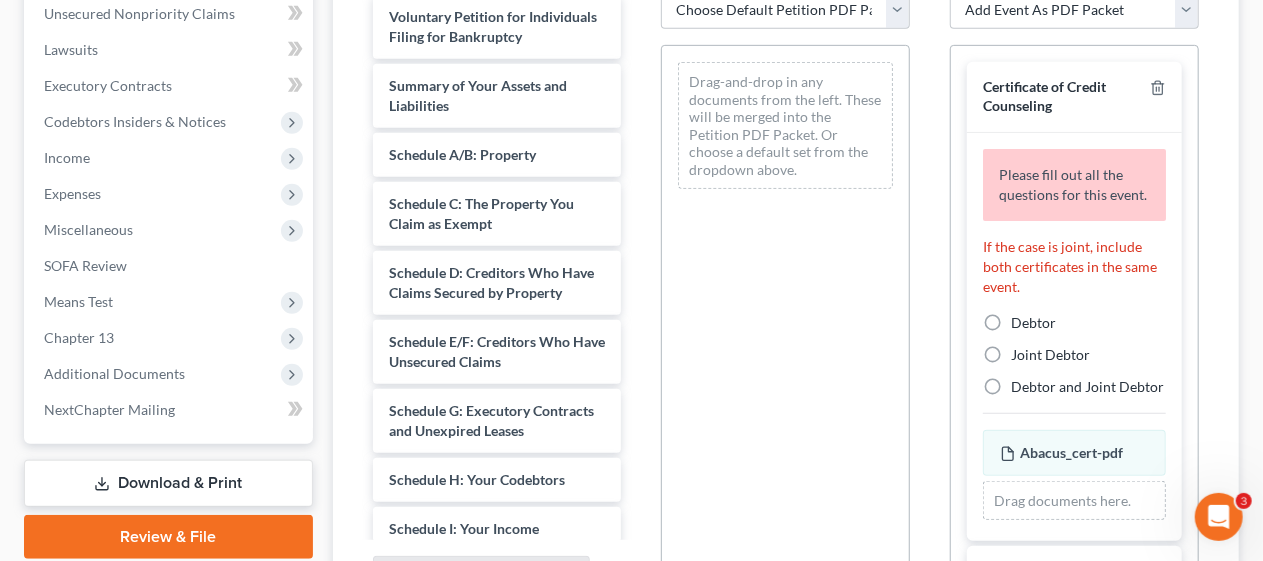 scroll, scrollTop: 400, scrollLeft: 0, axis: vertical 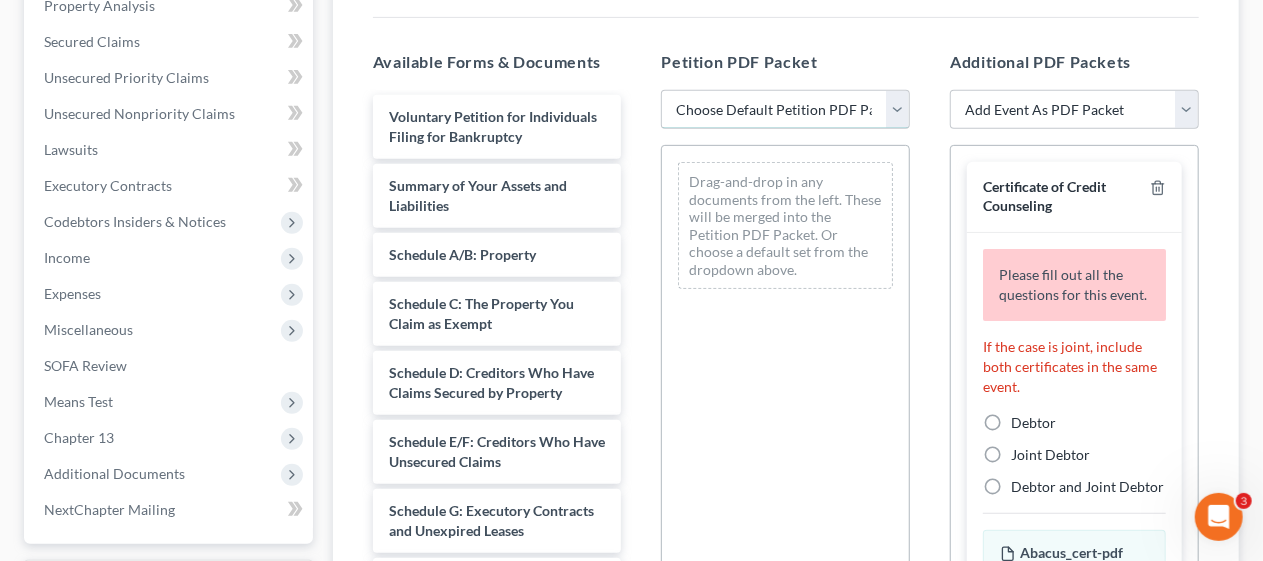 click on "Choose Default Petition PDF Packet Complete Bankruptcy Petition (all forms and schedules) Emergency Filing (Voluntary Petition and Creditor List Only)" at bounding box center (785, 110) 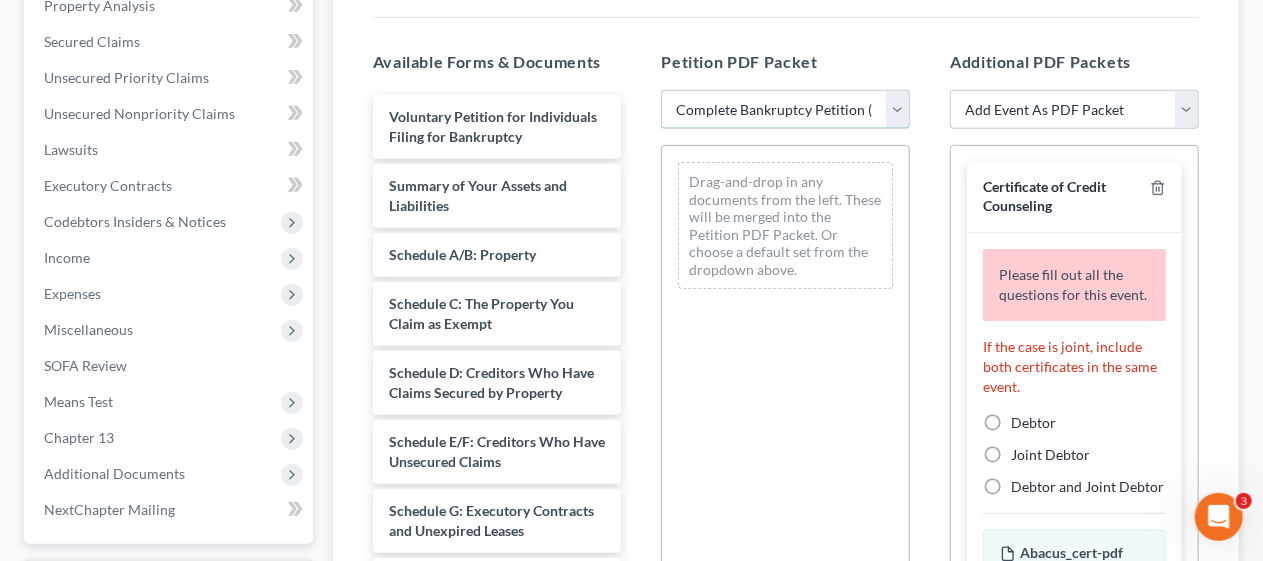 click on "Choose Default Petition PDF Packet Complete Bankruptcy Petition (all forms and schedules) Emergency Filing (Voluntary Petition and Creditor List Only)" at bounding box center [785, 110] 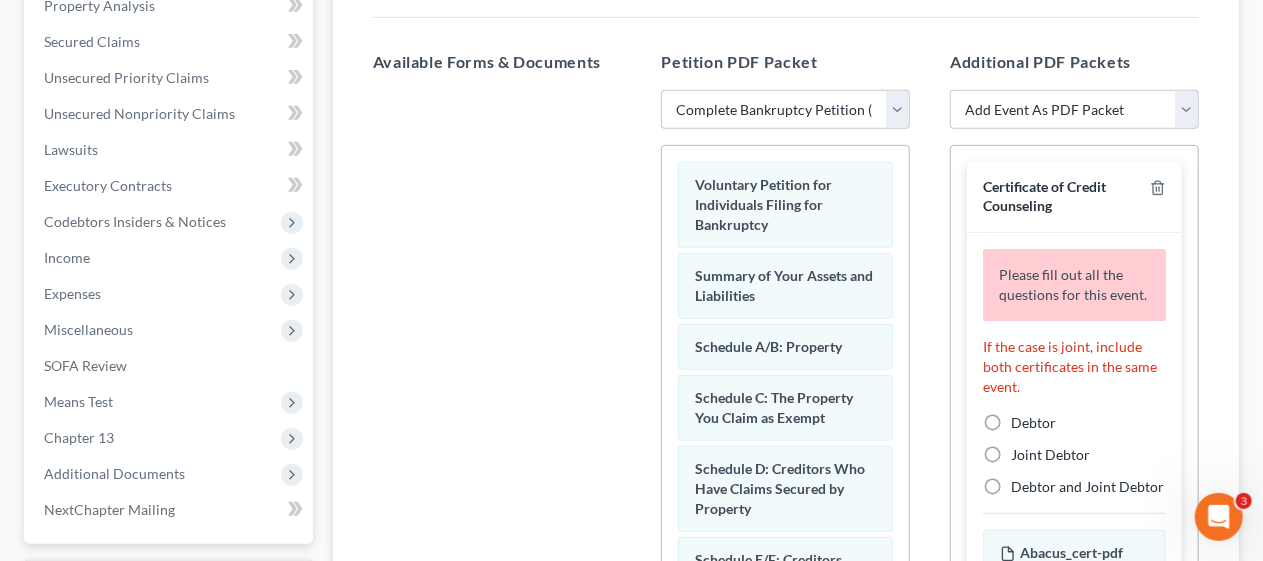 click on "Additional PDF Packets Add Event As PDF Packet Amended Attorney Compensation Statement Amended List of Creditors (Fee) Amended Schedules (Fee) - Use for All Amended Schedules Answer (Involuntary) Application to Have the Filing Fee Waived Appraisal Certificate of Credit Counseling Certificate of Service of Tax Information to Requestor Certification and Agreement to Pay Filing Fee Certification Concerning Order to be Submitted Certification in Support of Discharge Certification of Completion of Plan Payments Chapter 13 Plan and Motions Final Installment Payment - Ch. 13 Financial Management Course (Official Form 423) Missing Document(s) Filed Pay Filing Fee in Installments Second Installment Payment - Ch. 13 Statement of Social Security Number Certificate of Credit Counseling     Please fill out all the questions for this event.         If the case is joint, include both certificates in the same event. Debtor Joint Debtor Debtor and Joint Debtor Abacus_cert-pdf Amended Abacus_cert-pdf Drag documents here." at bounding box center [1074, 373] 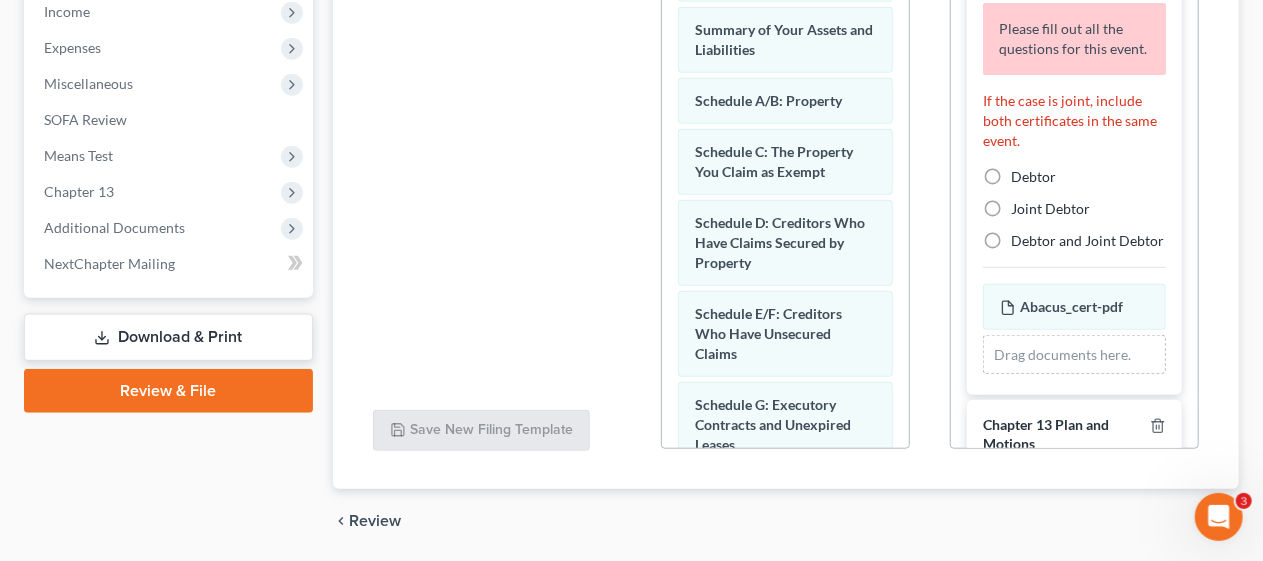 scroll, scrollTop: 700, scrollLeft: 0, axis: vertical 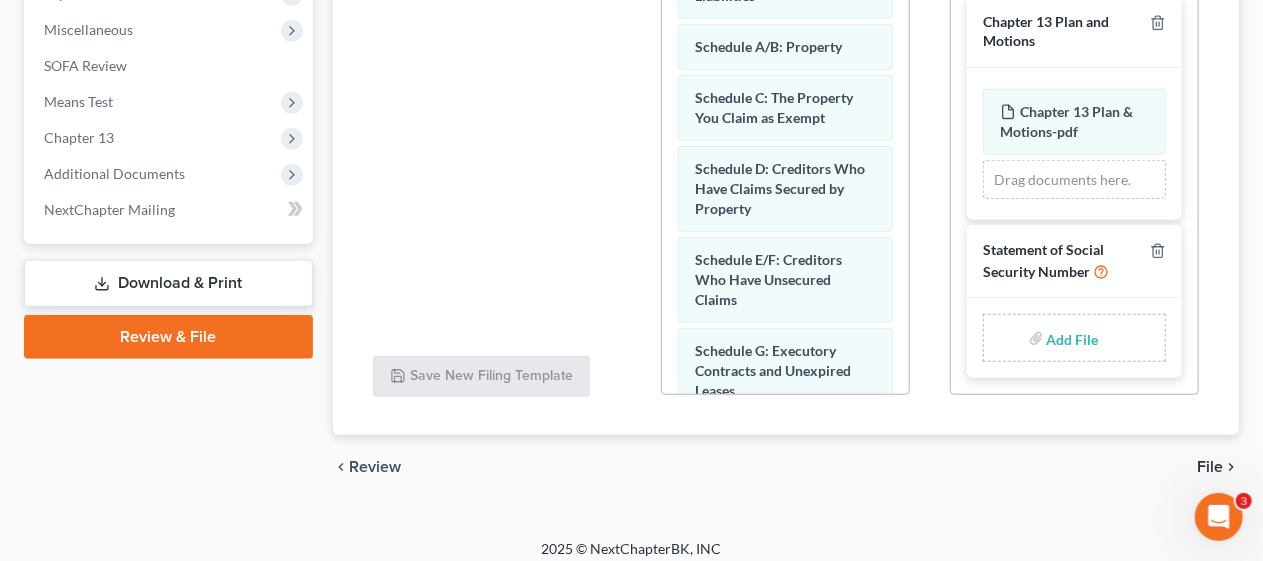 click at bounding box center [1071, 338] 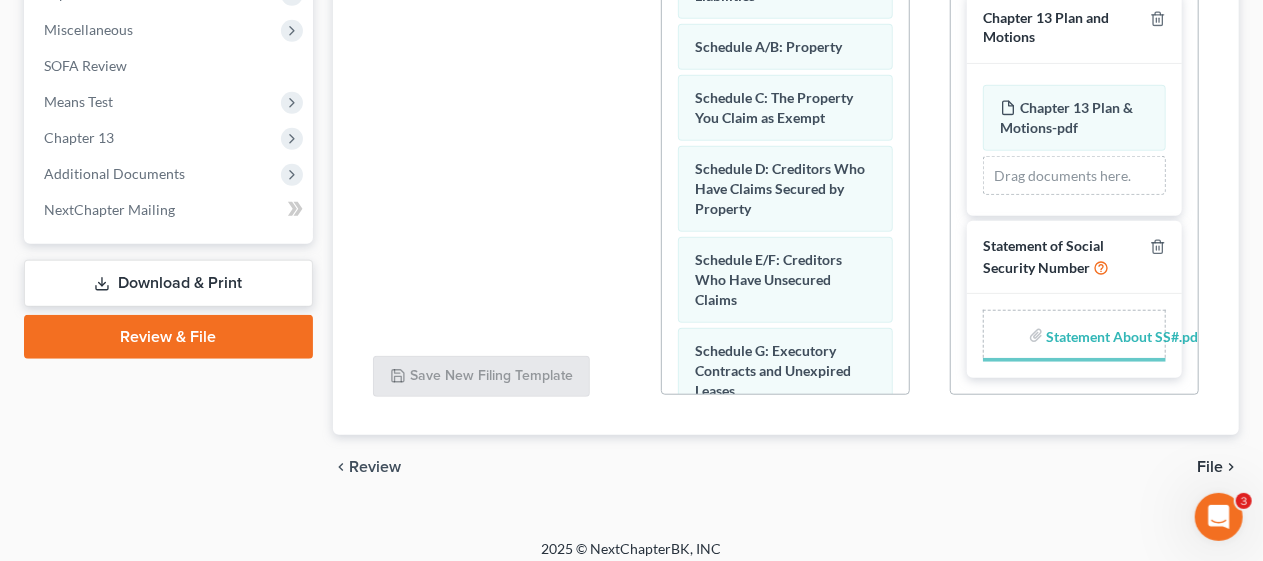 scroll, scrollTop: 376, scrollLeft: 0, axis: vertical 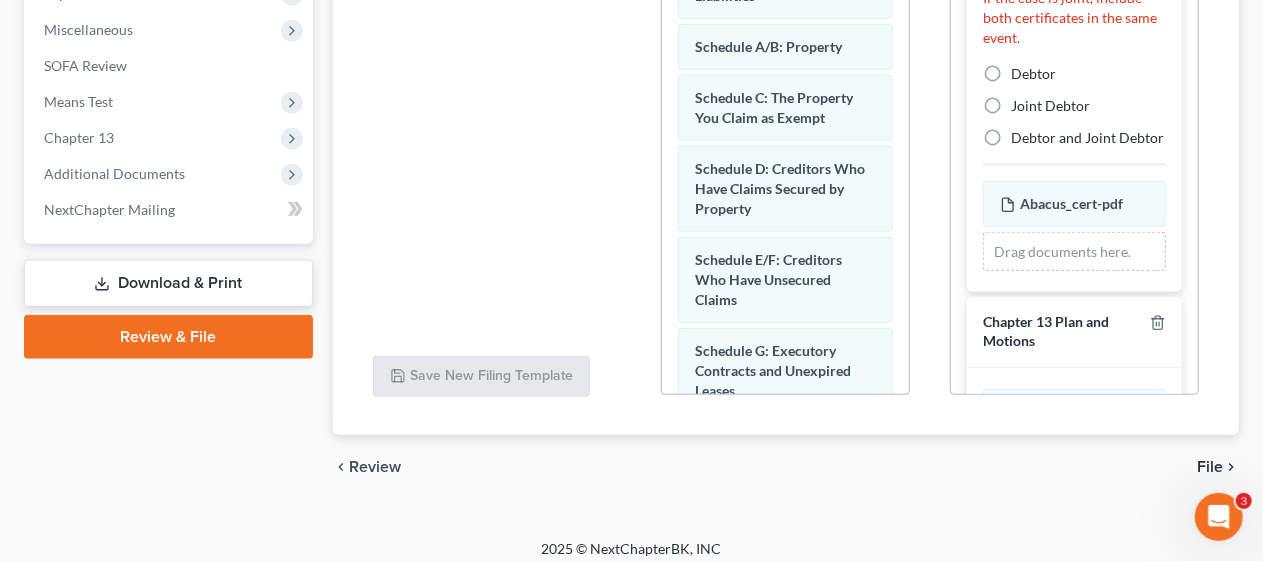click on "Debtor" at bounding box center [1033, 74] 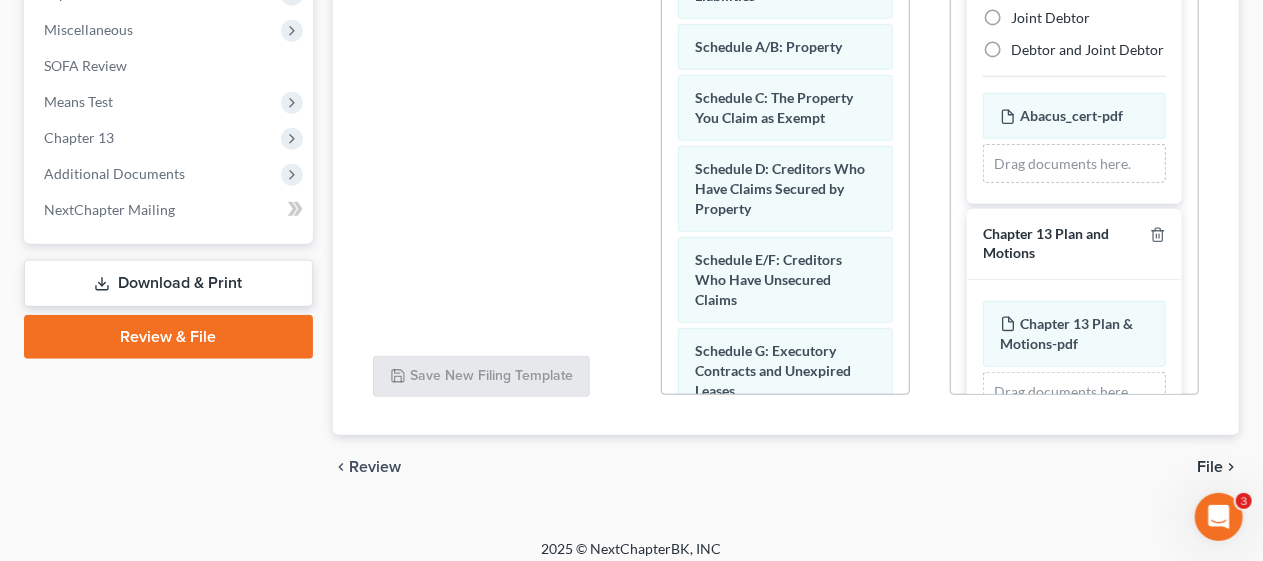 scroll, scrollTop: 0, scrollLeft: 0, axis: both 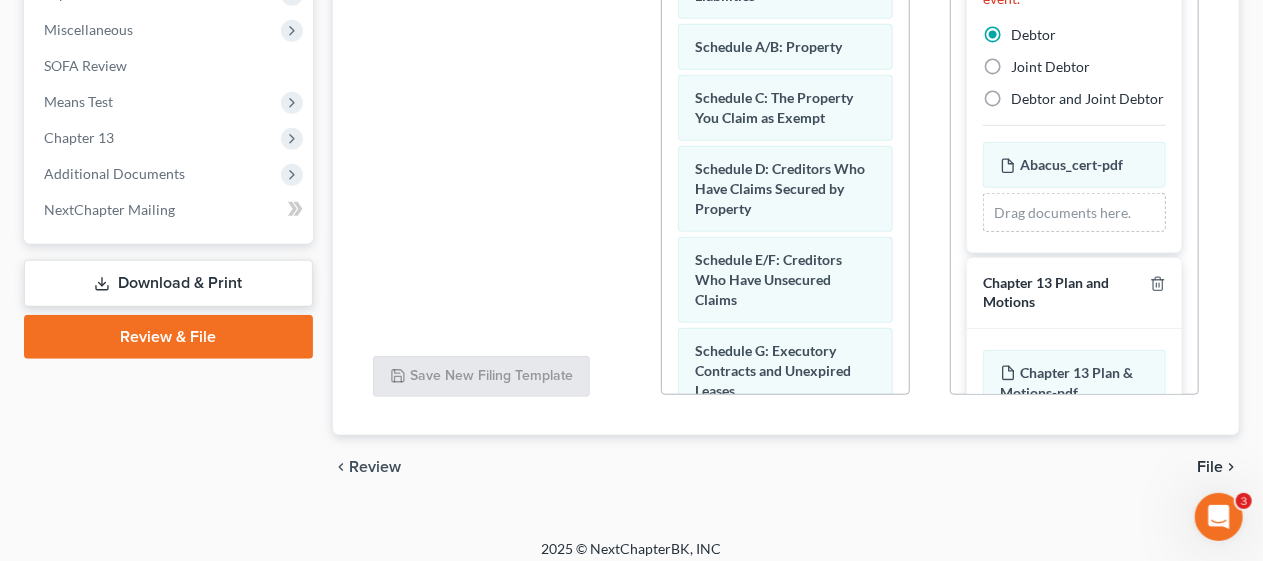 click on "File" at bounding box center (1210, 467) 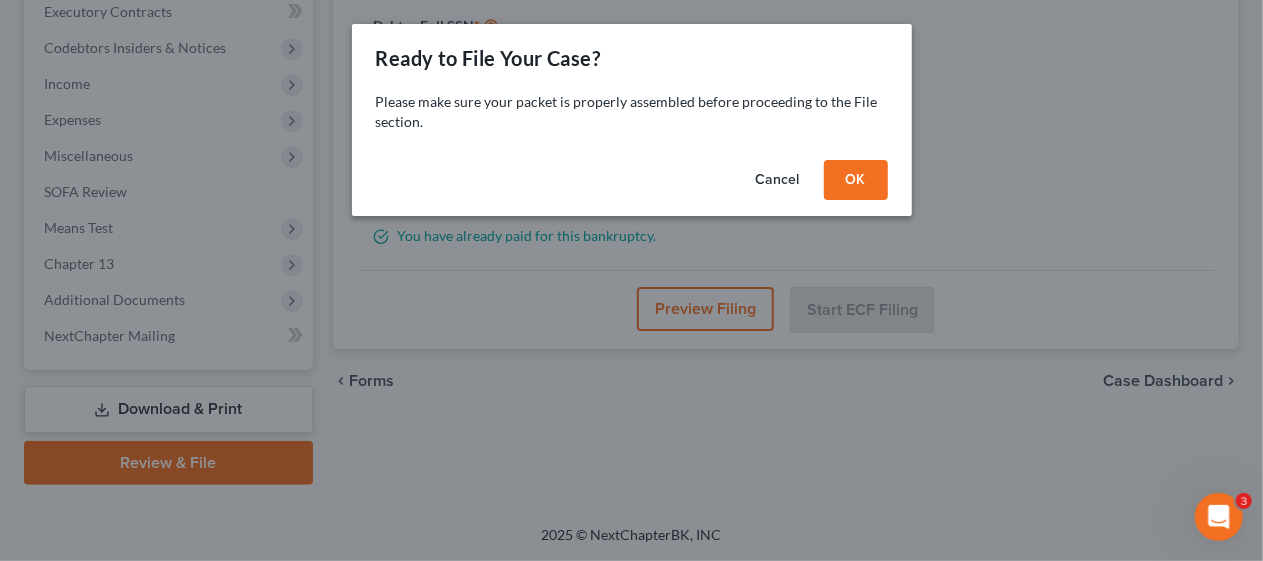 scroll, scrollTop: 571, scrollLeft: 0, axis: vertical 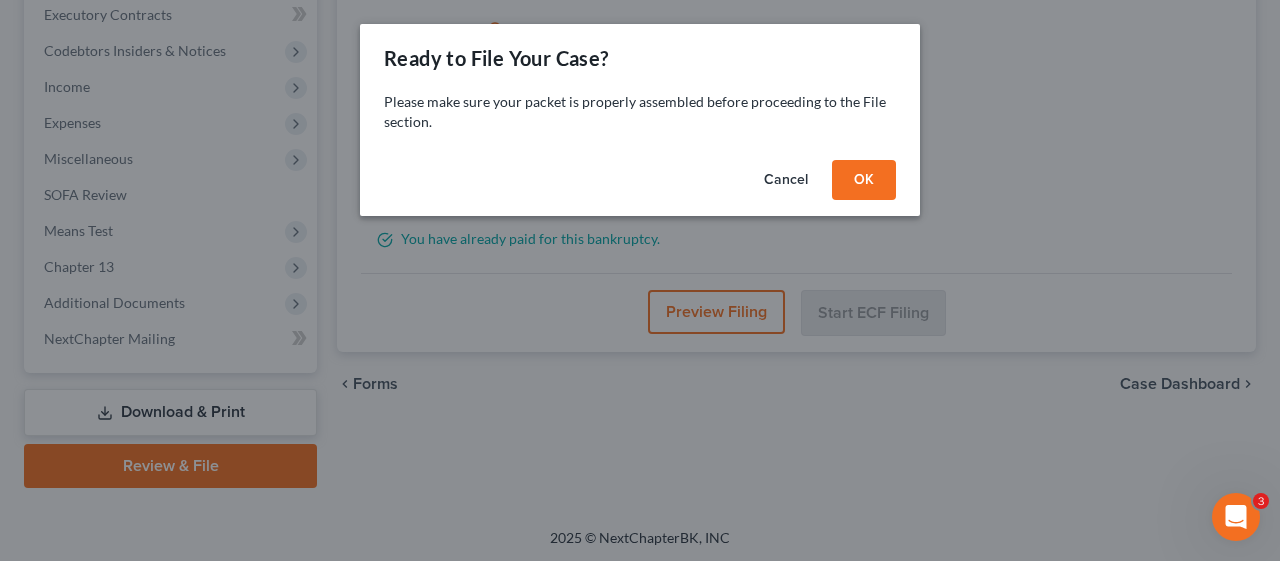 click on "OK" at bounding box center [864, 180] 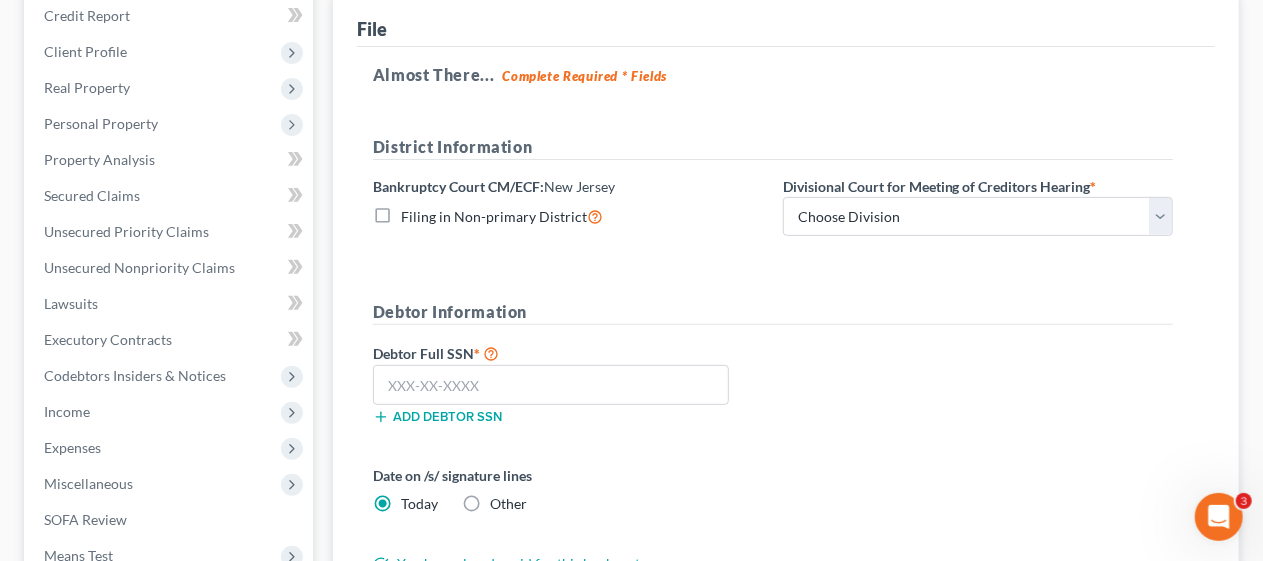 scroll, scrollTop: 171, scrollLeft: 0, axis: vertical 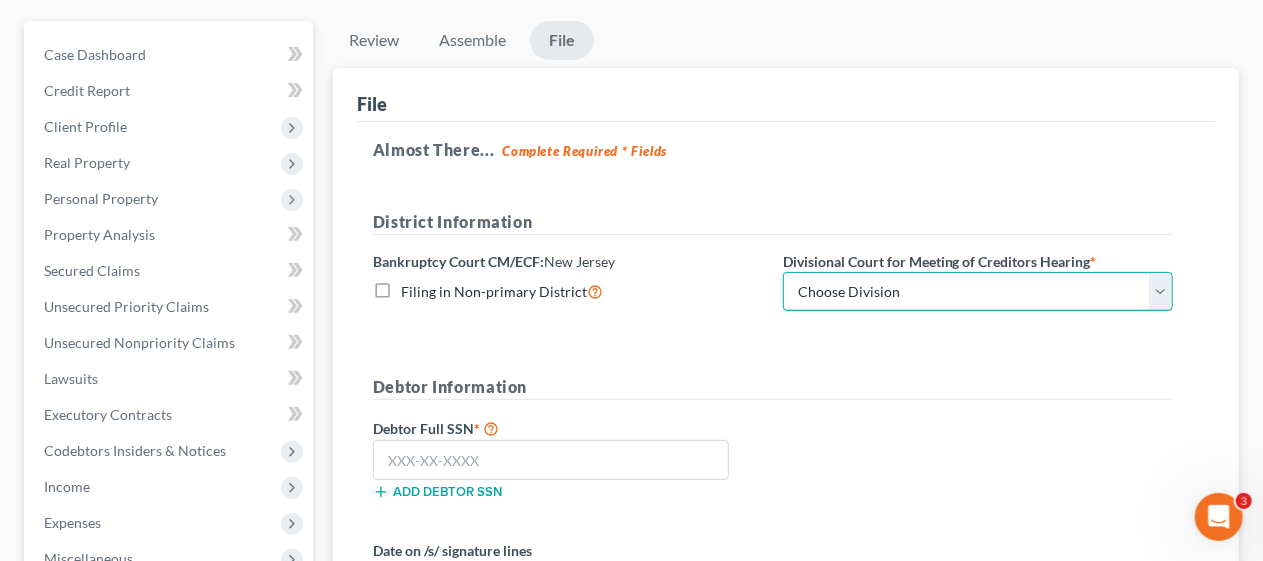 click on "Choose Division Camden Camden/Trenton Newark Trenton" at bounding box center [978, 292] 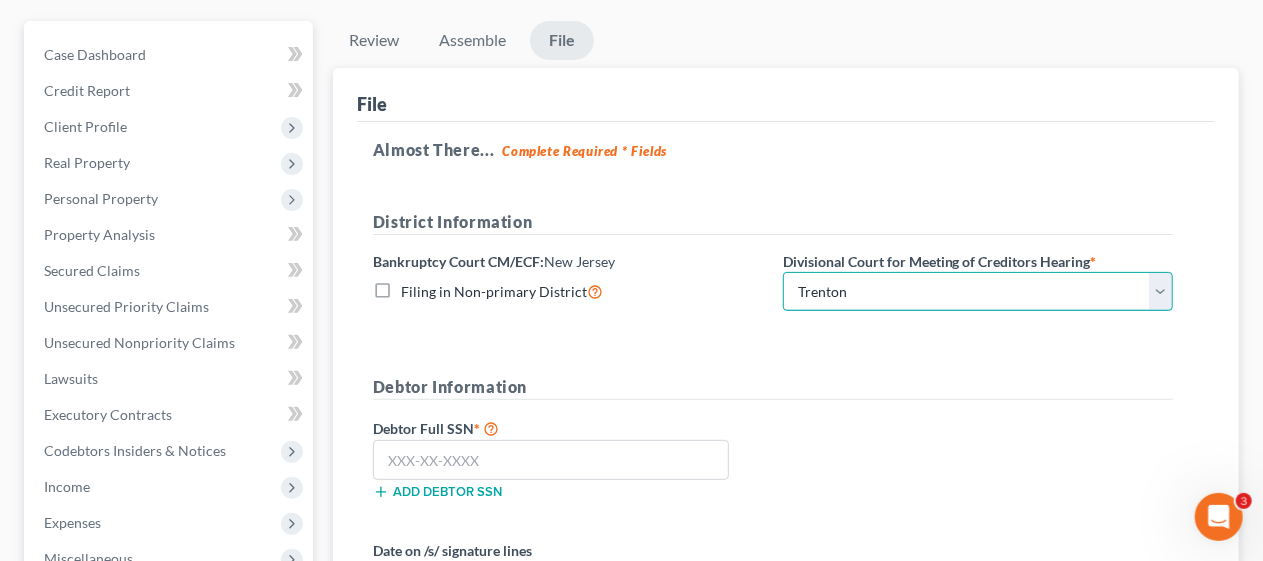 click on "Choose Division Camden Camden/Trenton Newark Trenton" at bounding box center (978, 292) 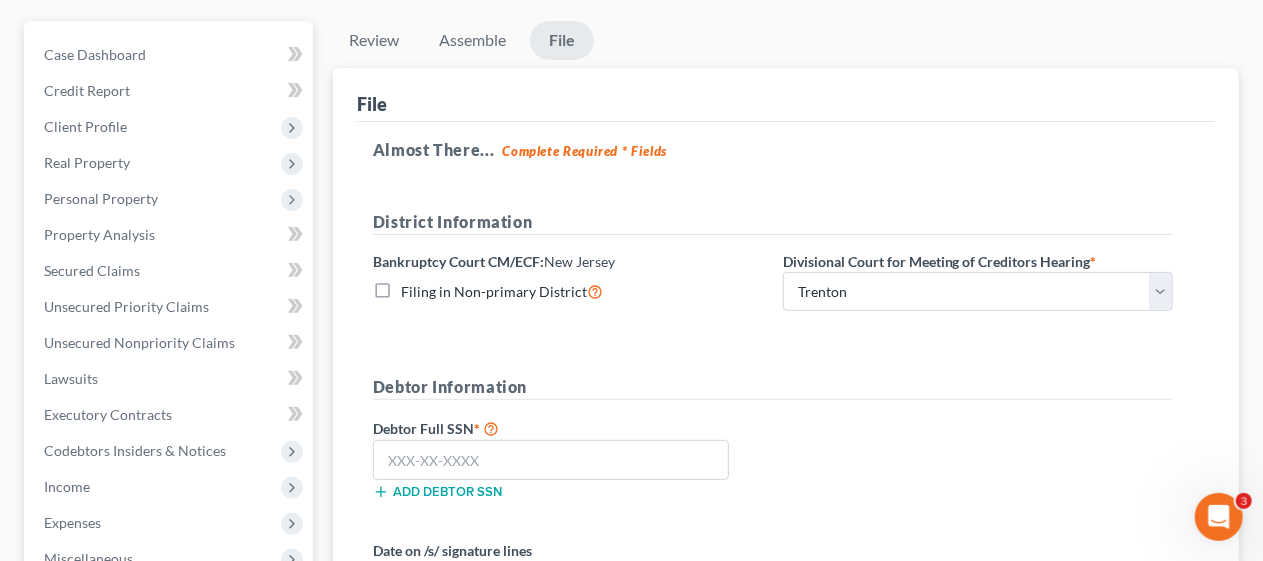click on "District Information Bankruptcy Court CM/ECF:  New Jersey Filing in Non-primary District  Divisional Court for Meeting of Creditors Hearing  * Choose Division Camden Camden/Trenton Newark Trenton Debtor Information Debtor Full SSN  *   Add debtor SSN Date on /s/ signature lines Today Other You have already paid for this bankruptcy." at bounding box center [773, 430] 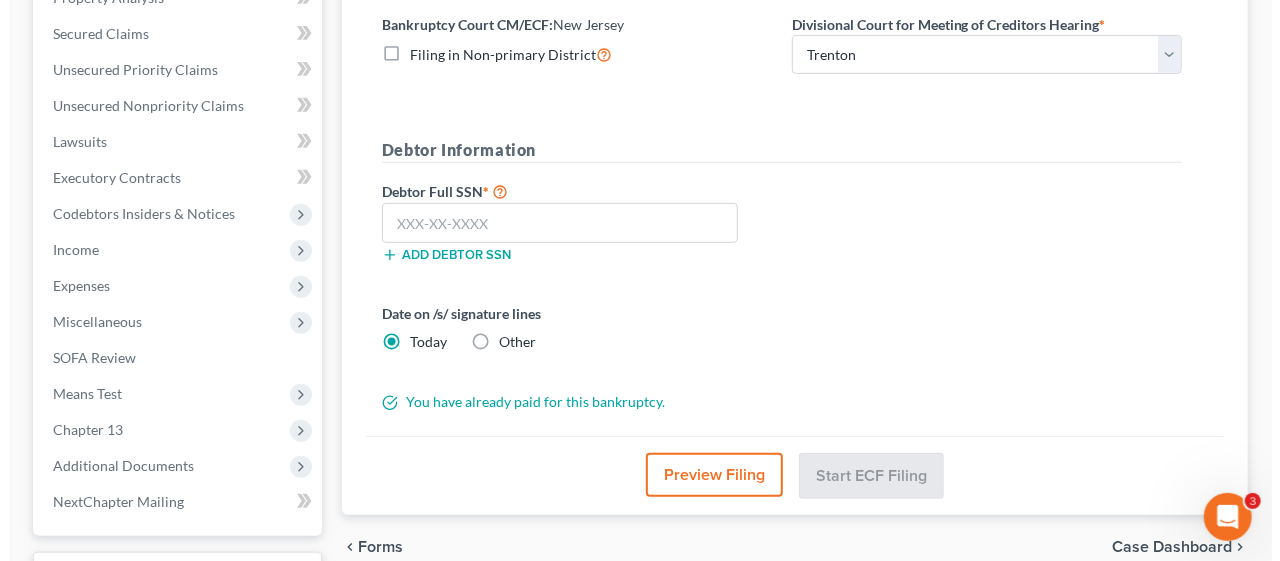 scroll, scrollTop: 471, scrollLeft: 0, axis: vertical 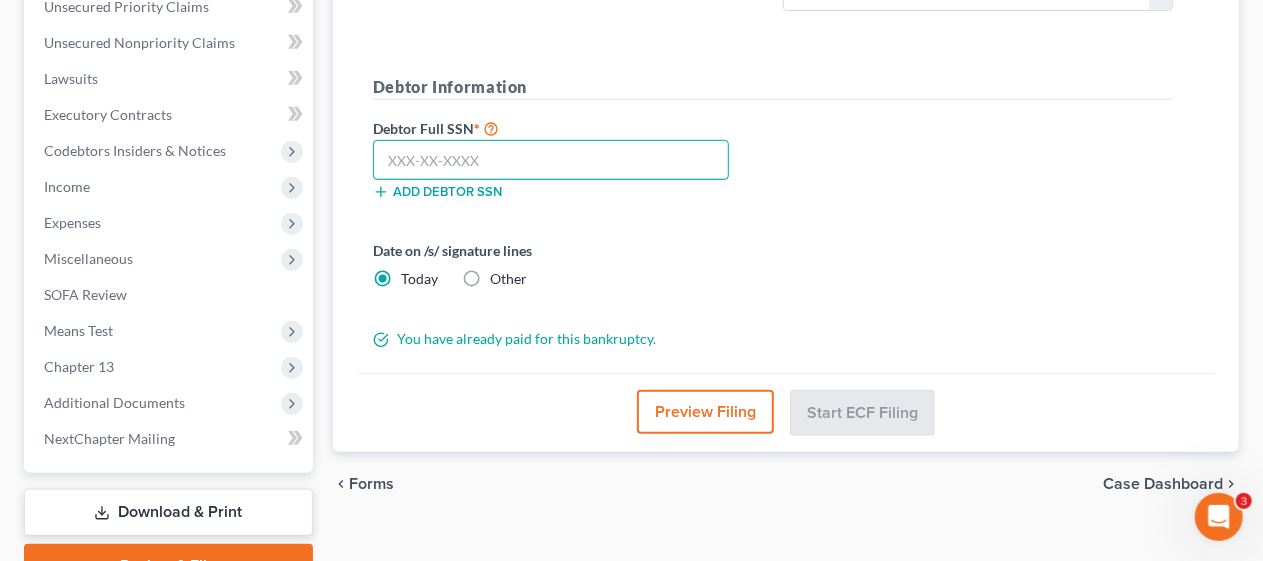 click at bounding box center [551, 160] 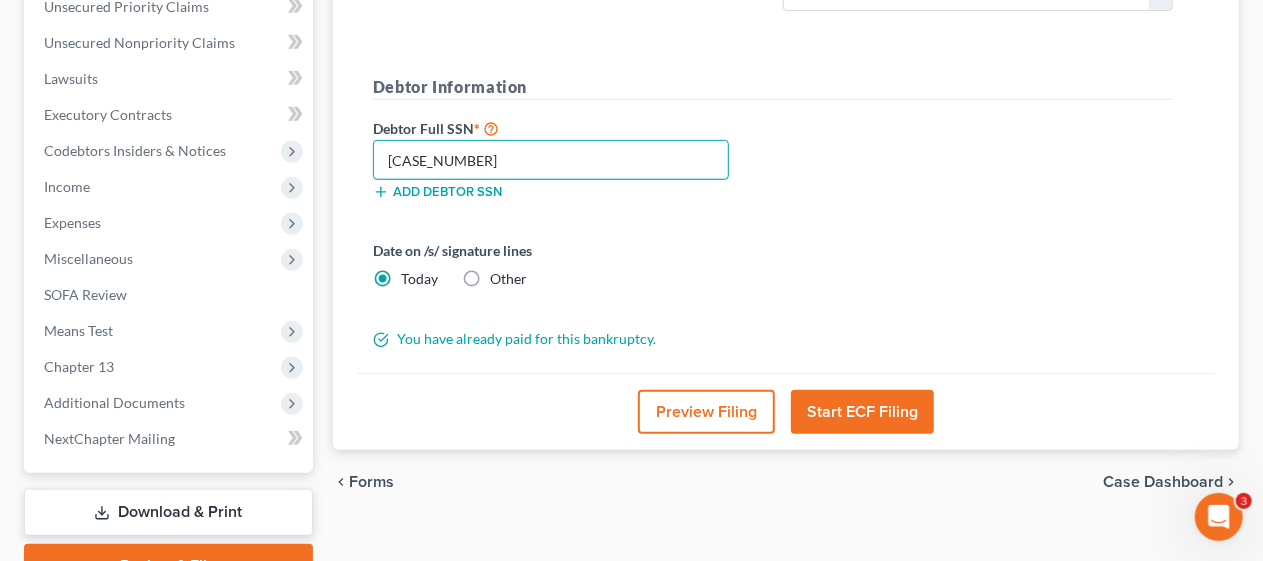 type on "[CASE_NUMBER]" 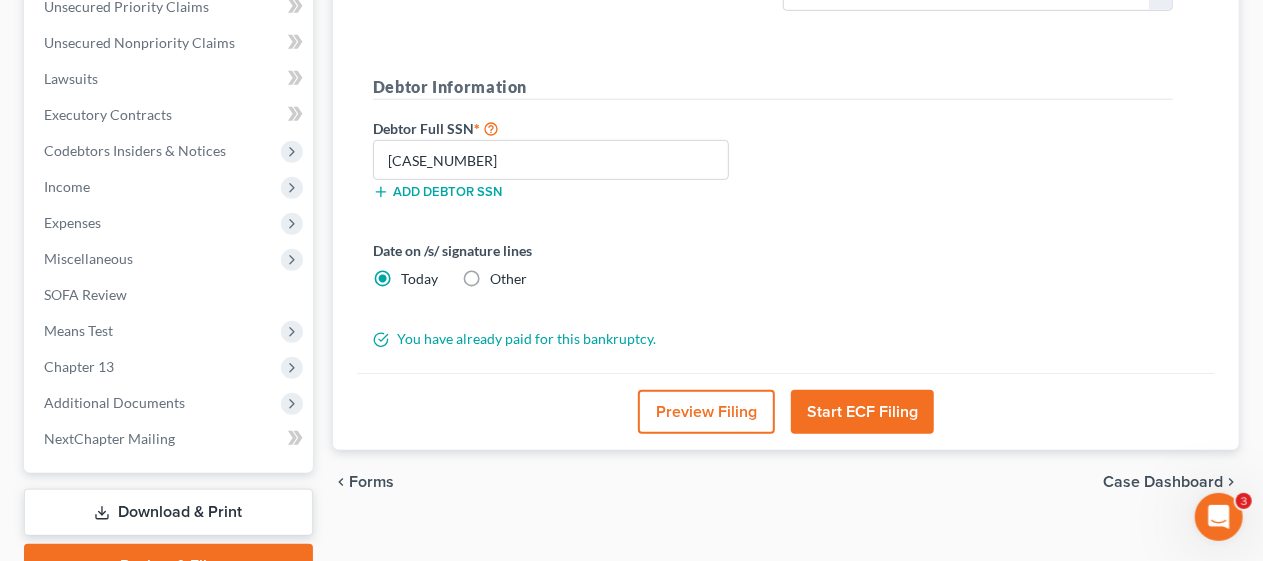 click on "Date on /s/ signature lines" at bounding box center [568, 250] 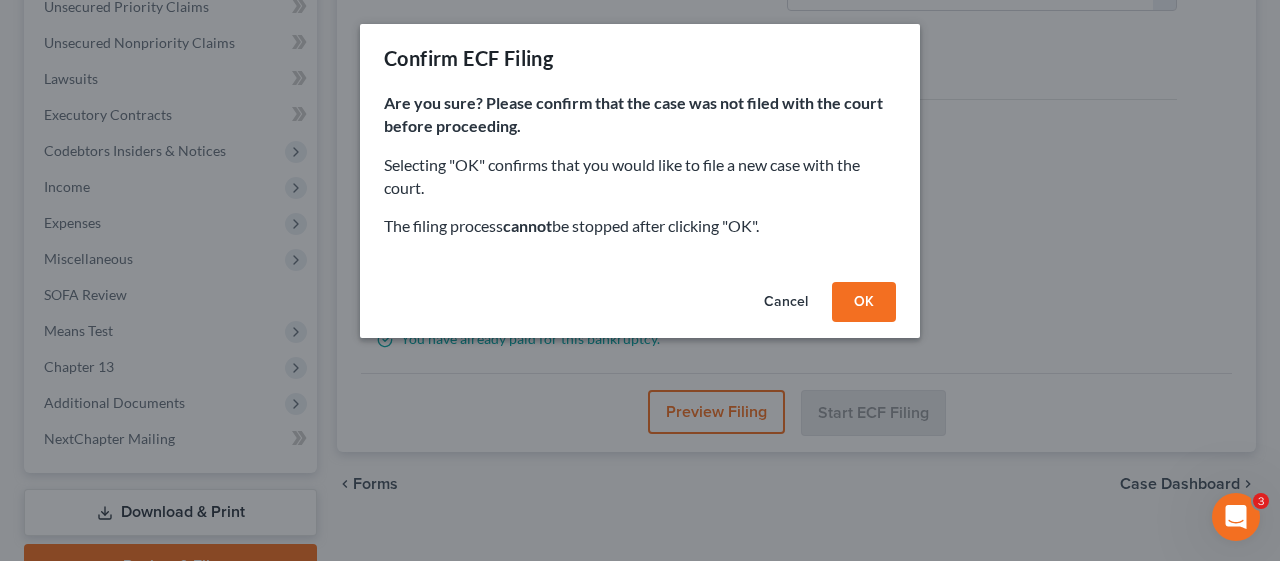 click on "OK" at bounding box center [864, 302] 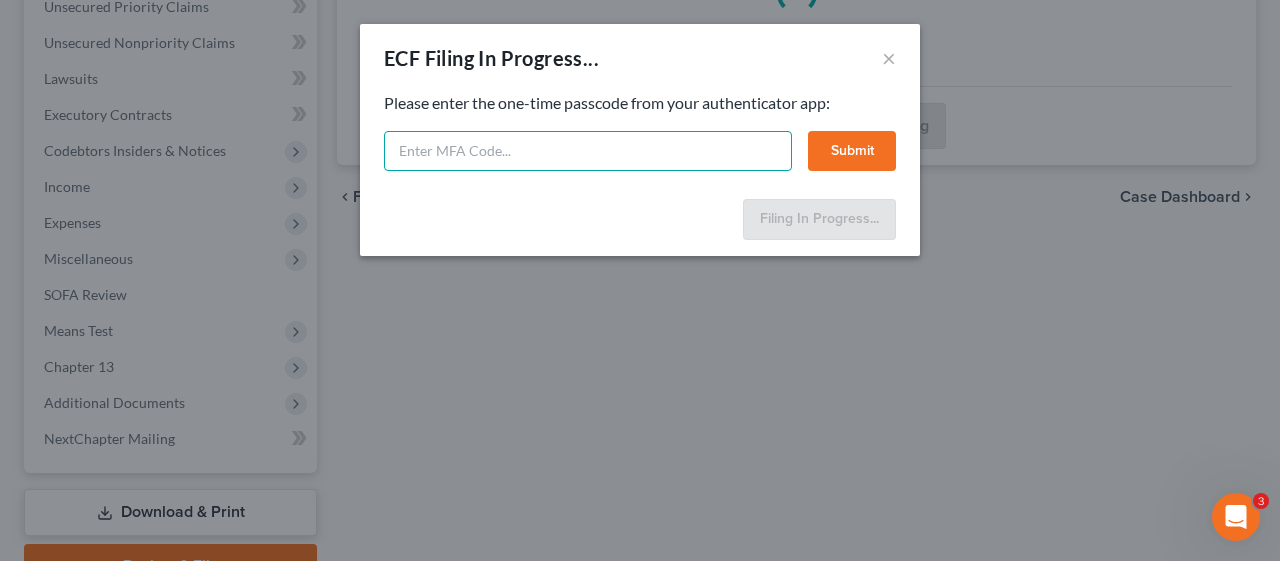 click at bounding box center (588, 151) 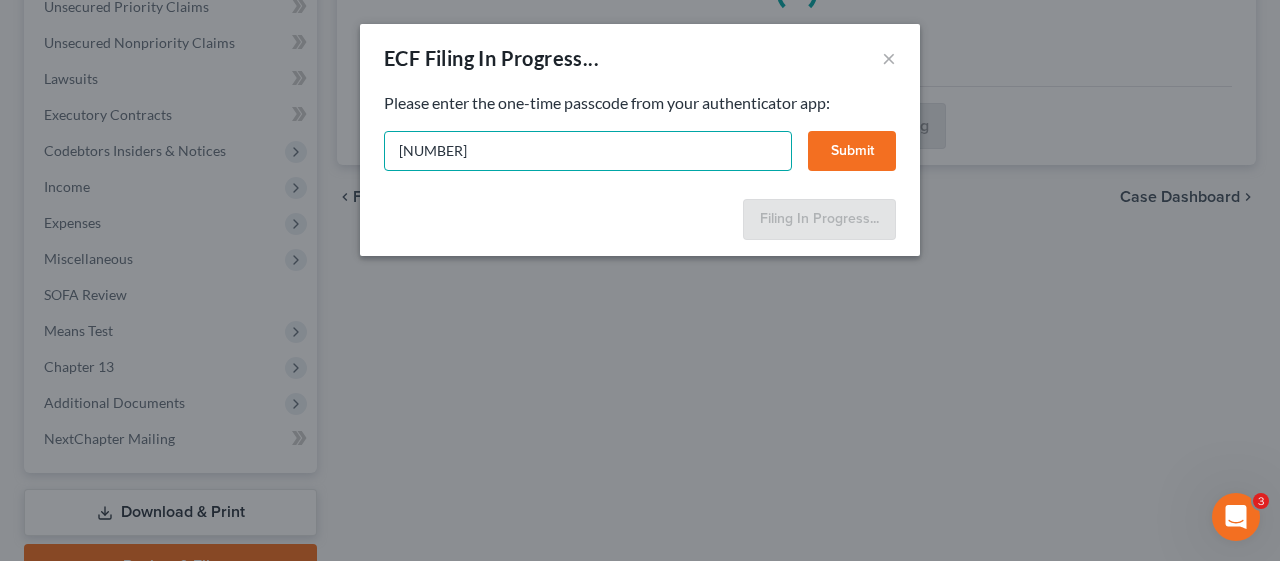 type on "[NUMBER]" 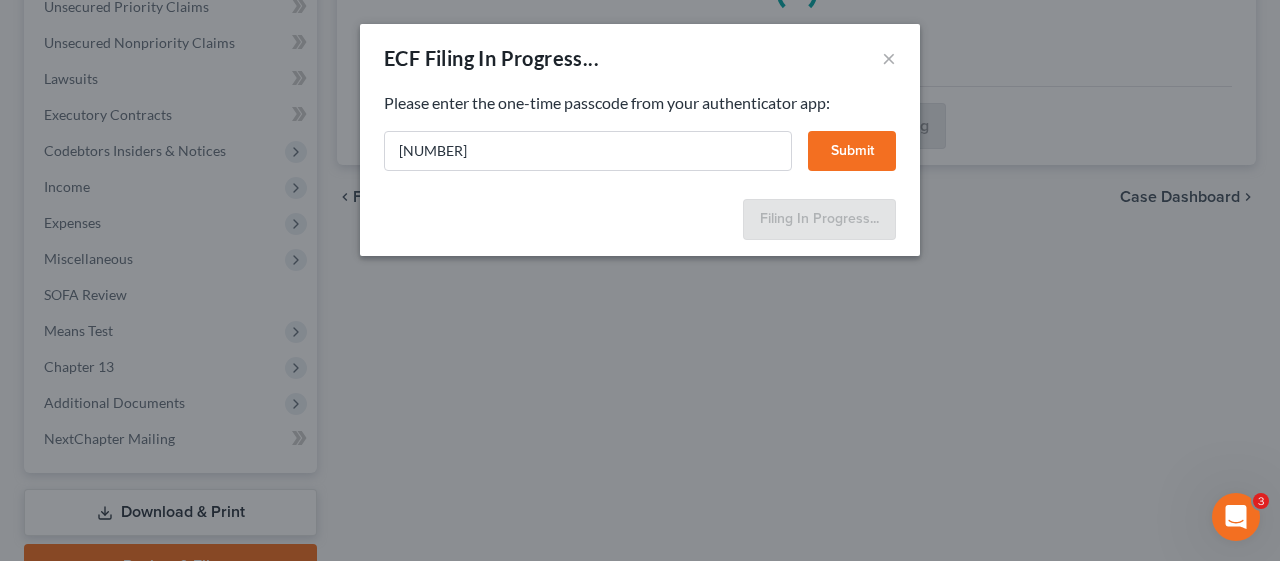 click on "Submit" at bounding box center (852, 151) 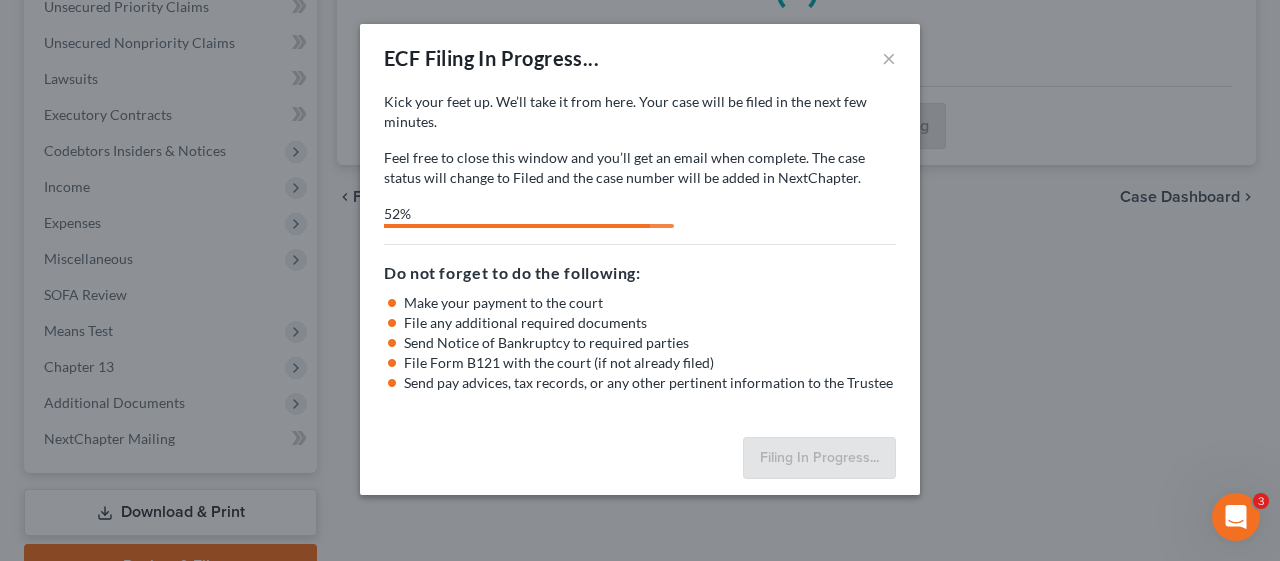 select on "3" 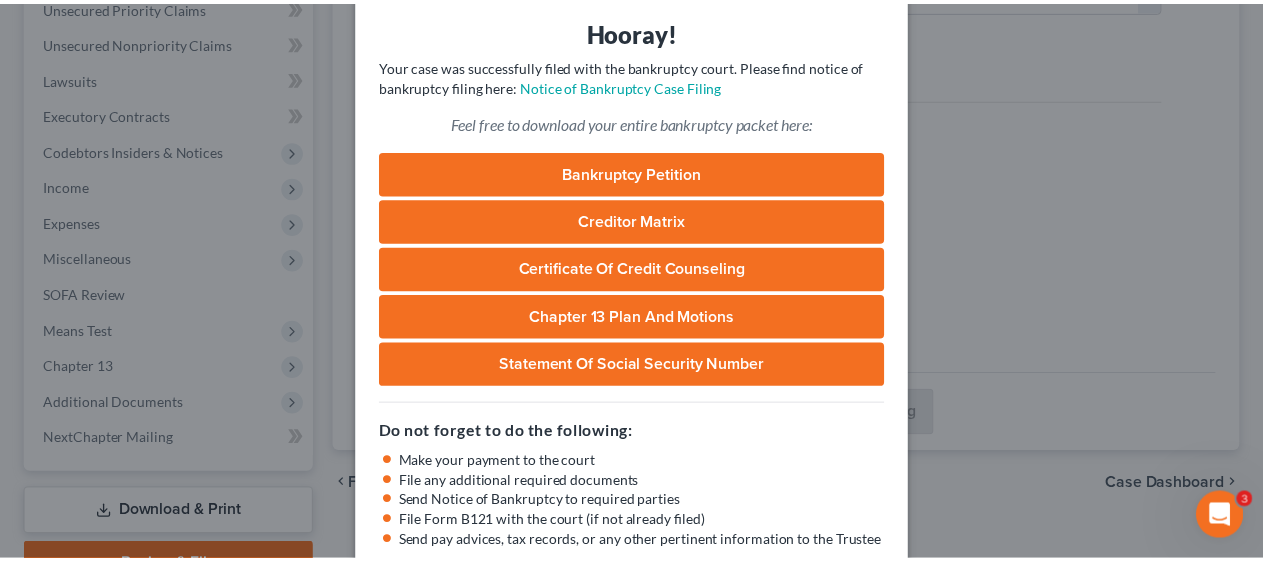 scroll, scrollTop: 190, scrollLeft: 0, axis: vertical 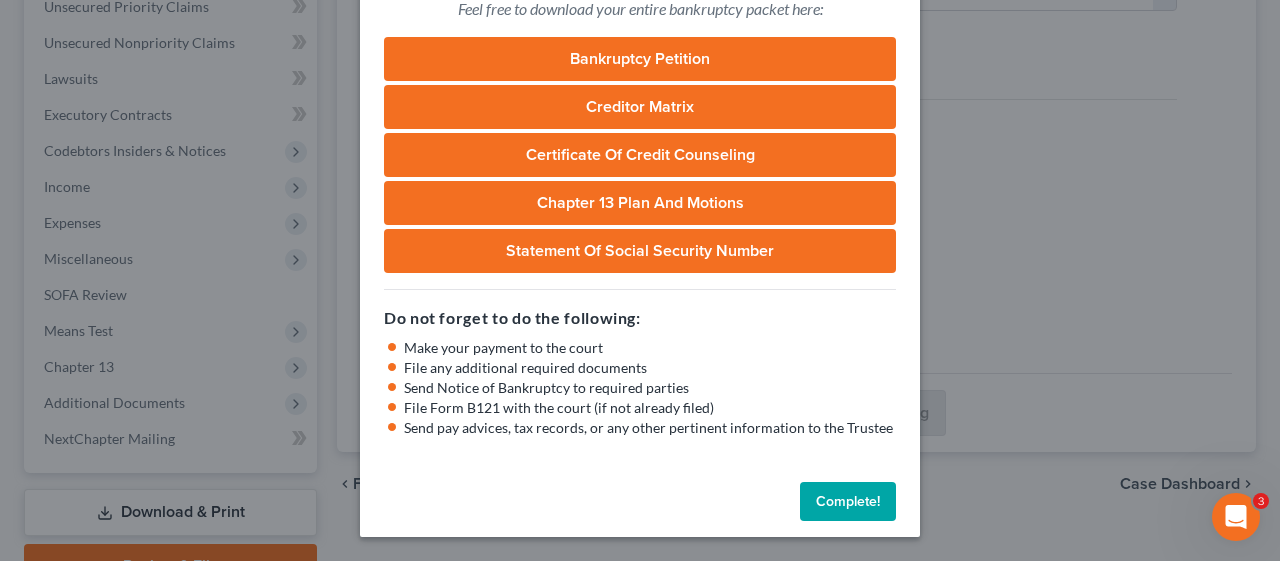 click on "Complete!" at bounding box center (848, 502) 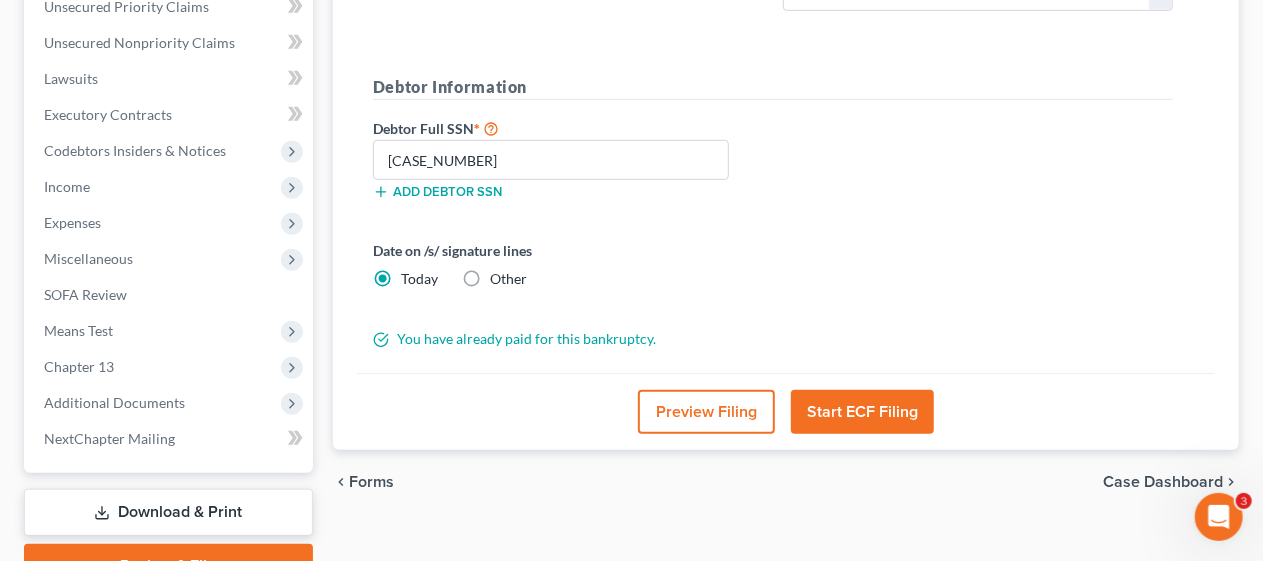 scroll, scrollTop: 0, scrollLeft: 0, axis: both 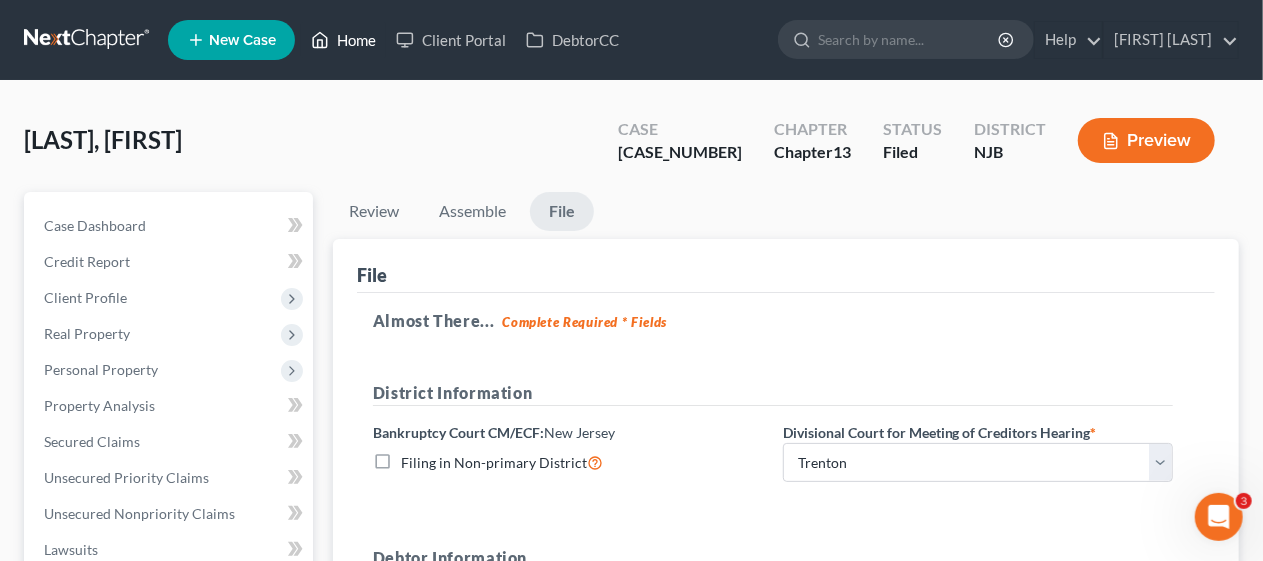 click on "Home" at bounding box center [343, 40] 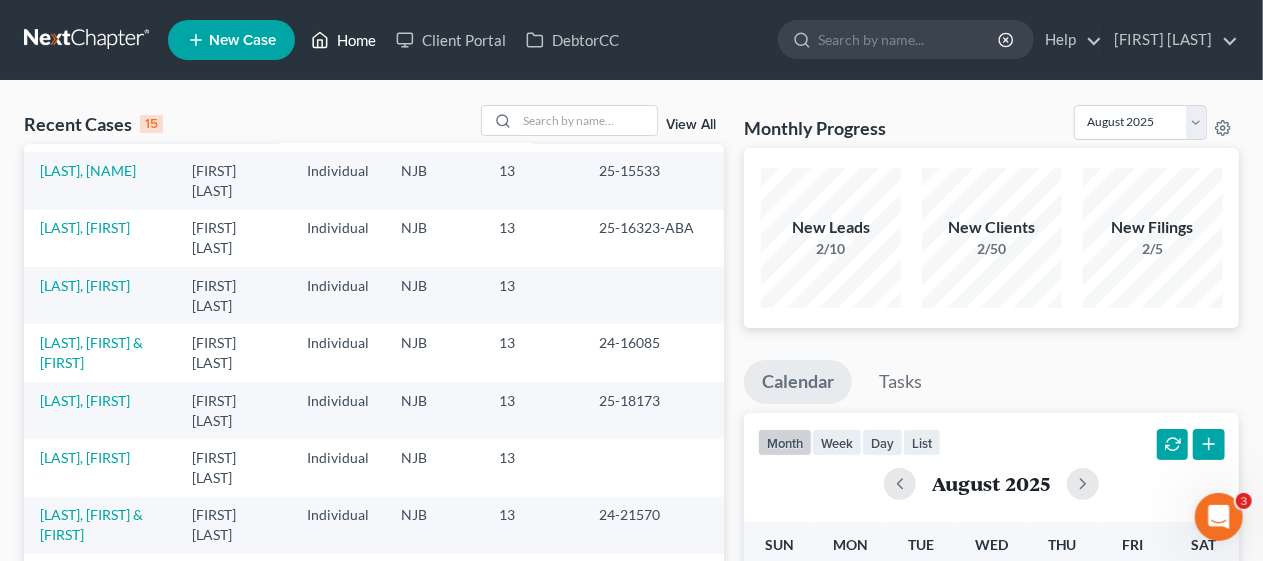 scroll, scrollTop: 200, scrollLeft: 0, axis: vertical 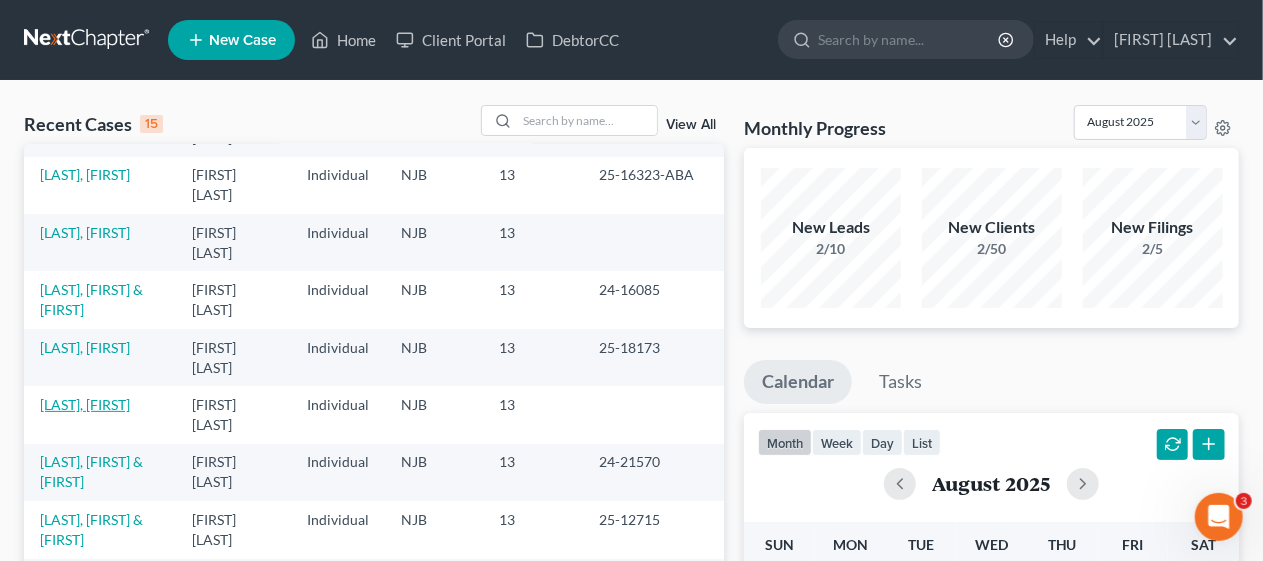 click on "[LAST], [FIRST]" at bounding box center [85, 404] 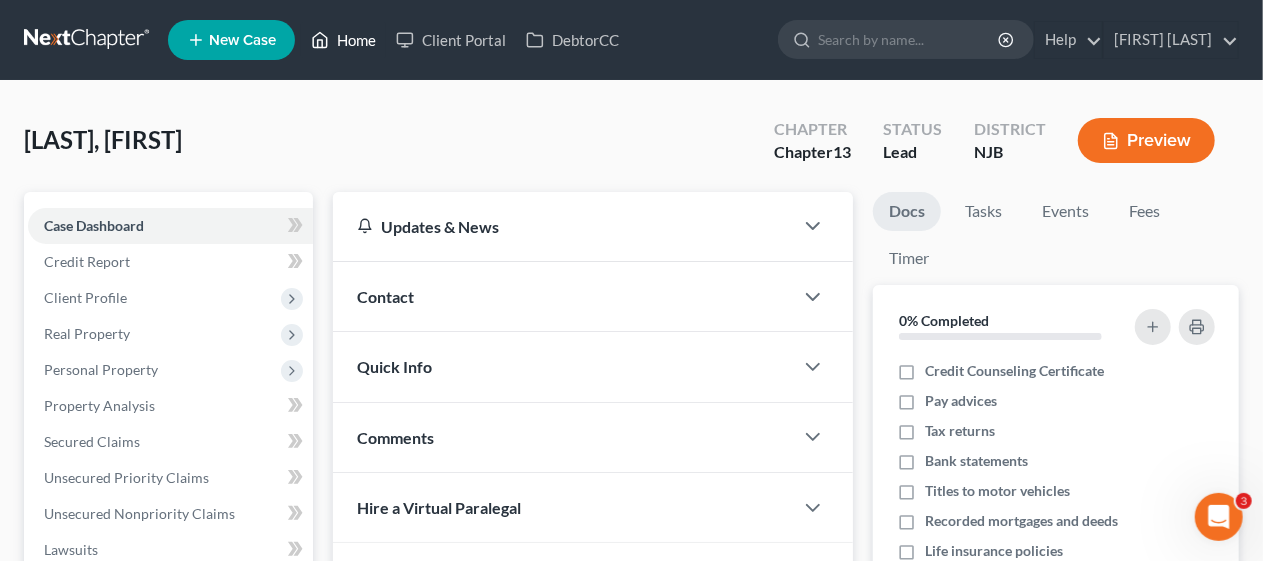 click on "Home" at bounding box center (343, 40) 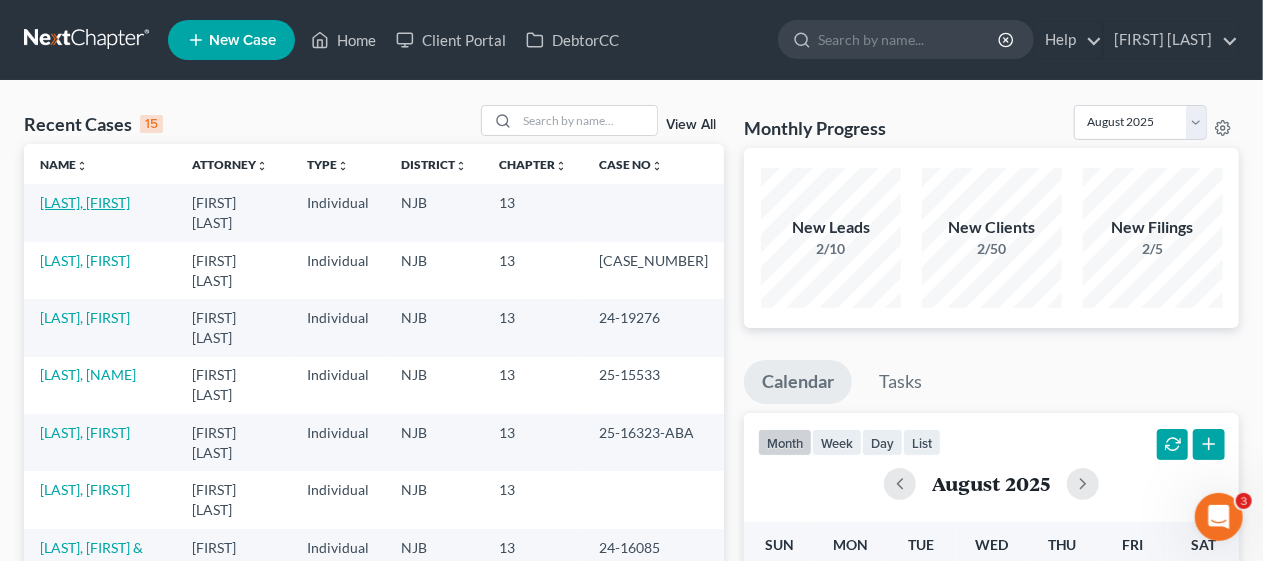 click on "[LAST], [FIRST]" at bounding box center [85, 202] 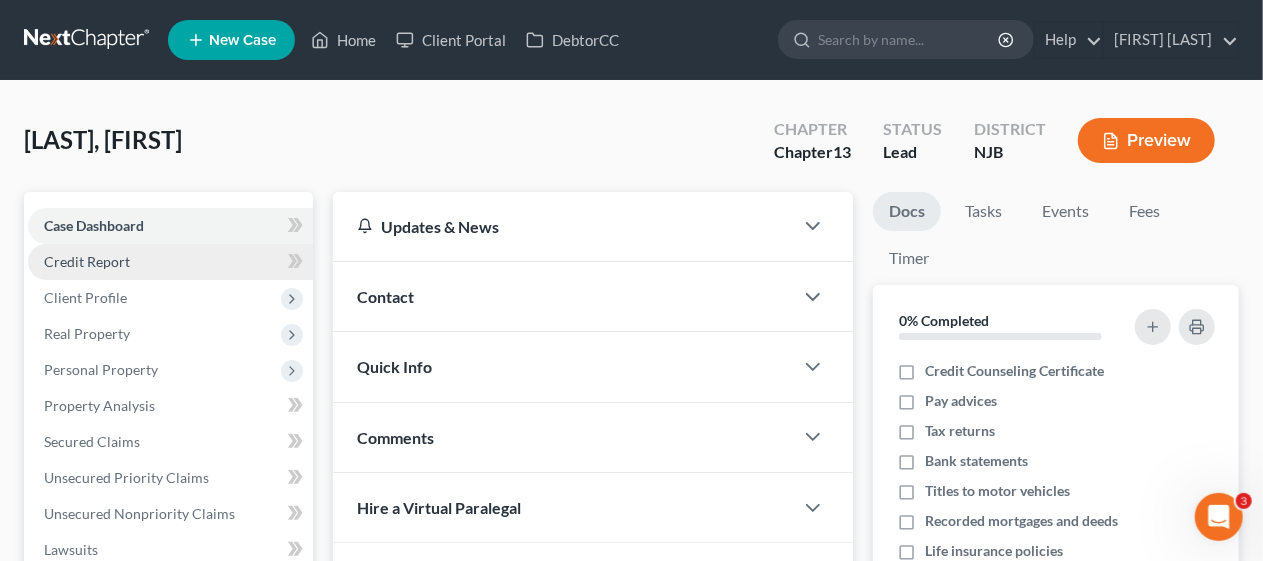 click on "Credit Report" at bounding box center (170, 262) 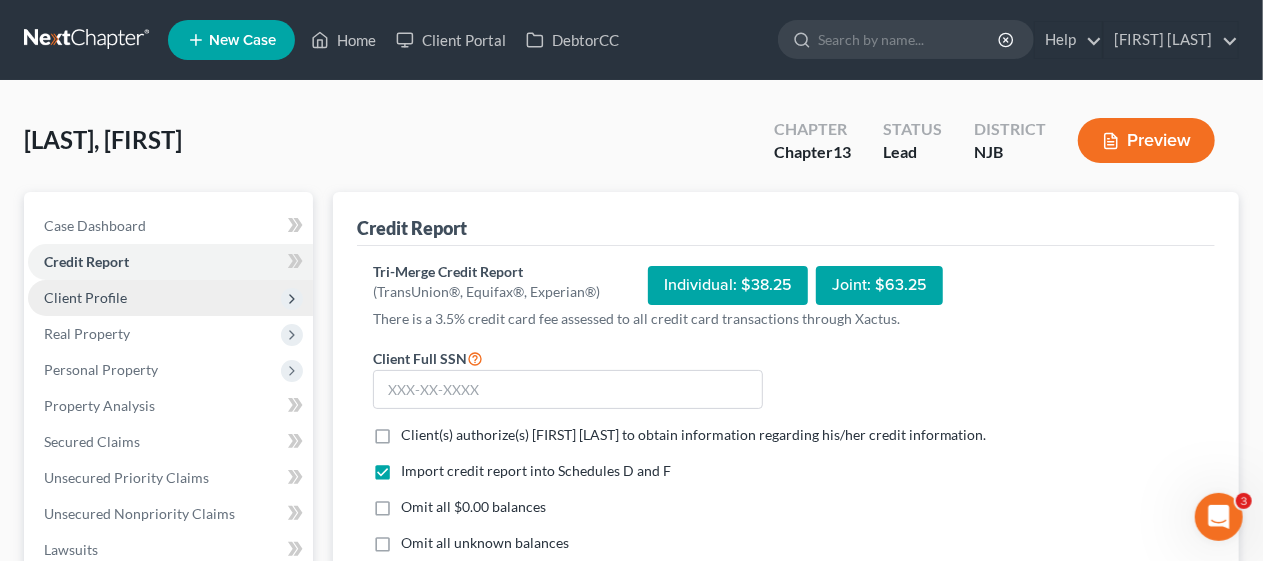 click on "Client Profile" at bounding box center (170, 298) 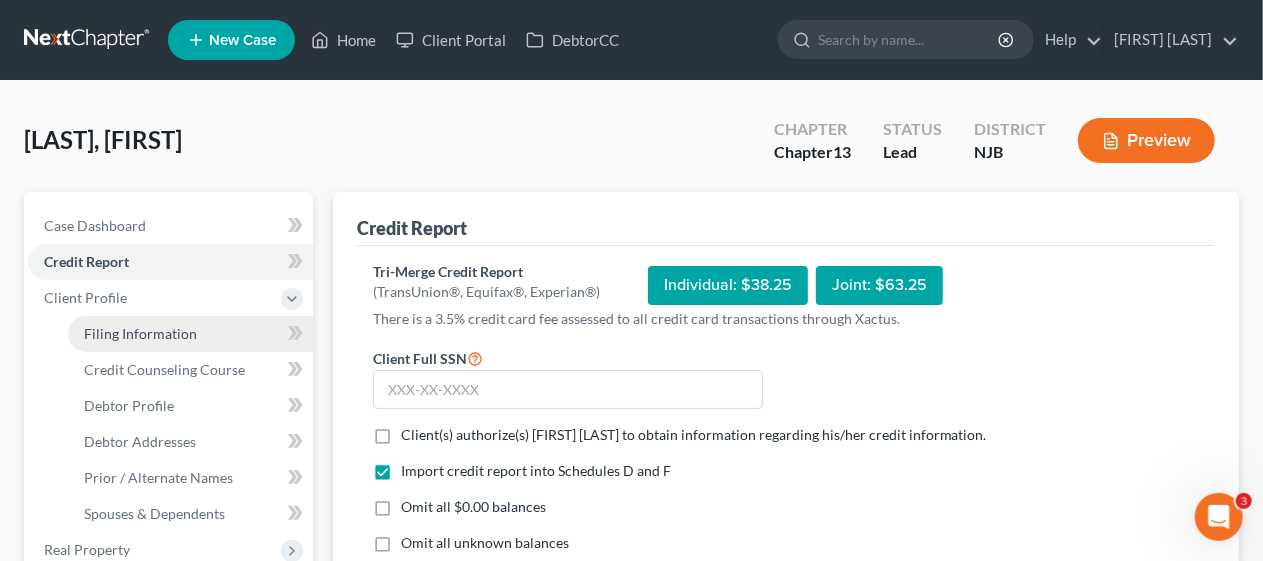 click on "Filing Information" at bounding box center (190, 334) 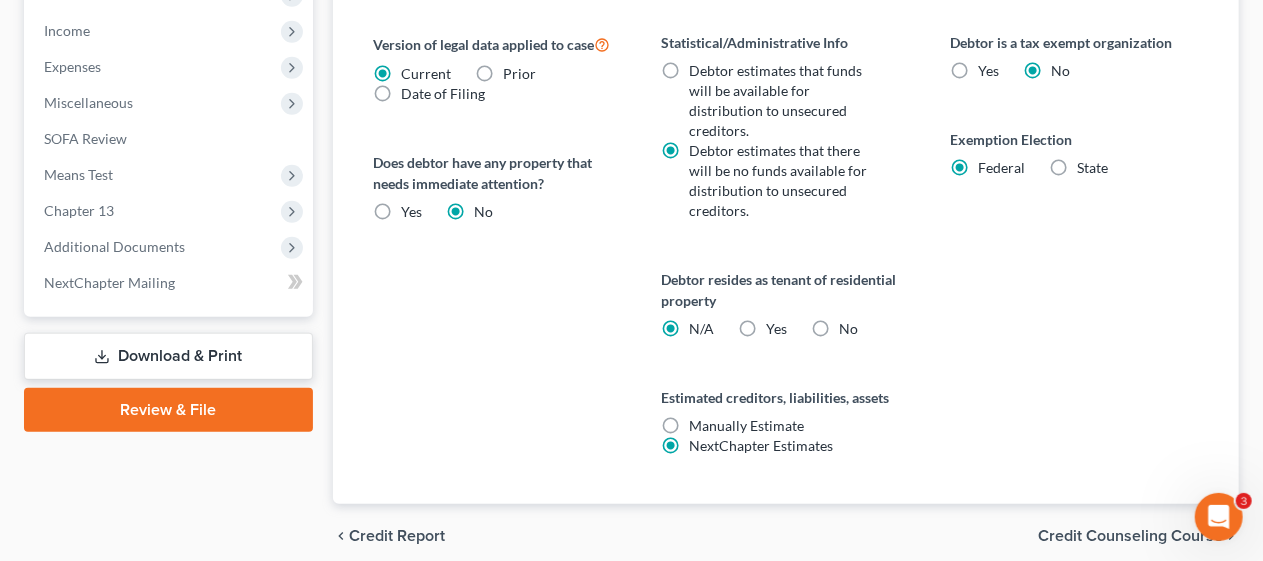 scroll, scrollTop: 853, scrollLeft: 0, axis: vertical 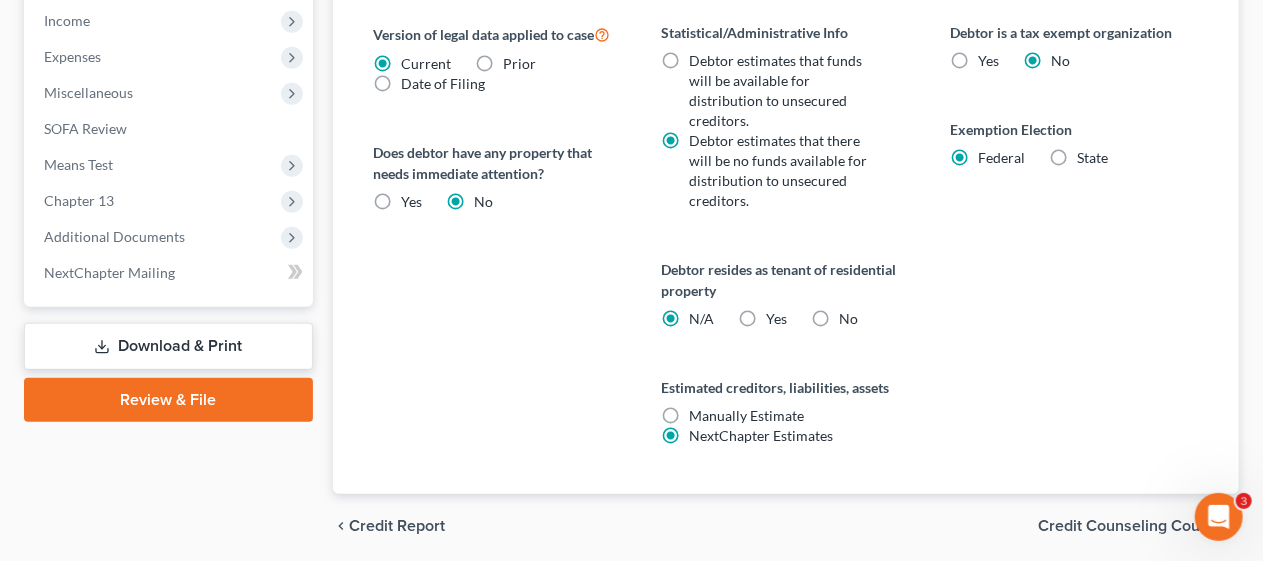 click on "Credit Counseling Course" at bounding box center (1130, 526) 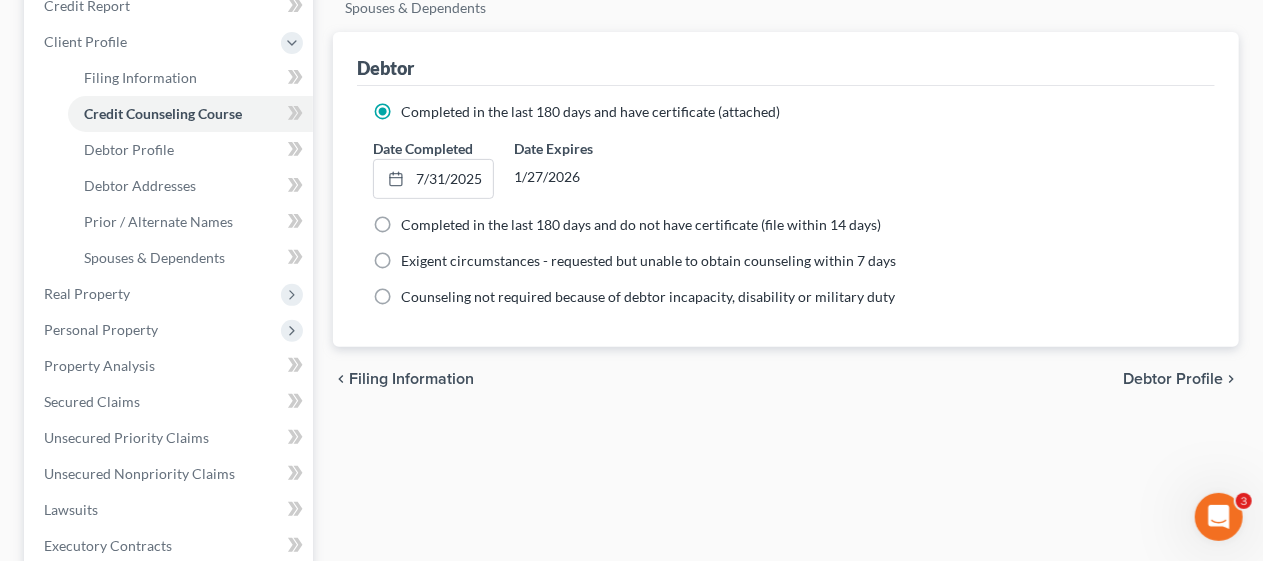 scroll, scrollTop: 300, scrollLeft: 0, axis: vertical 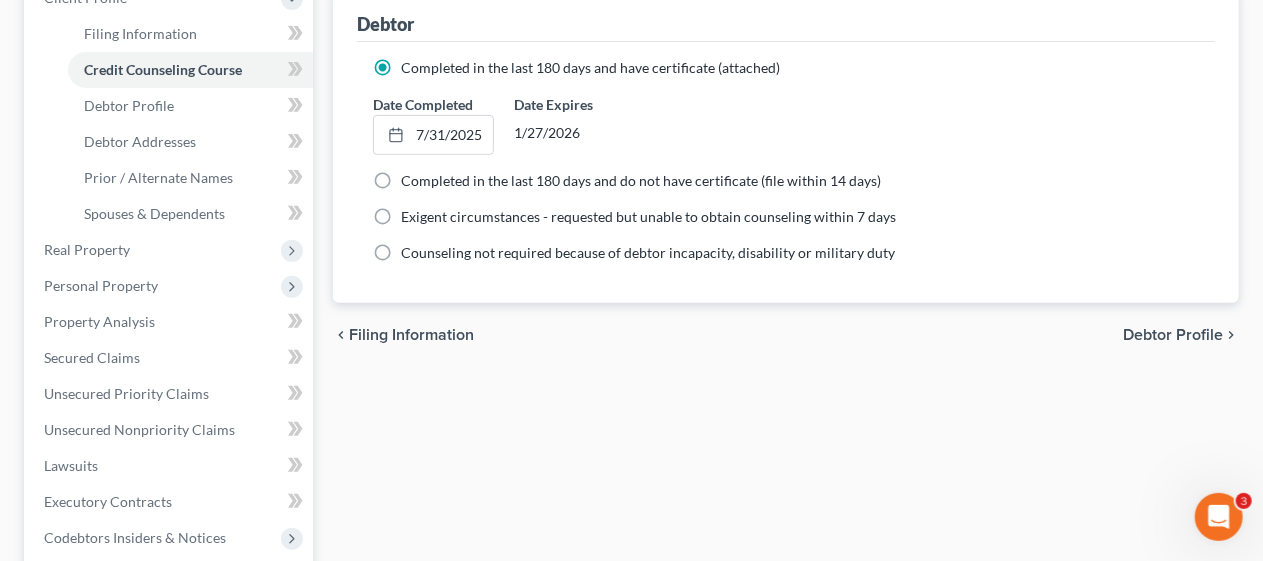 click on "Debtor Profile" at bounding box center (1173, 335) 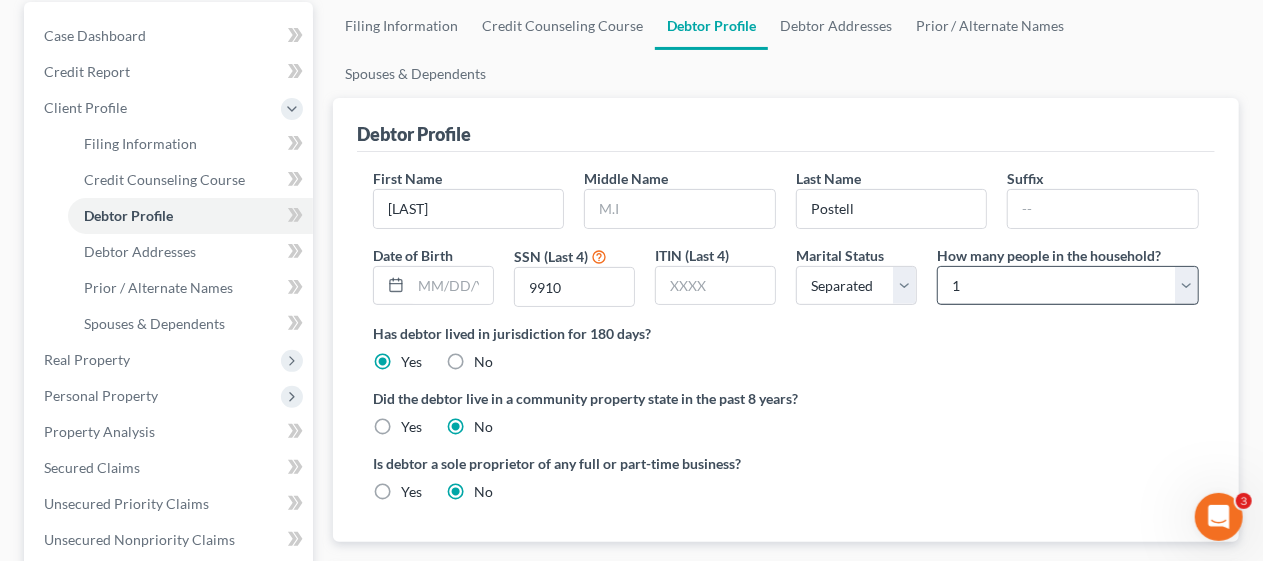 scroll, scrollTop: 200, scrollLeft: 0, axis: vertical 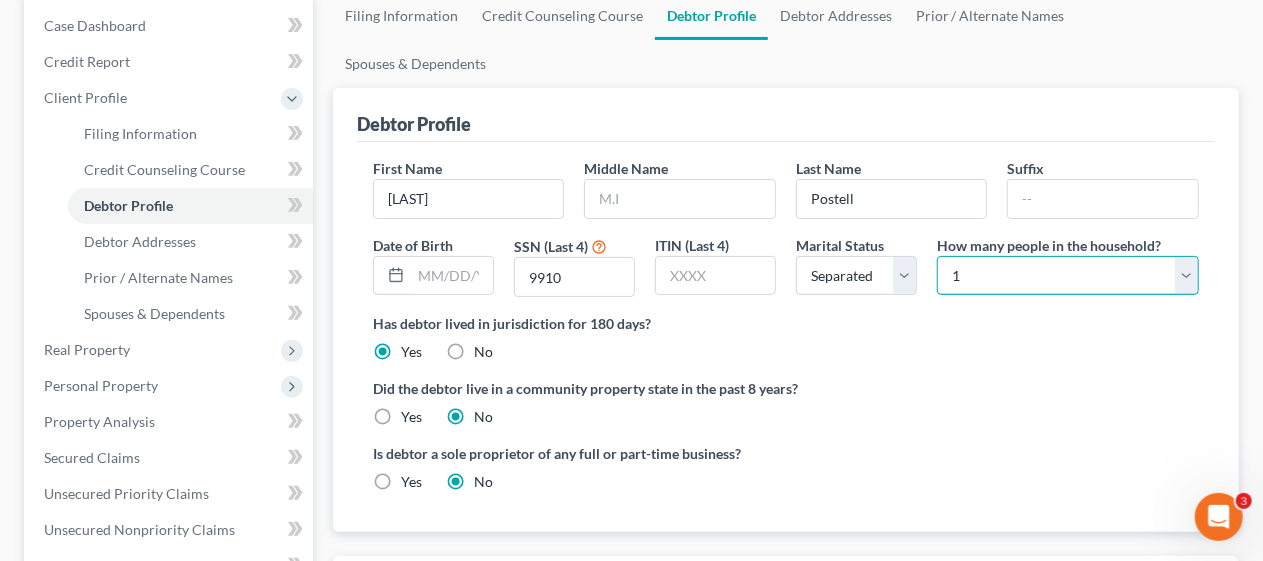 click on "Select 1 2 3 4 5 6 7 8 9 10 11 12 13 14 15 16 17 18 19 20" at bounding box center [1068, 276] 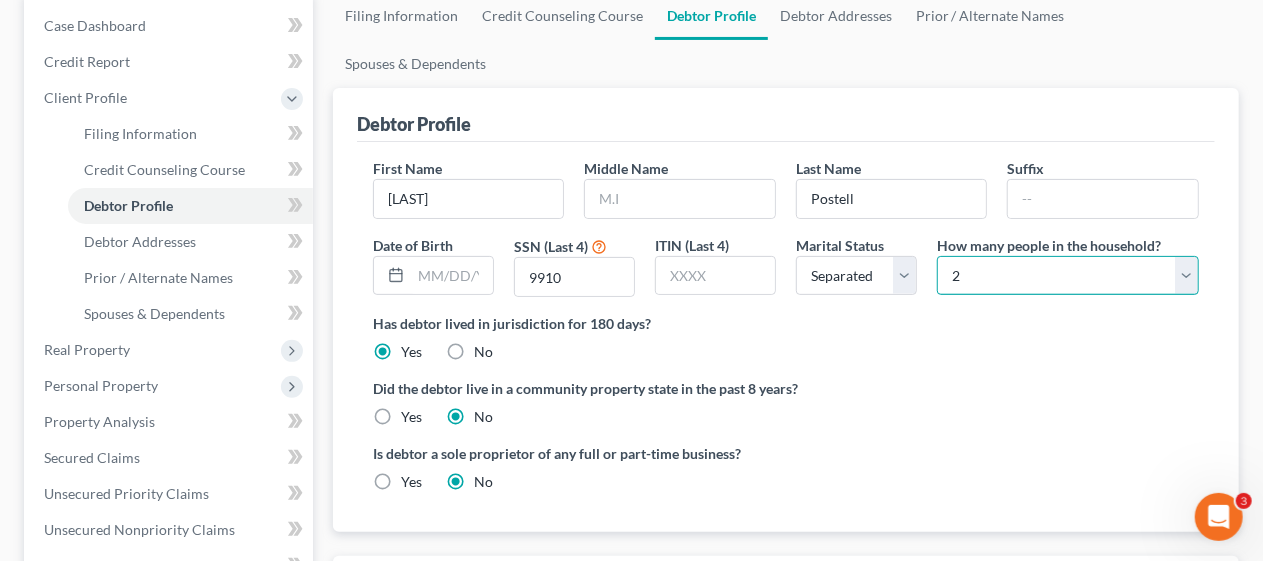 click on "Select 1 2 3 4 5 6 7 8 9 10 11 12 13 14 15 16 17 18 19 20" at bounding box center (1068, 276) 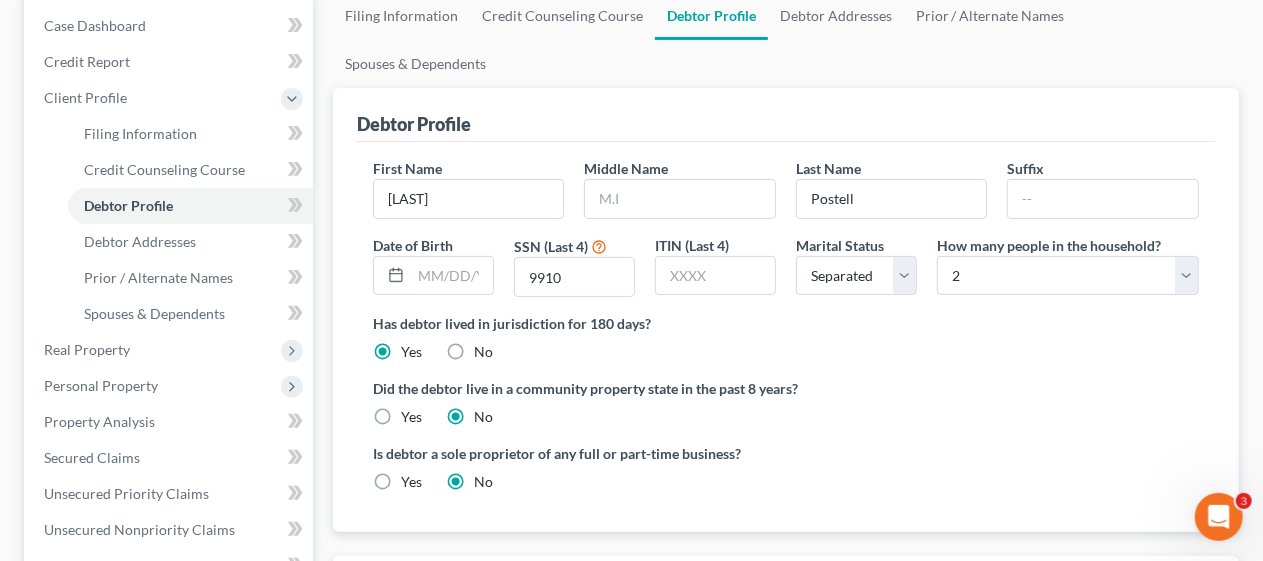 click on "Did the debtor live in a community property state in the past 8 years?" at bounding box center [786, 388] 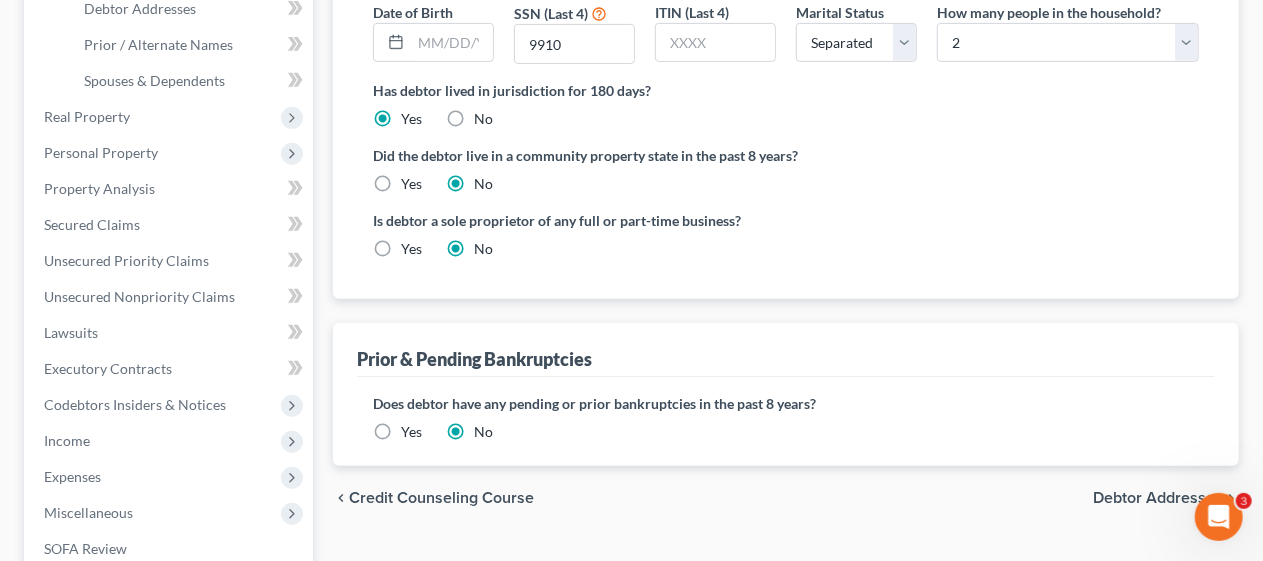 scroll, scrollTop: 500, scrollLeft: 0, axis: vertical 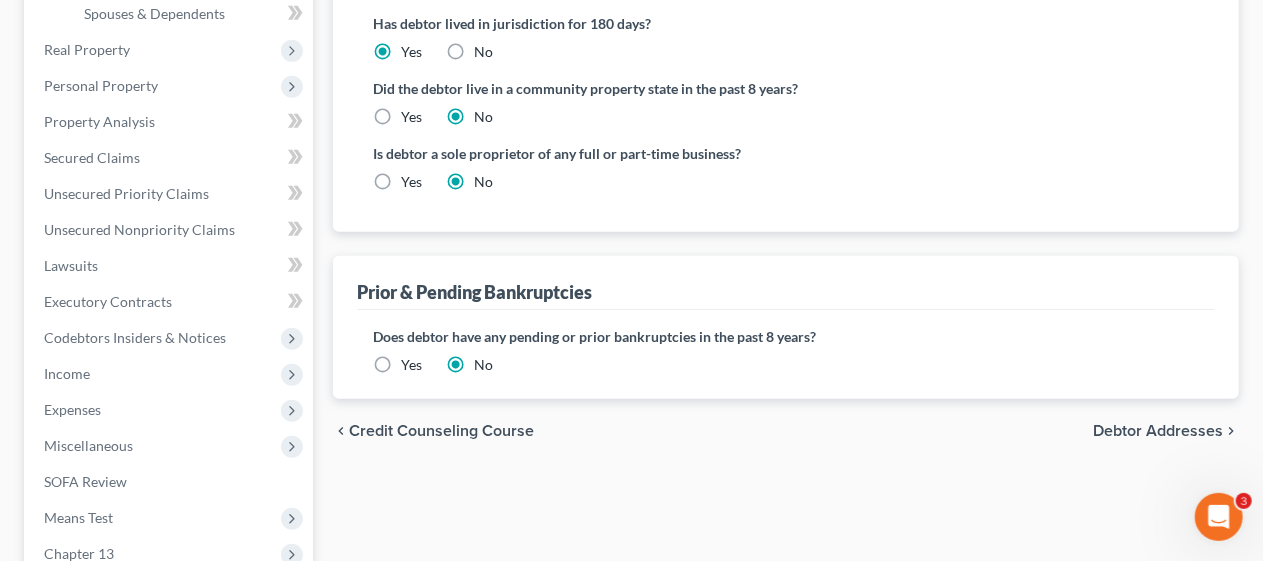 click on "Debtor Addresses" at bounding box center (1158, 431) 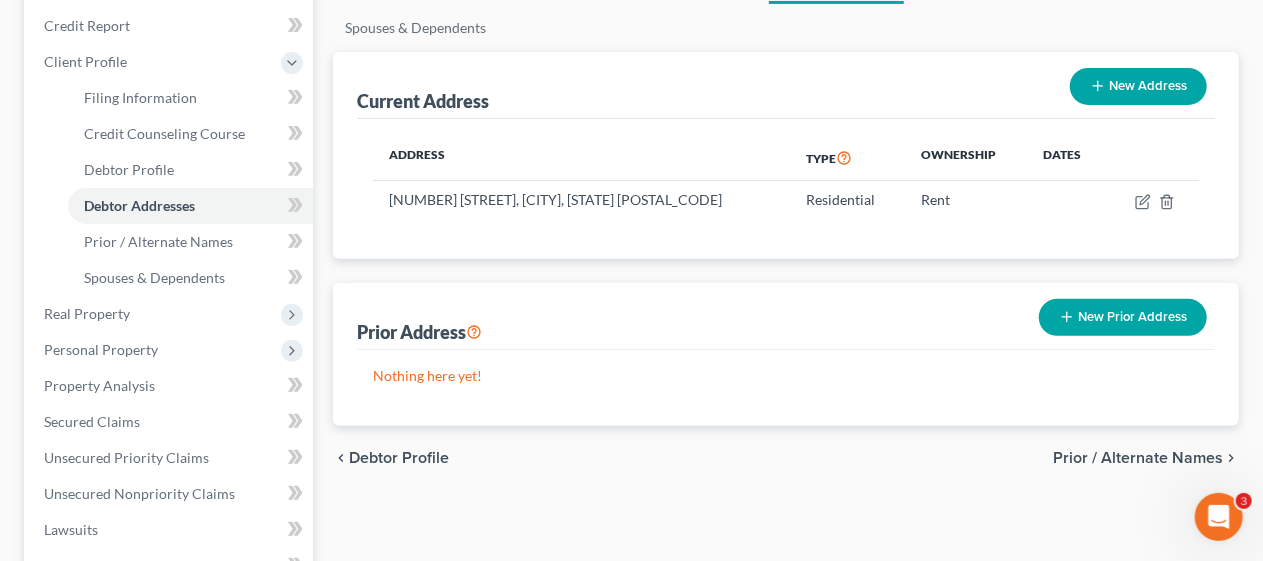 scroll, scrollTop: 300, scrollLeft: 0, axis: vertical 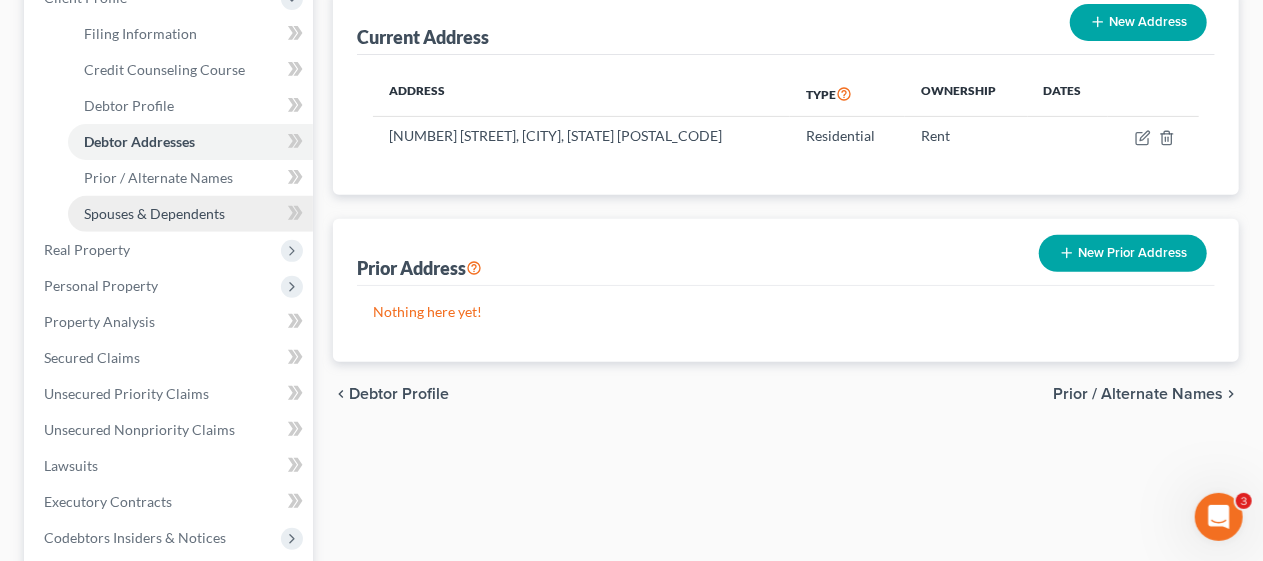 click on "Spouses & Dependents" at bounding box center [154, 213] 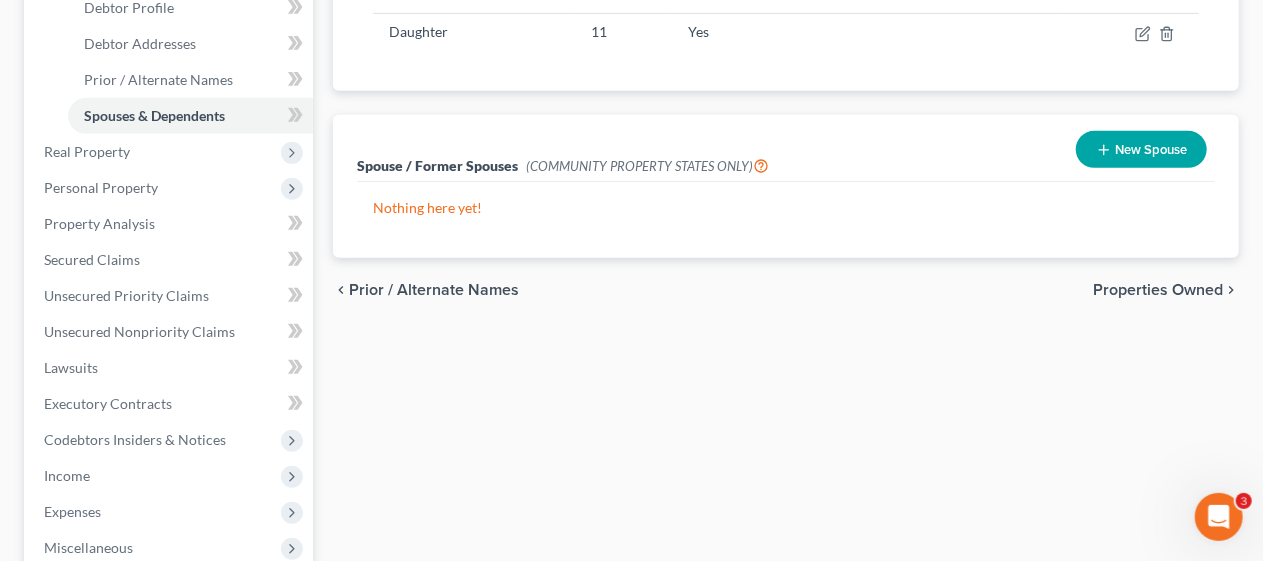 scroll, scrollTop: 400, scrollLeft: 0, axis: vertical 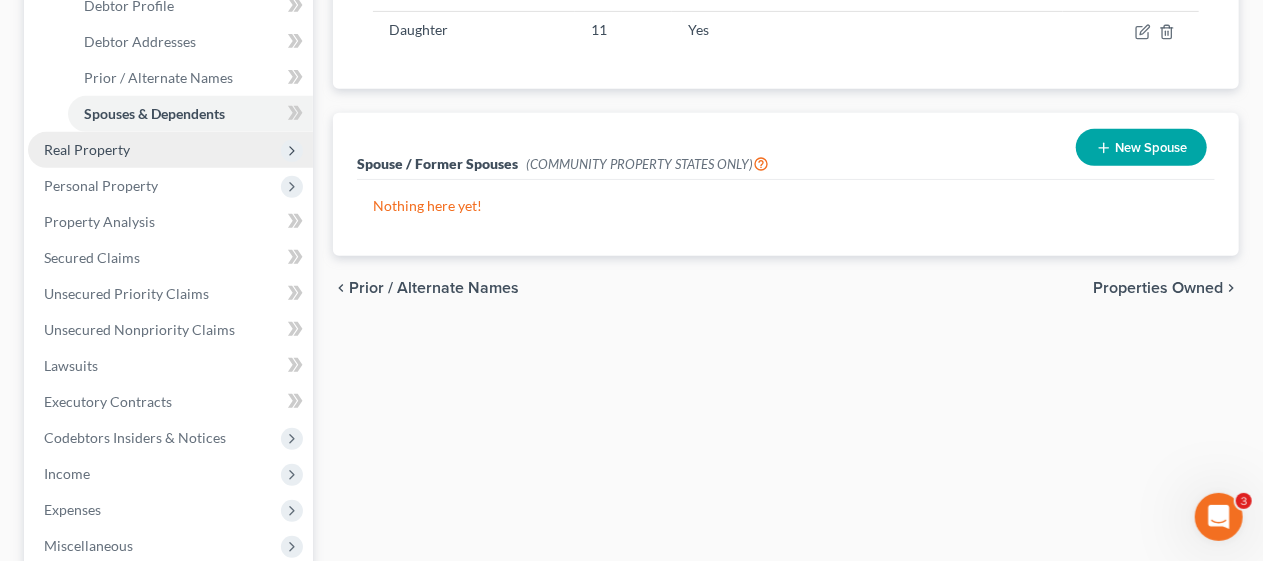 click on "Real Property" at bounding box center (170, 150) 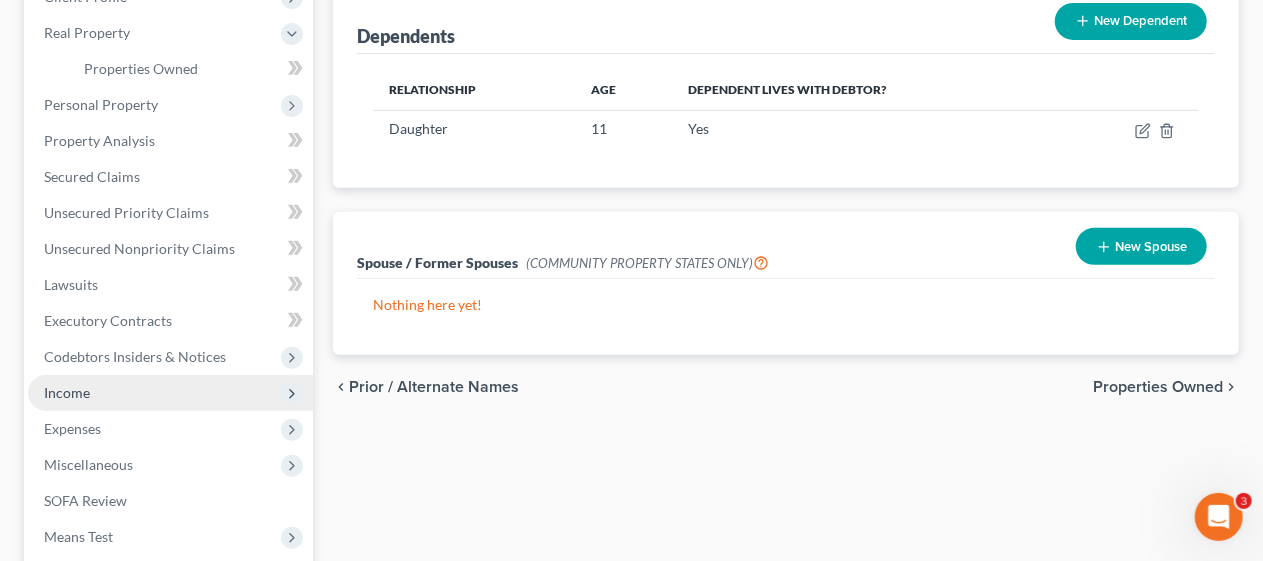 scroll, scrollTop: 200, scrollLeft: 0, axis: vertical 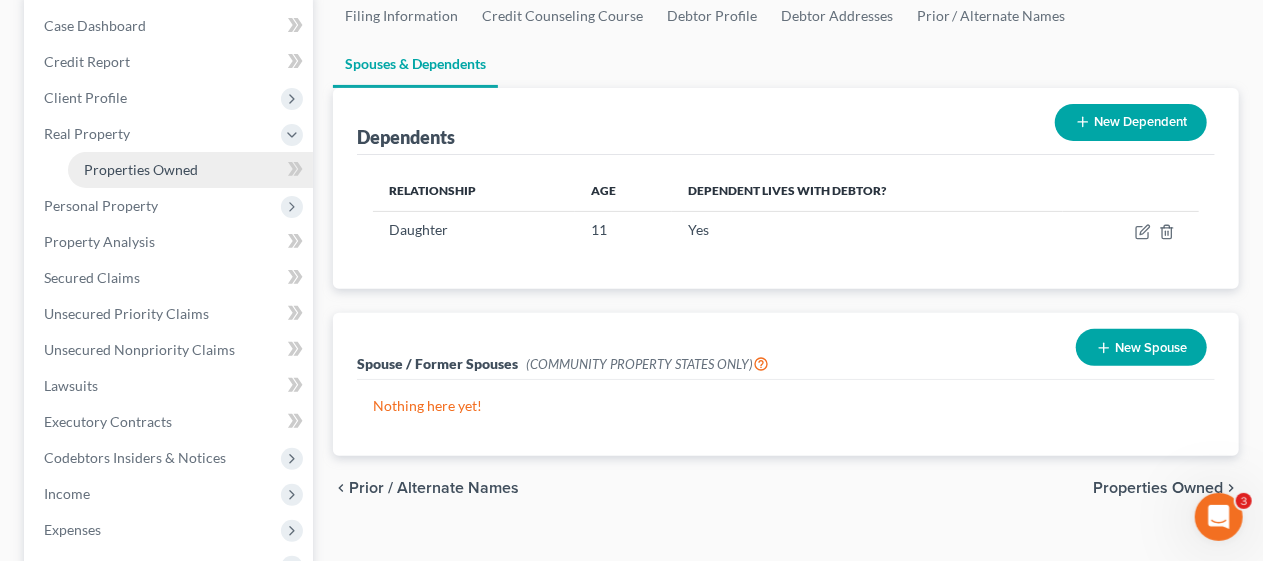 click on "Properties Owned" at bounding box center [141, 169] 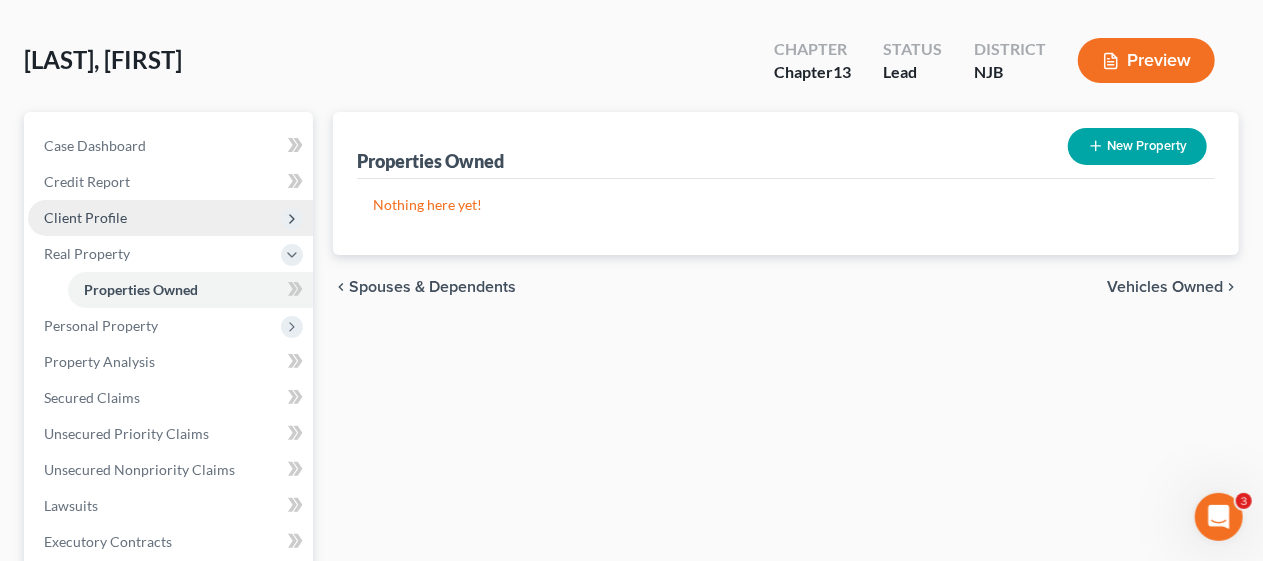scroll, scrollTop: 200, scrollLeft: 0, axis: vertical 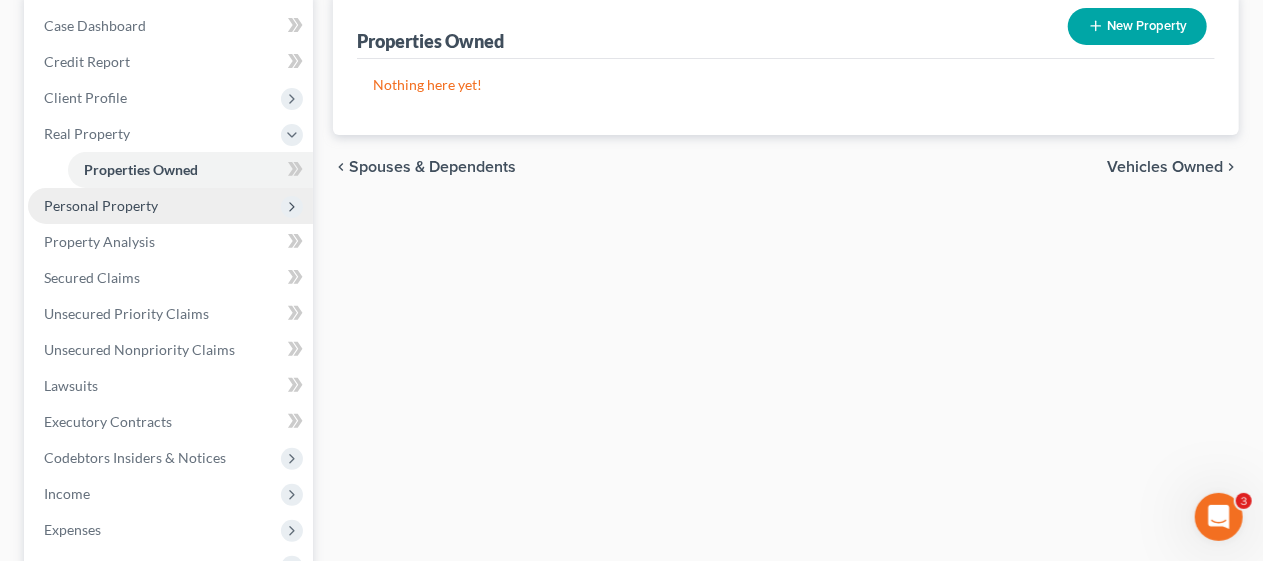 click on "Personal Property" at bounding box center [170, 206] 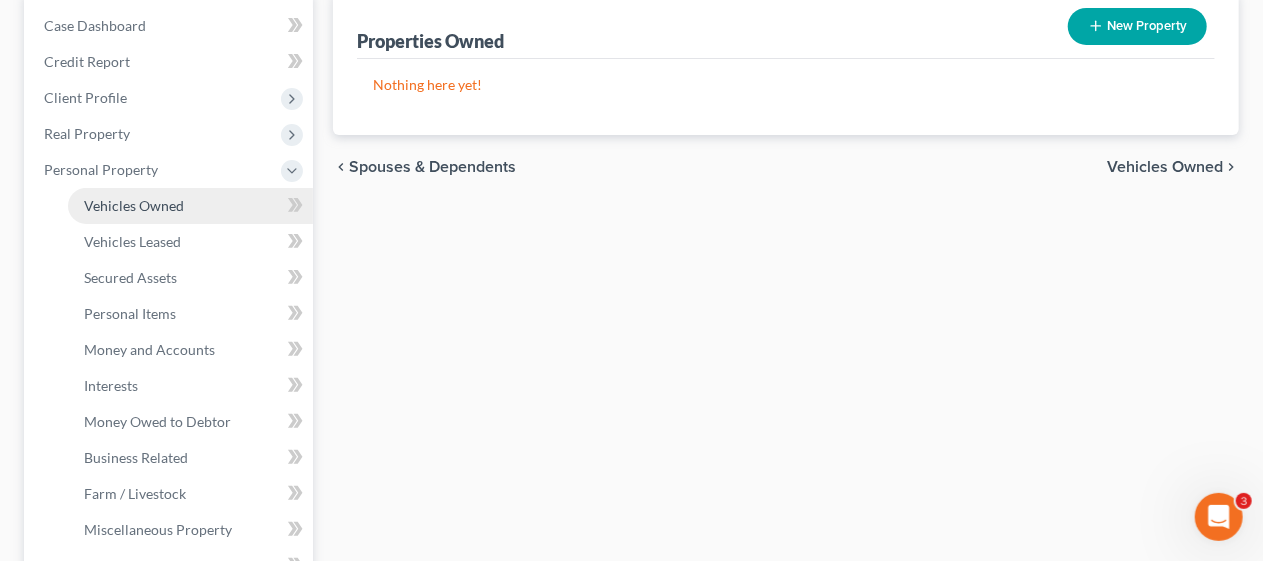 click on "Vehicles Owned" at bounding box center (134, 205) 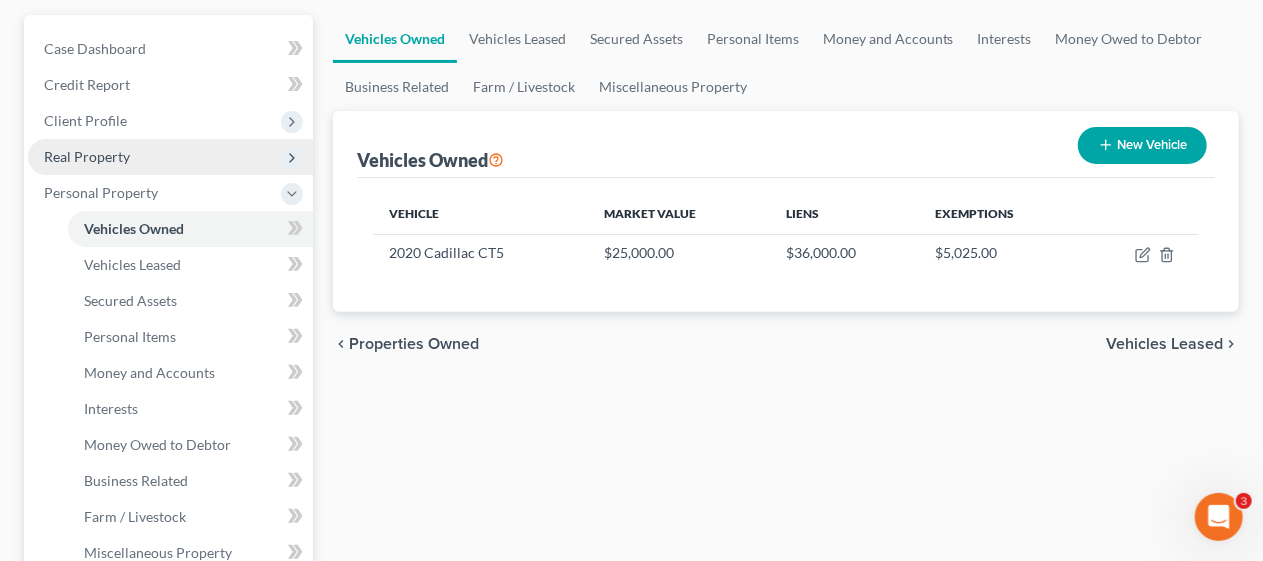 scroll, scrollTop: 200, scrollLeft: 0, axis: vertical 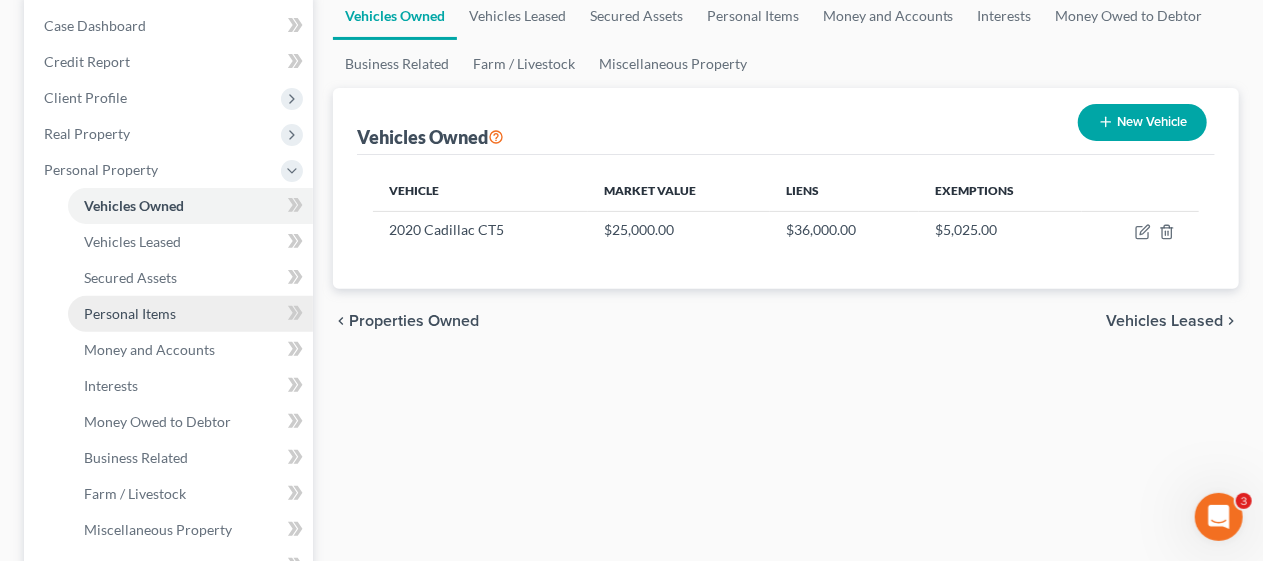 click on "Personal Items" at bounding box center [190, 314] 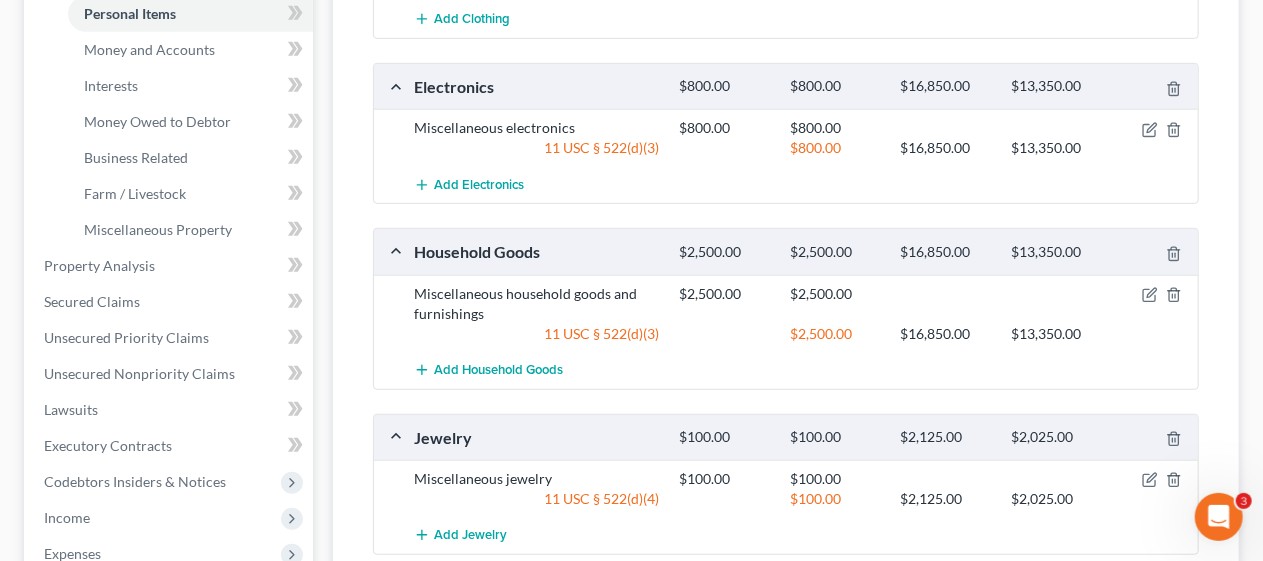 scroll, scrollTop: 400, scrollLeft: 0, axis: vertical 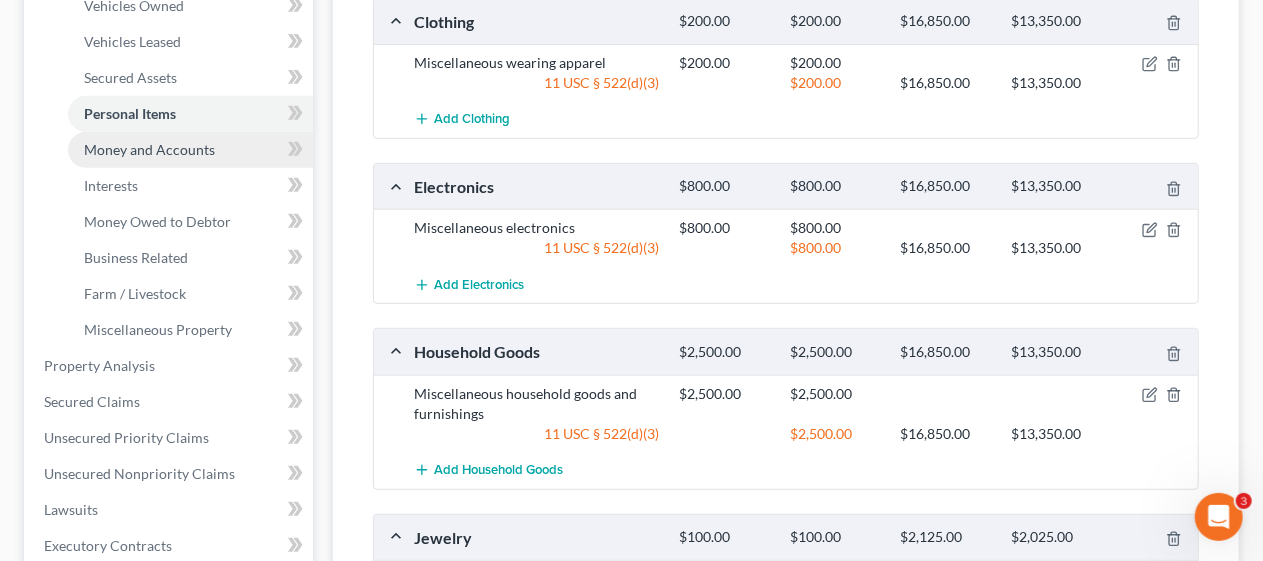 click on "Money and Accounts" at bounding box center [149, 149] 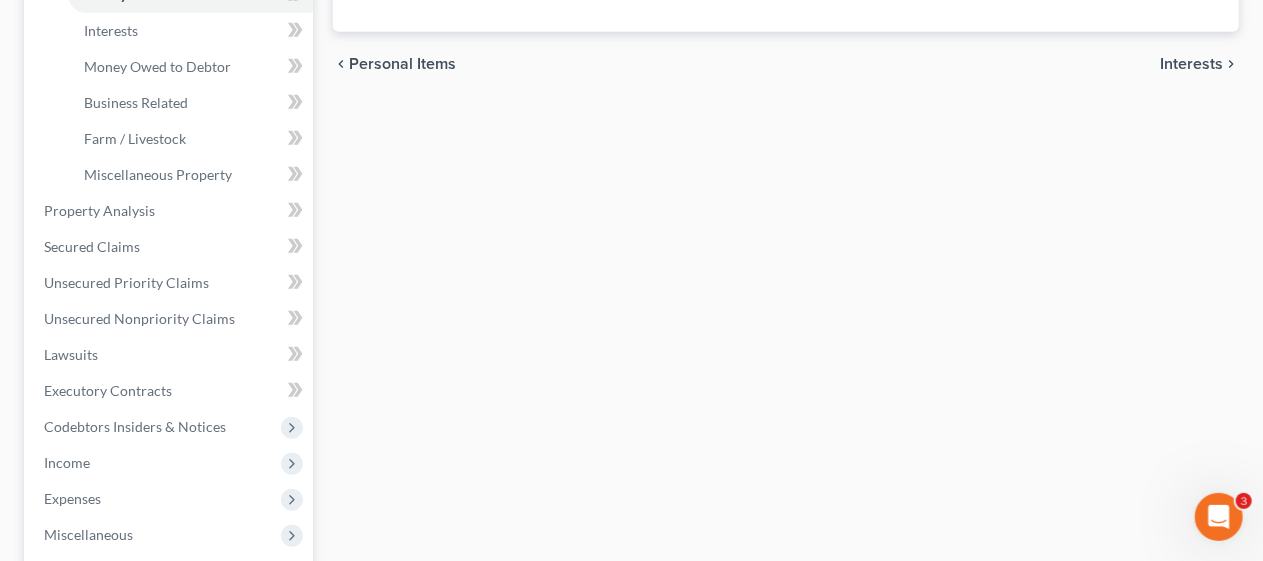 scroll, scrollTop: 600, scrollLeft: 0, axis: vertical 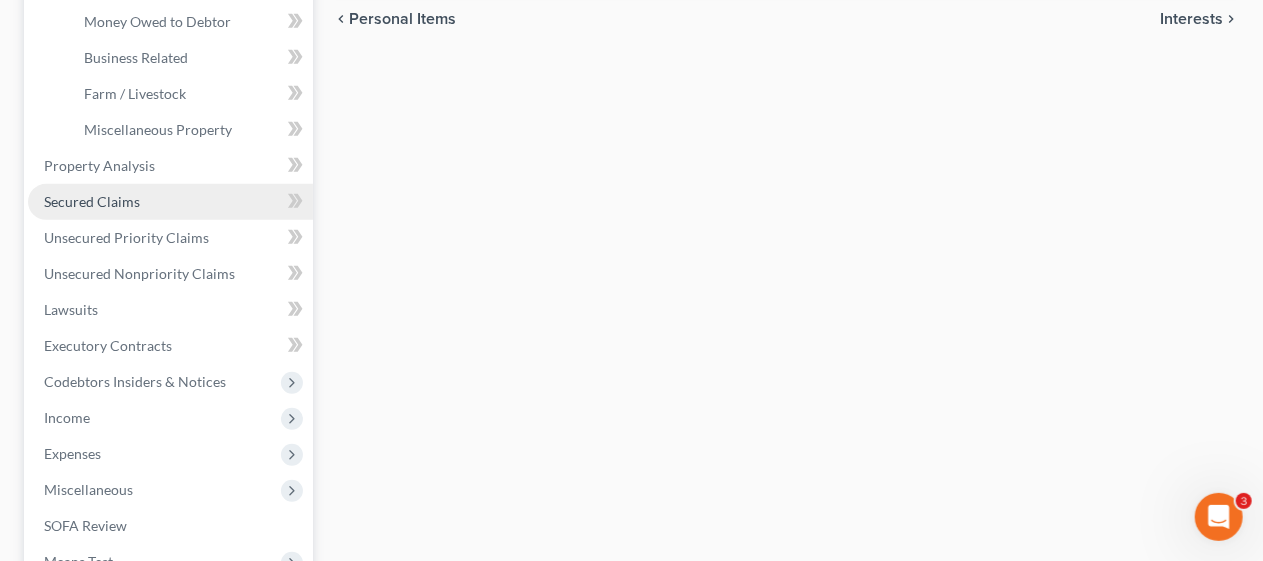 click on "Secured Claims" at bounding box center [170, 202] 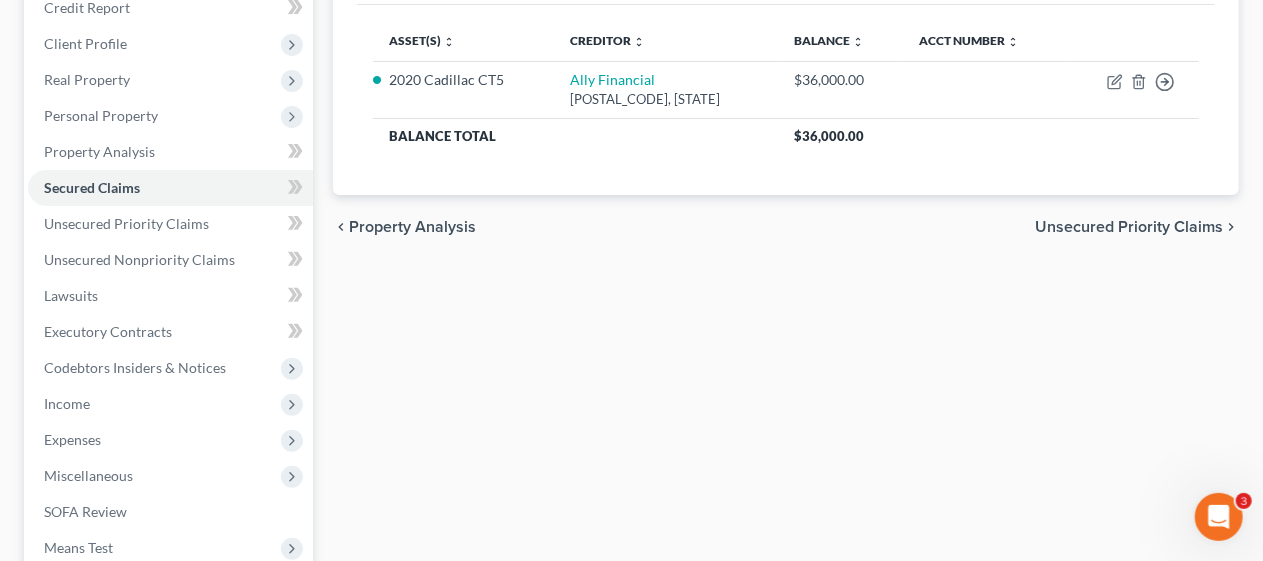 scroll, scrollTop: 300, scrollLeft: 0, axis: vertical 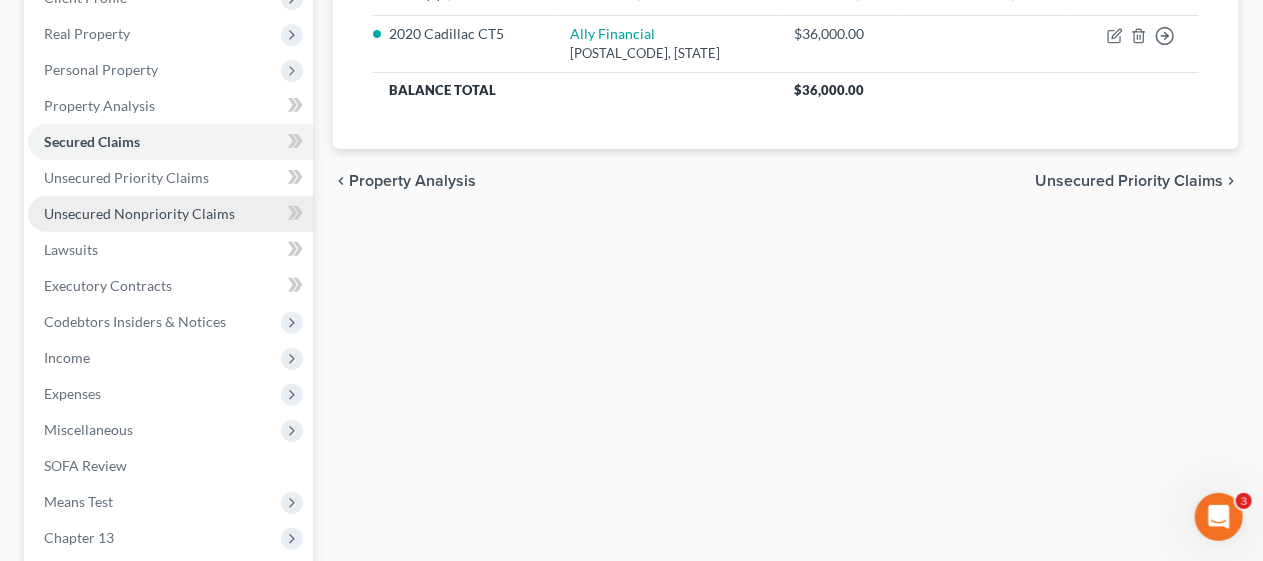 click on "Unsecured Nonpriority Claims" at bounding box center (139, 213) 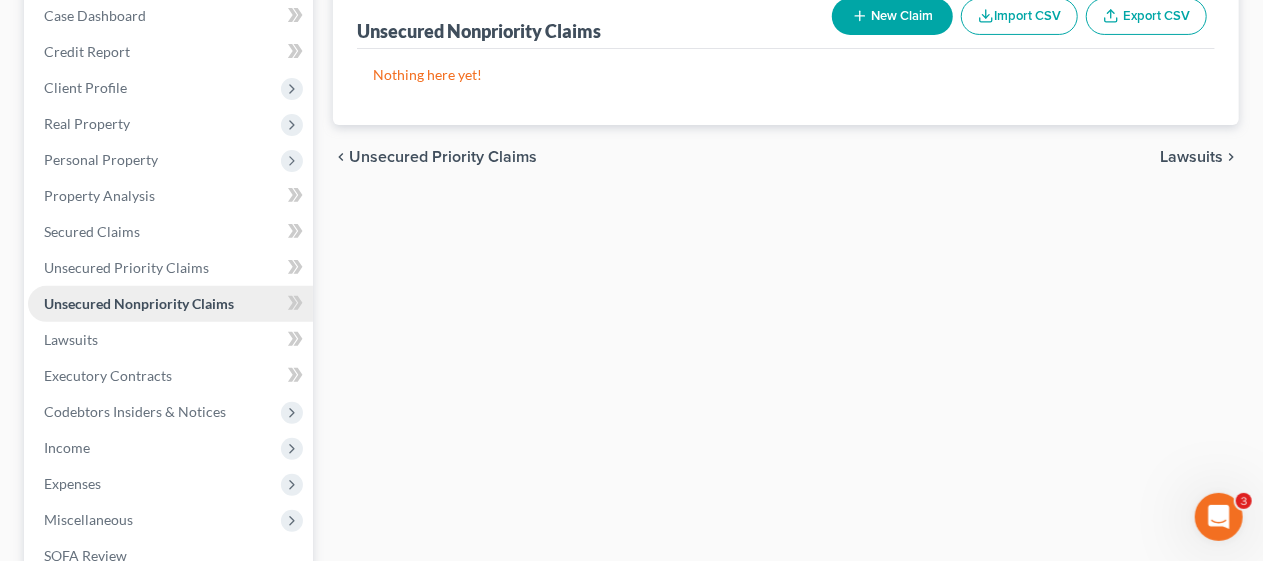 scroll, scrollTop: 0, scrollLeft: 0, axis: both 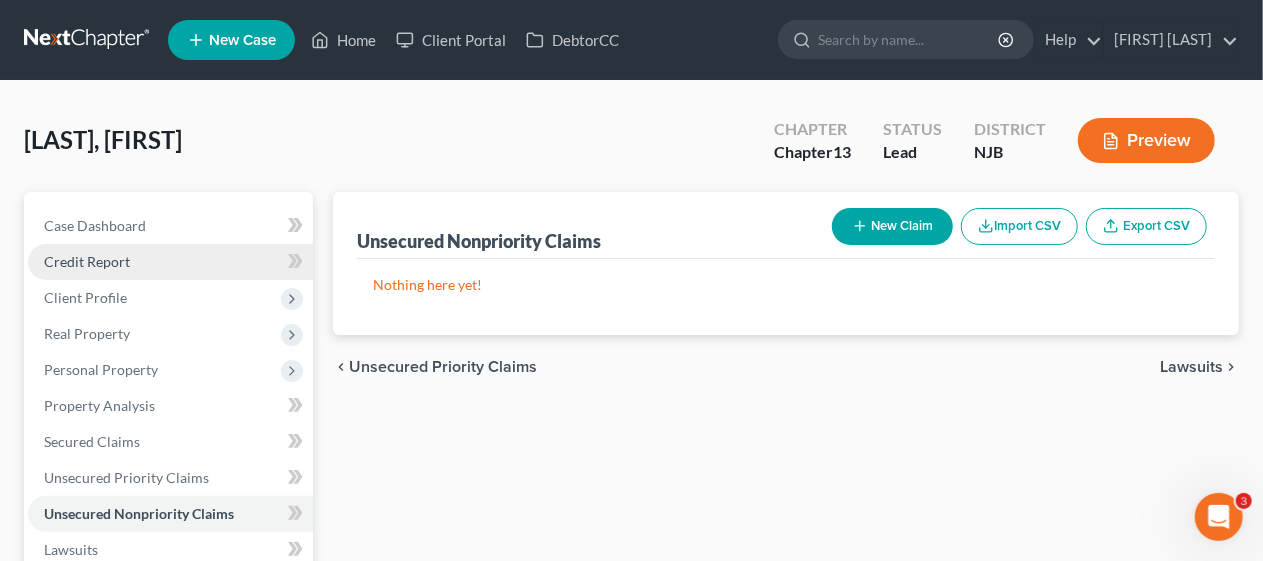 click on "Credit Report" at bounding box center [170, 262] 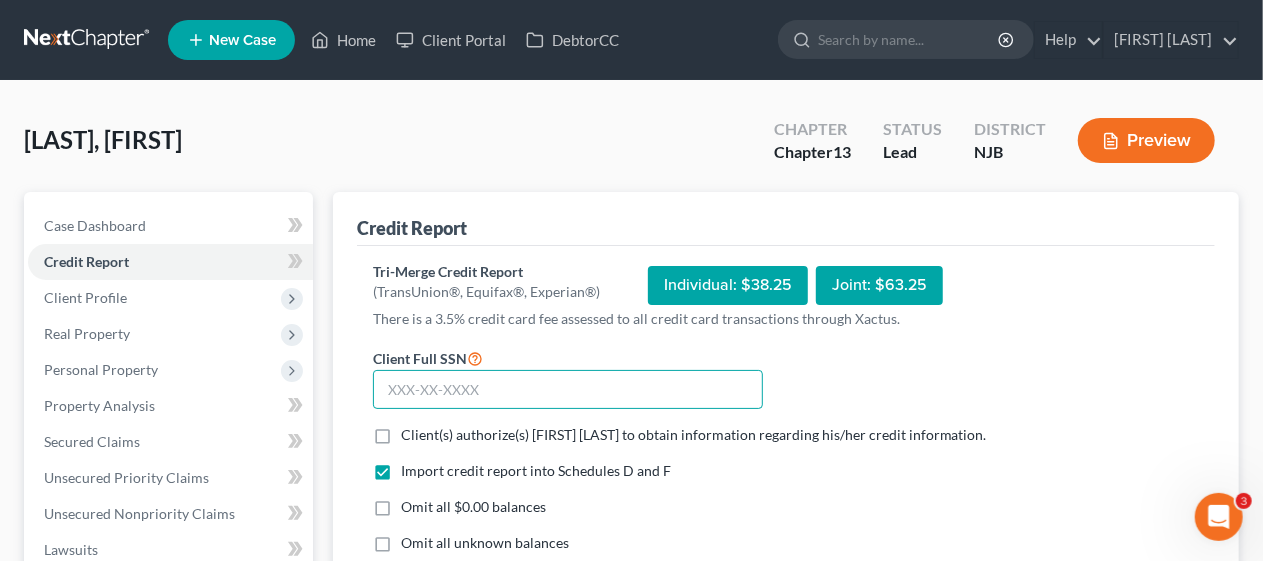 click at bounding box center [568, 390] 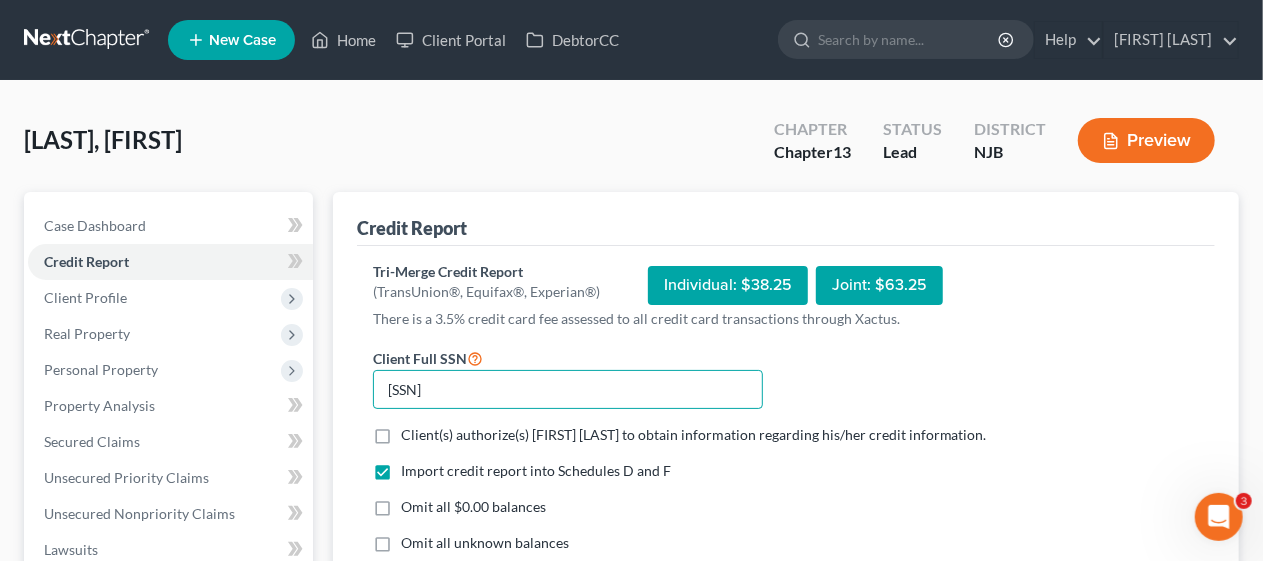 type on "[SSN]" 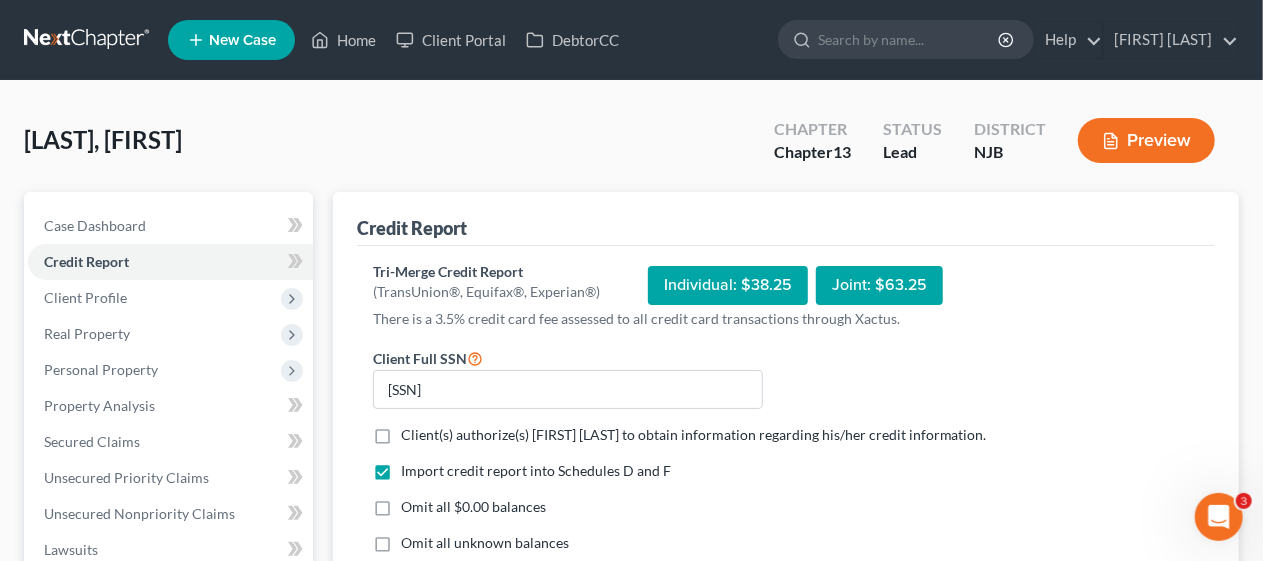 click on "Client(s) authorize(s) [FIRST] [LAST] to obtain information regarding his/her credit information. *" at bounding box center [694, 435] 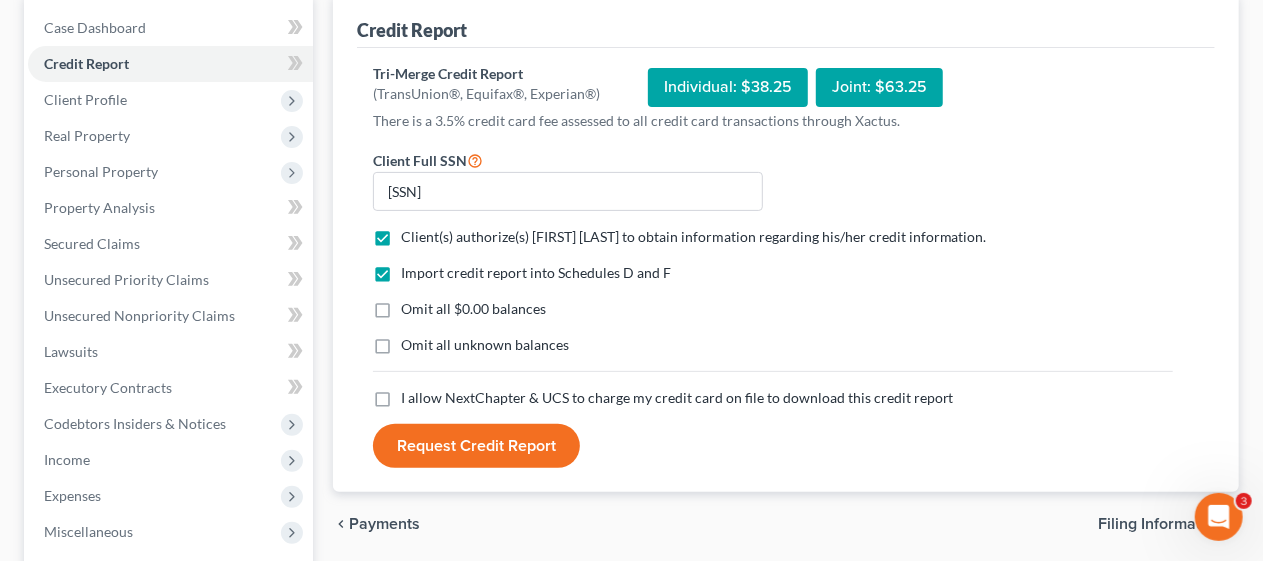 scroll, scrollTop: 200, scrollLeft: 0, axis: vertical 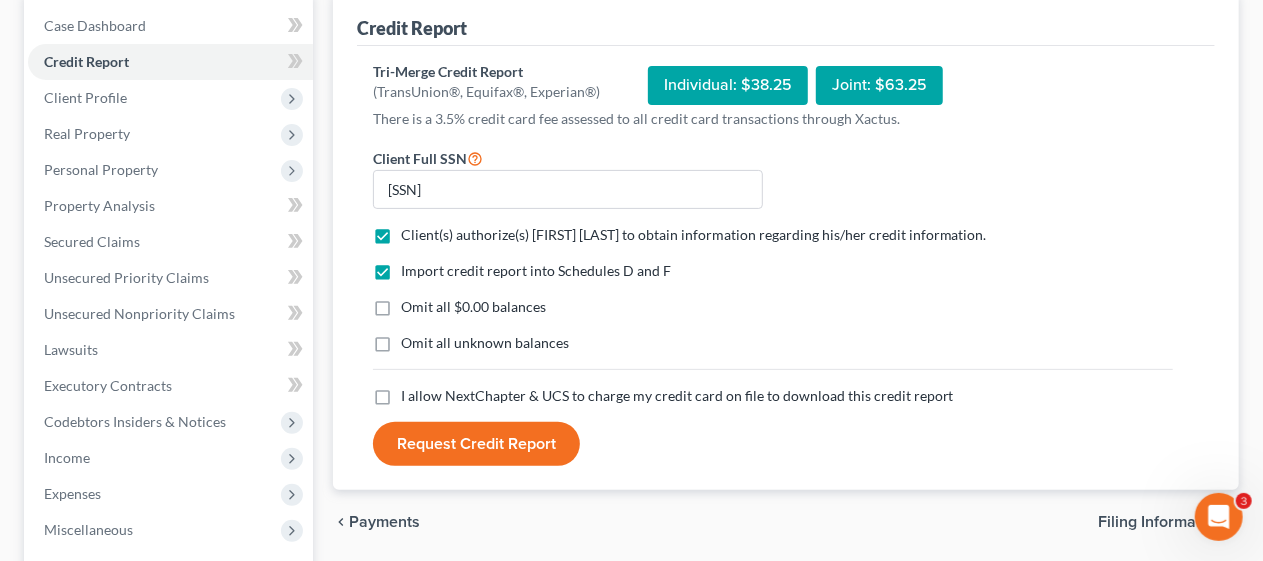 click on "Omit all $0.00 balances" at bounding box center [473, 307] 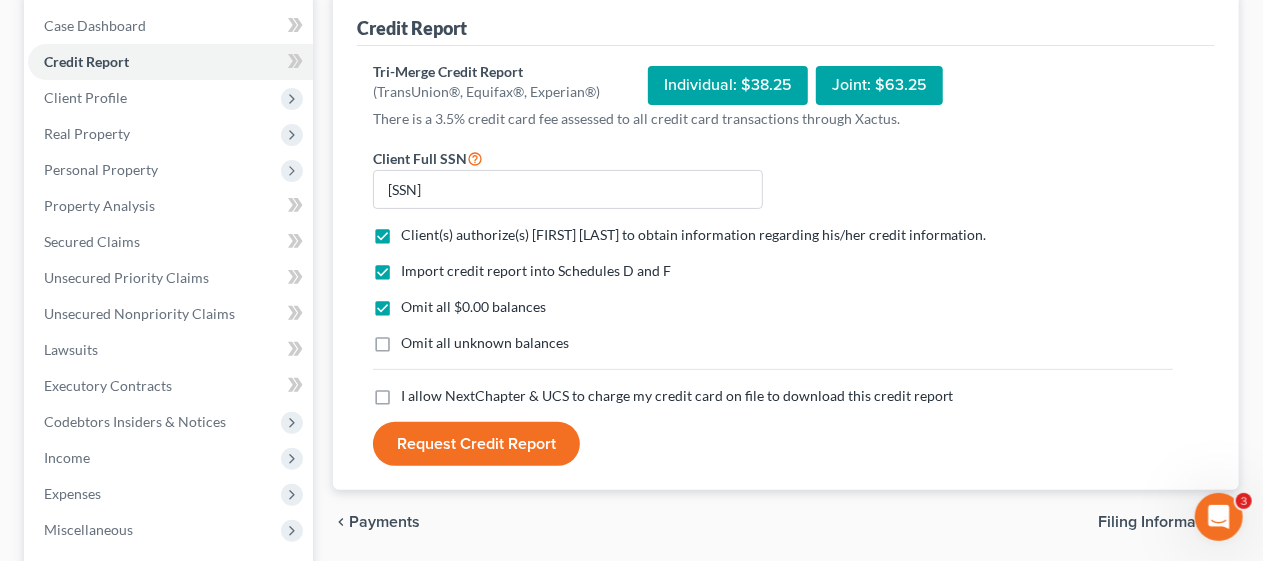click on "Omit all unknown balances" at bounding box center [485, 343] 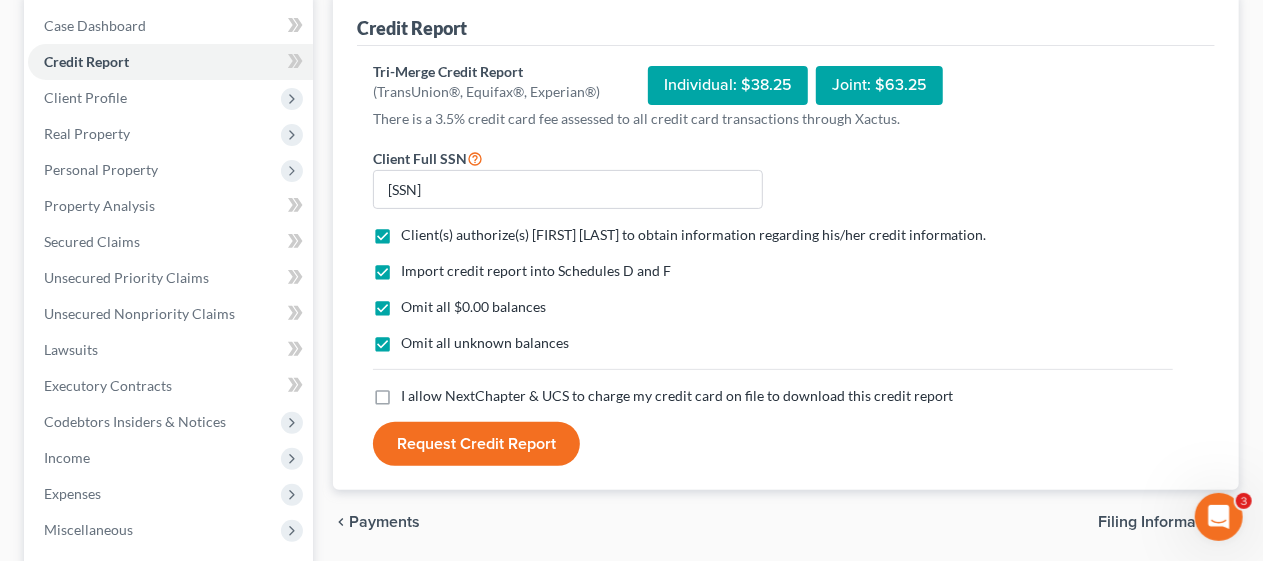 click on "I allow NextChapter & UCS to charge my credit card on file to download this credit report
*" at bounding box center (677, 396) 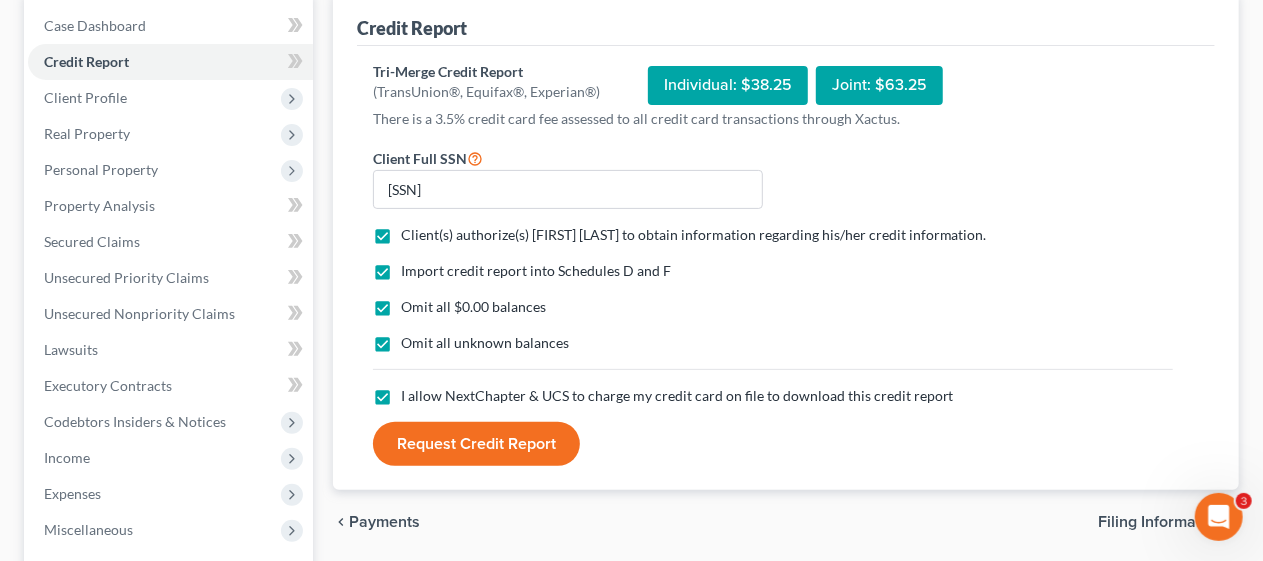 click on "Request Credit Report" at bounding box center (476, 444) 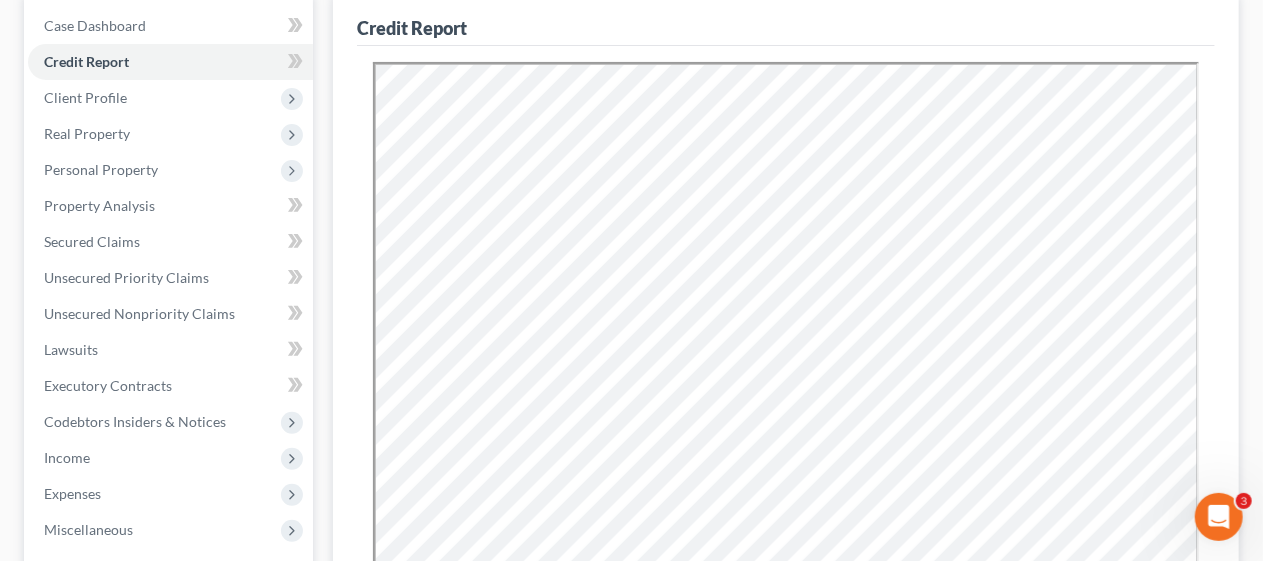 scroll, scrollTop: 0, scrollLeft: 0, axis: both 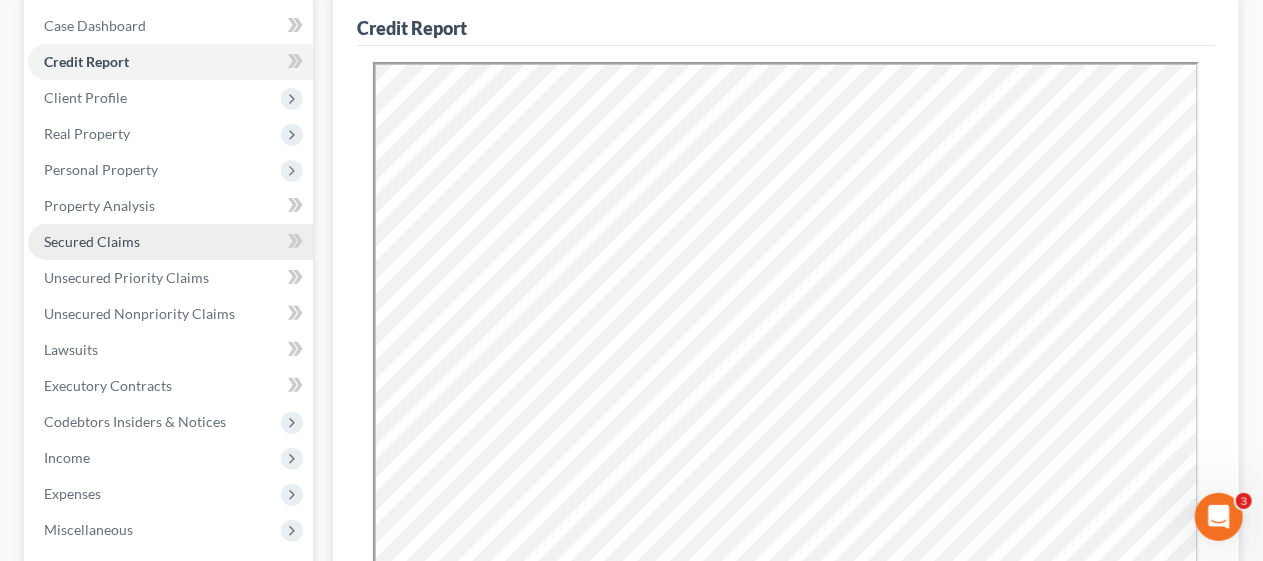 click on "Secured Claims" at bounding box center (170, 242) 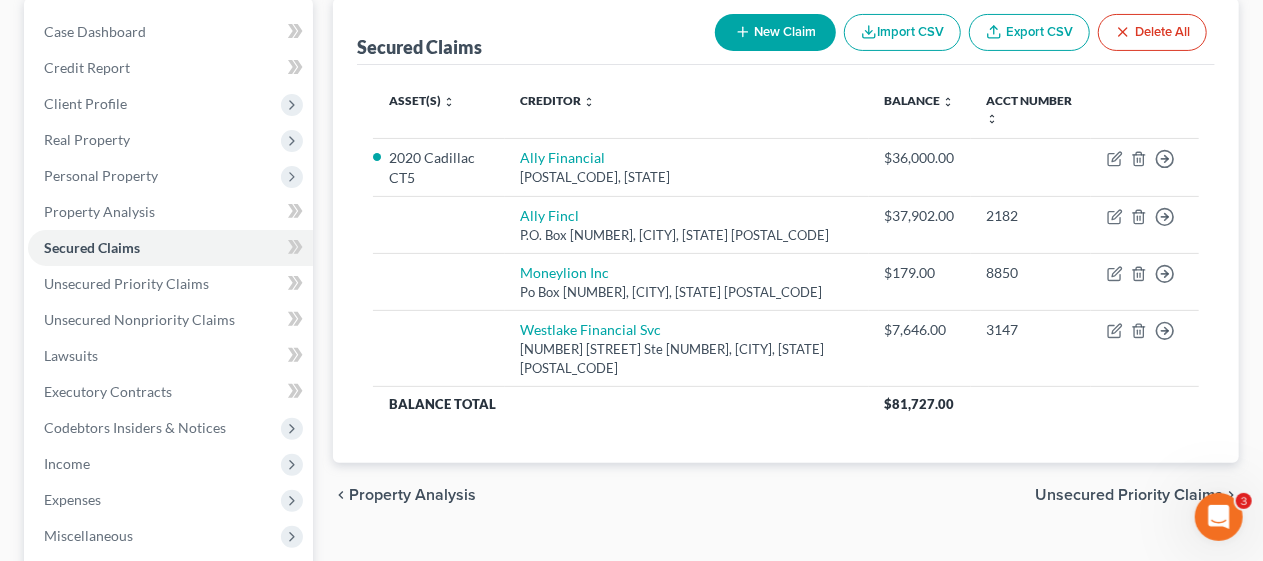 scroll, scrollTop: 200, scrollLeft: 0, axis: vertical 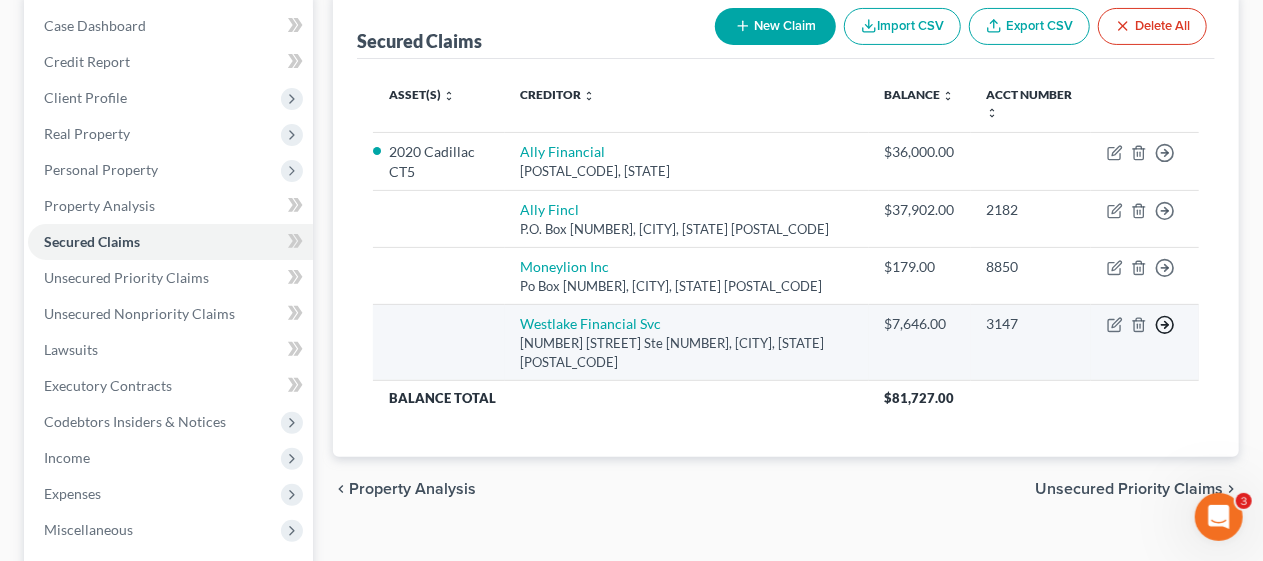 click 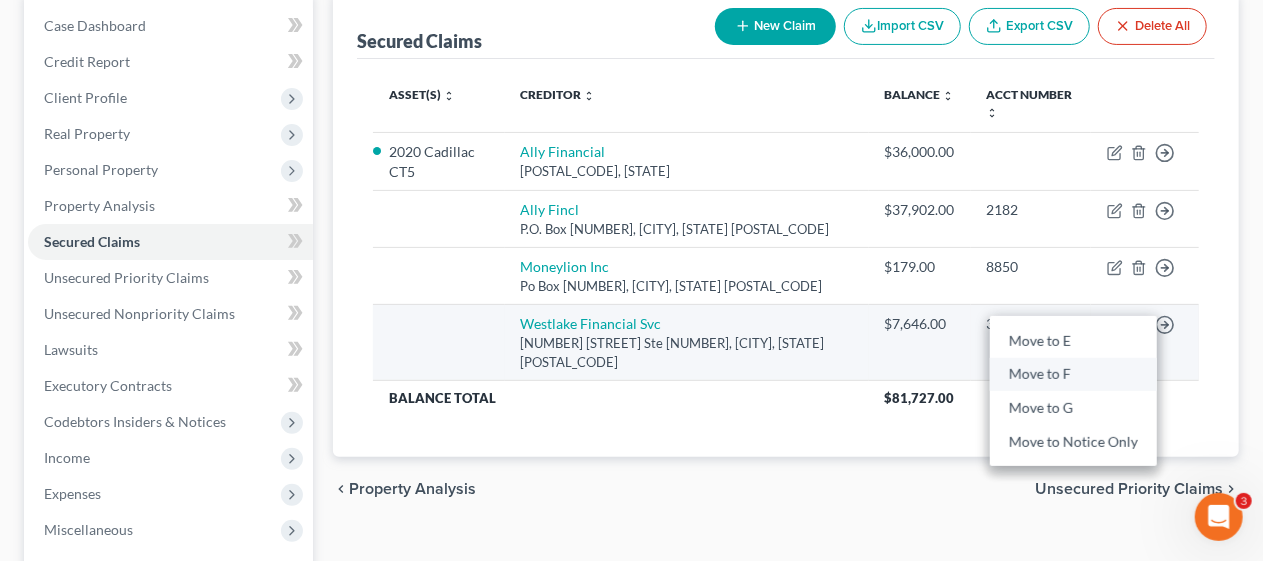 click on "Move to F" at bounding box center (1073, 375) 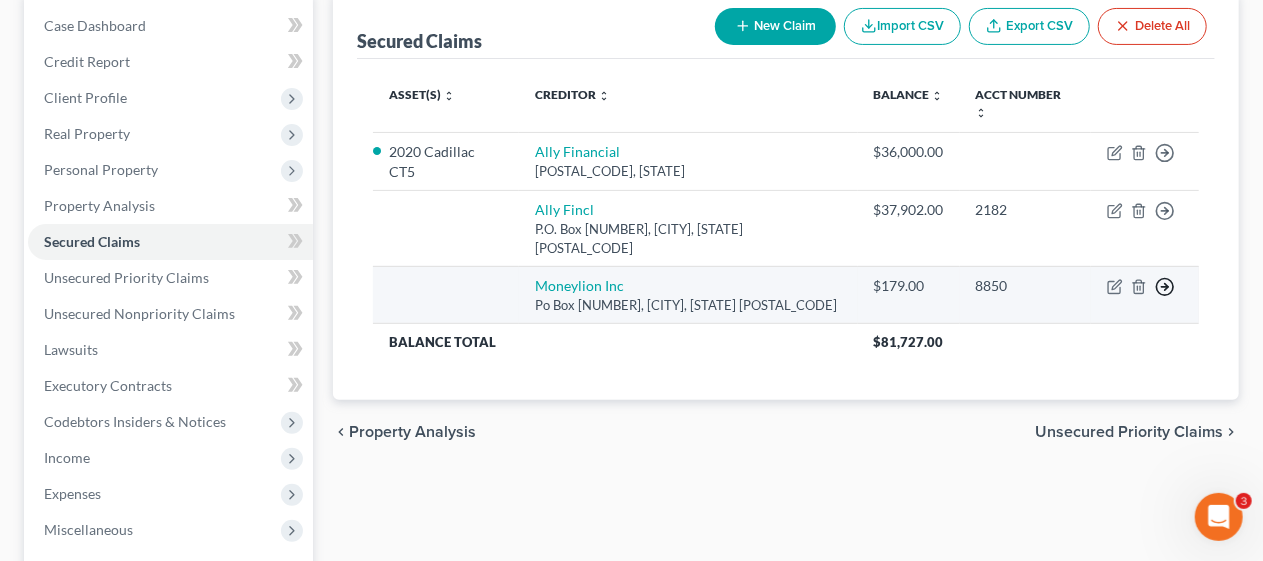 click 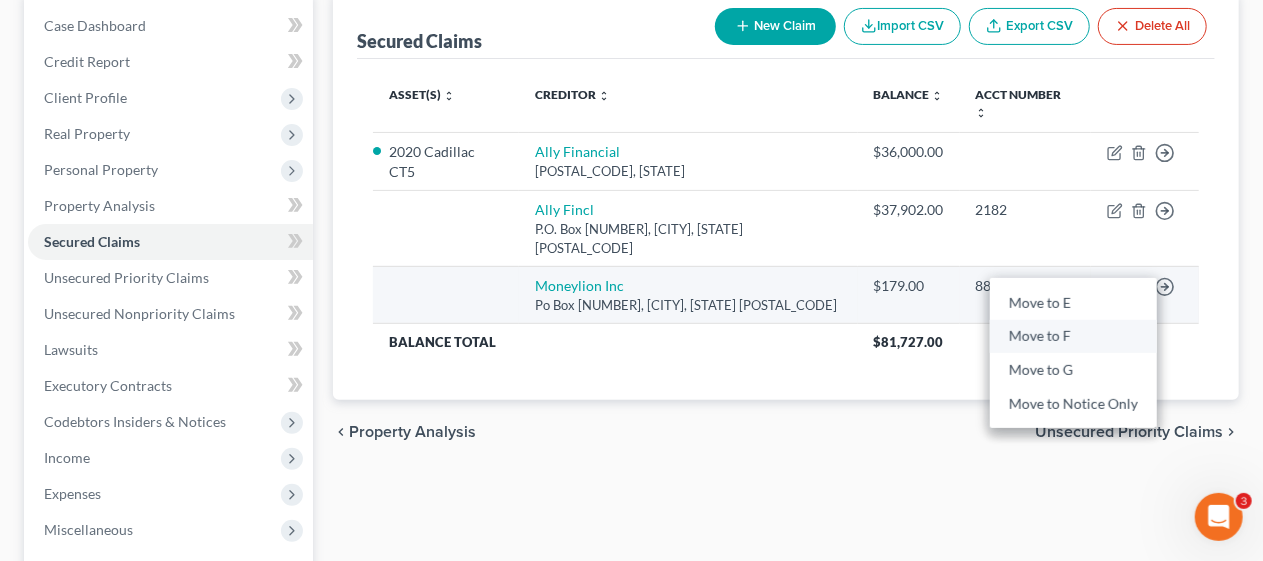 click on "Move to F" at bounding box center (1073, 336) 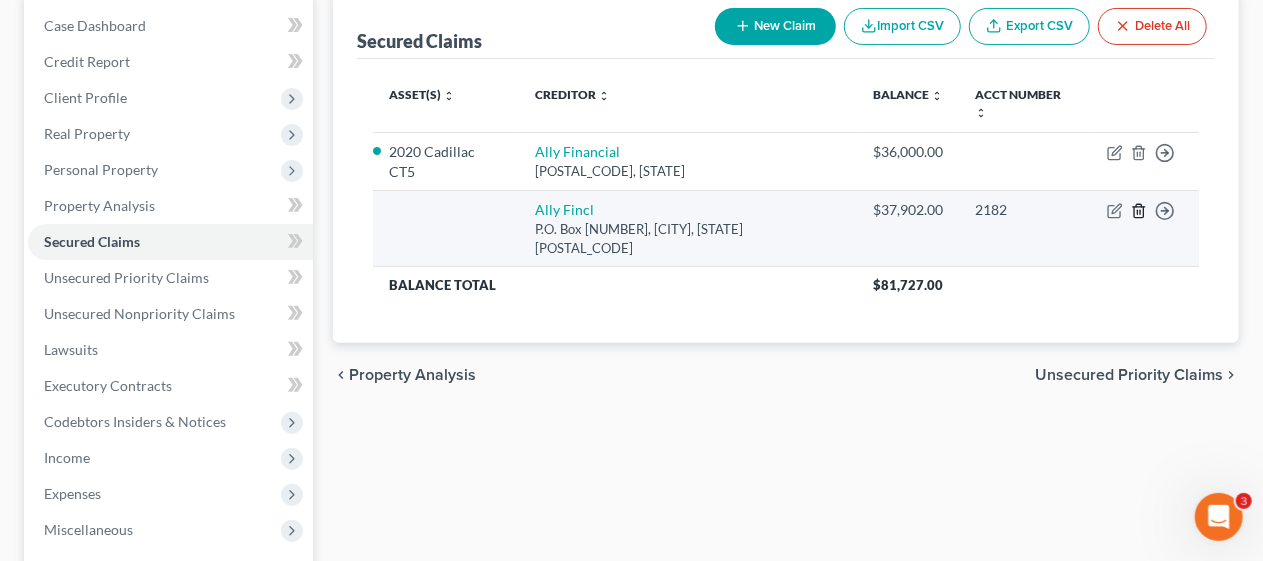 click 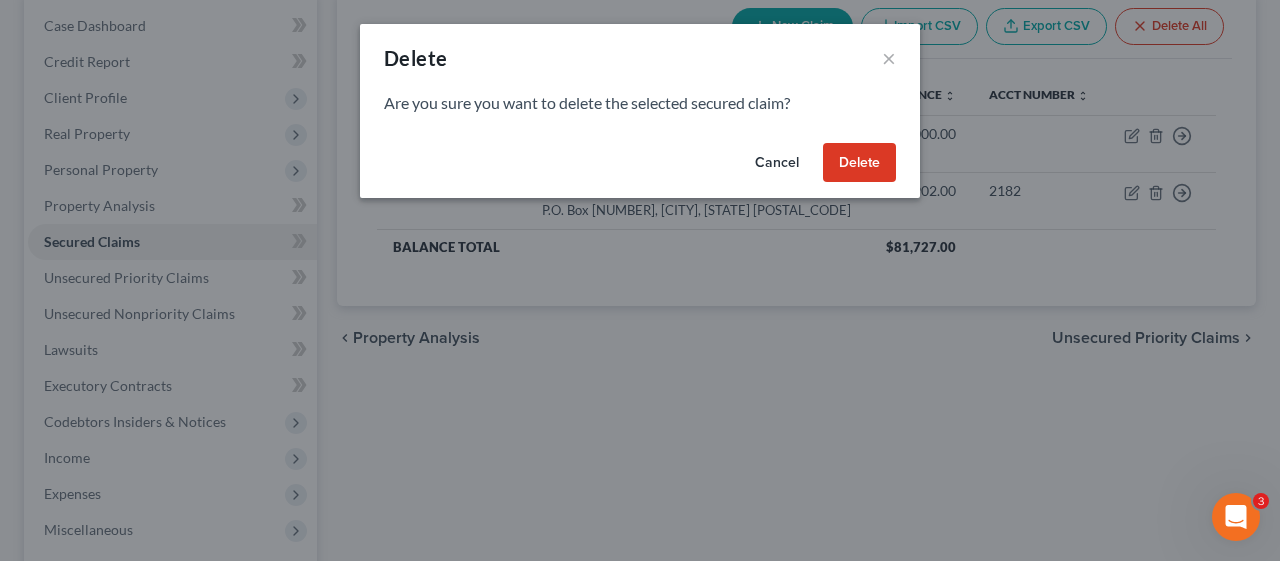 click on "Delete" at bounding box center [859, 163] 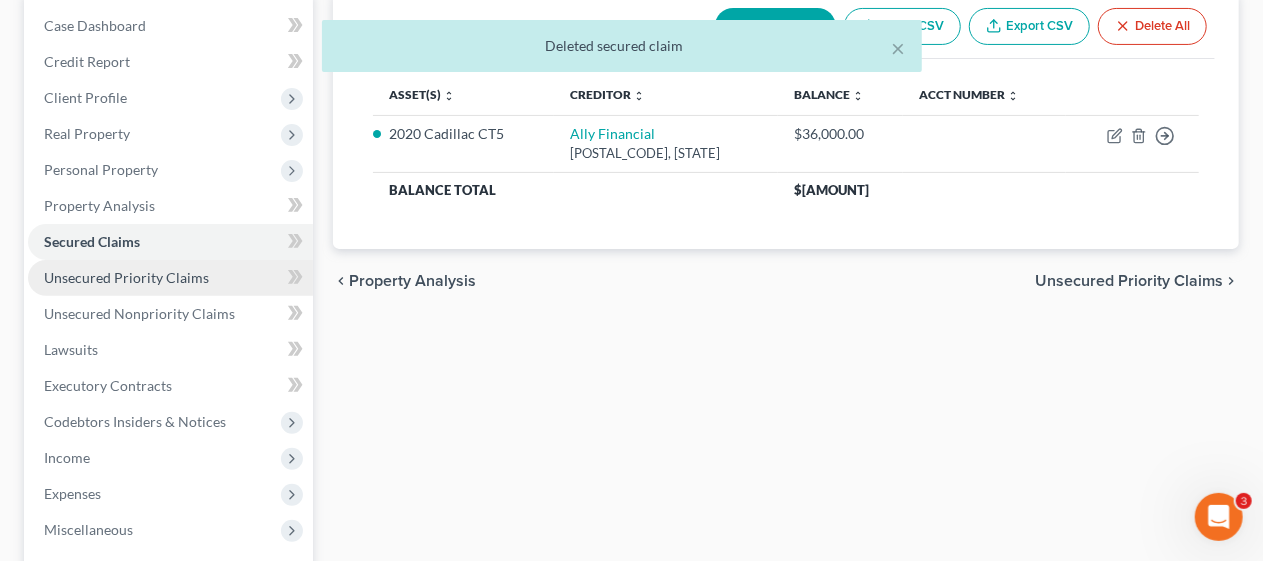 click on "Unsecured Priority Claims" at bounding box center [126, 277] 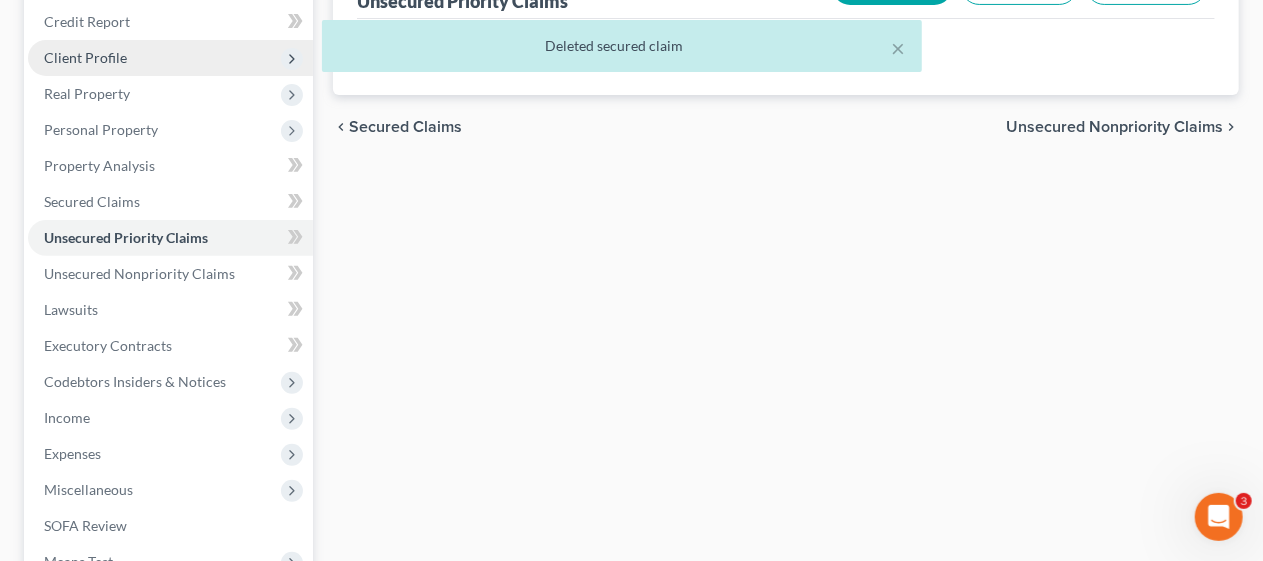 scroll, scrollTop: 300, scrollLeft: 0, axis: vertical 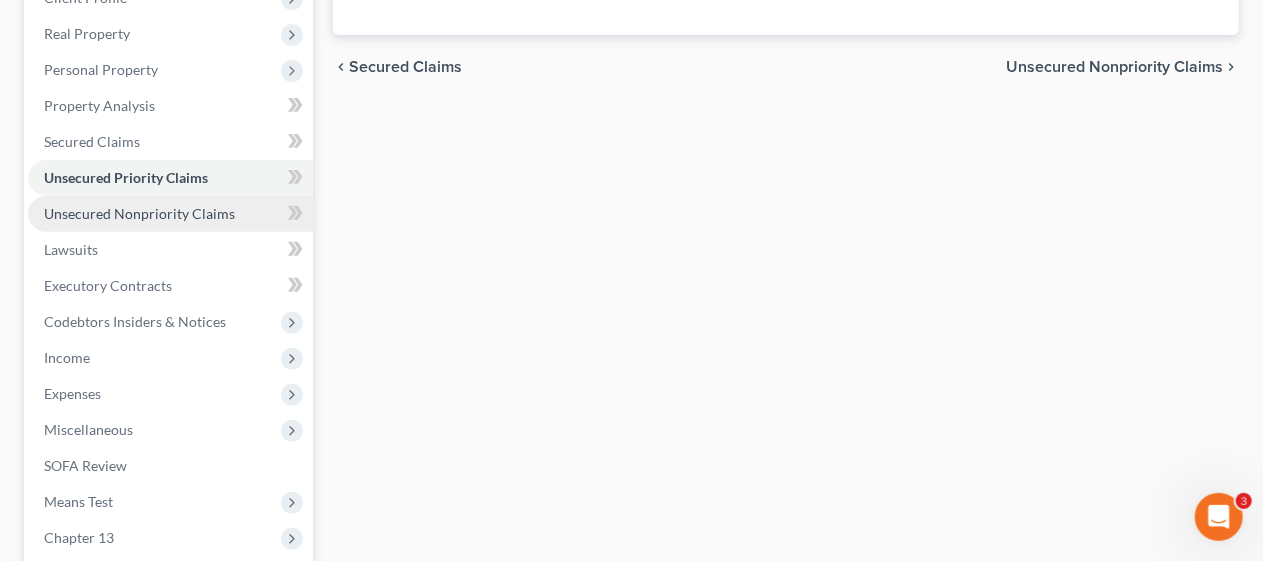 click on "Unsecured Nonpriority Claims" at bounding box center (139, 213) 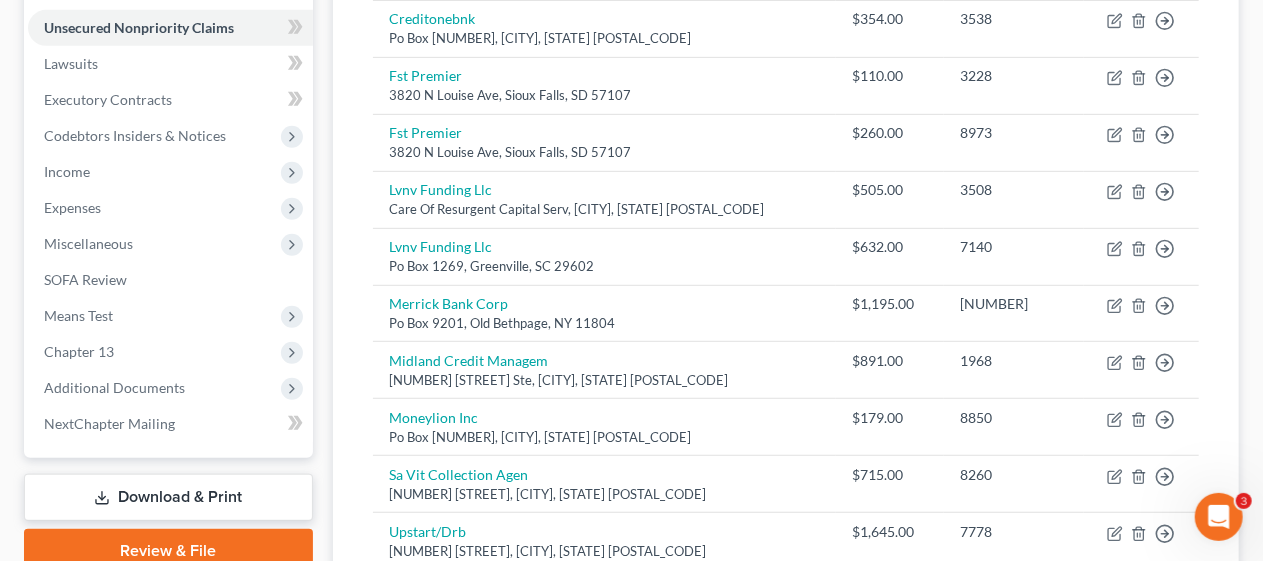 scroll, scrollTop: 500, scrollLeft: 0, axis: vertical 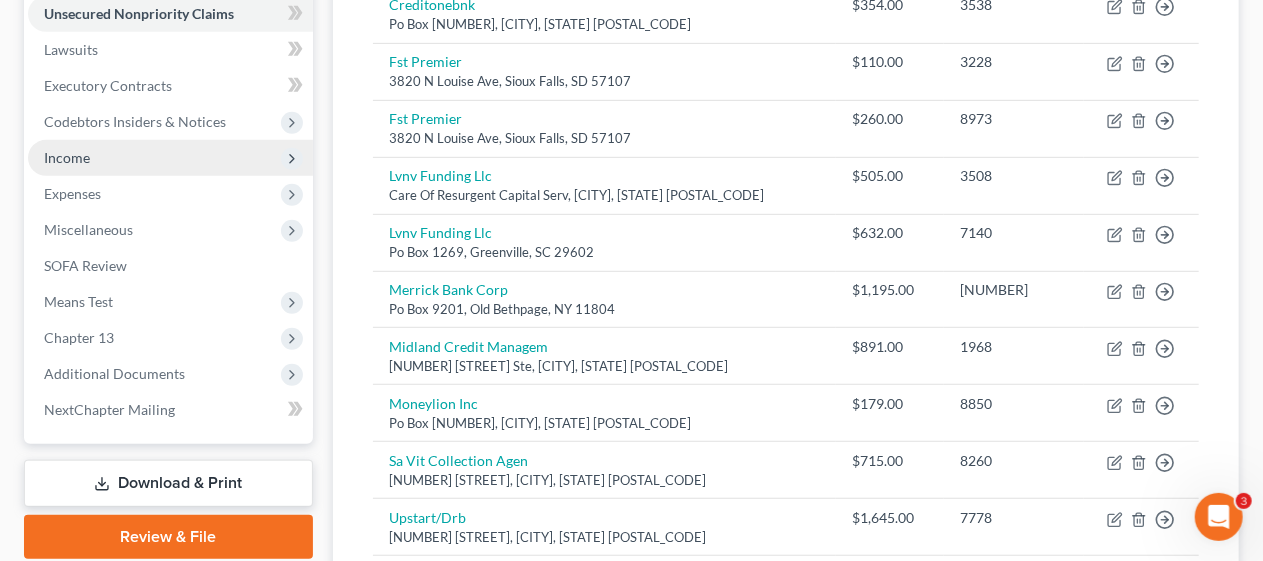 click on "Income" at bounding box center [170, 158] 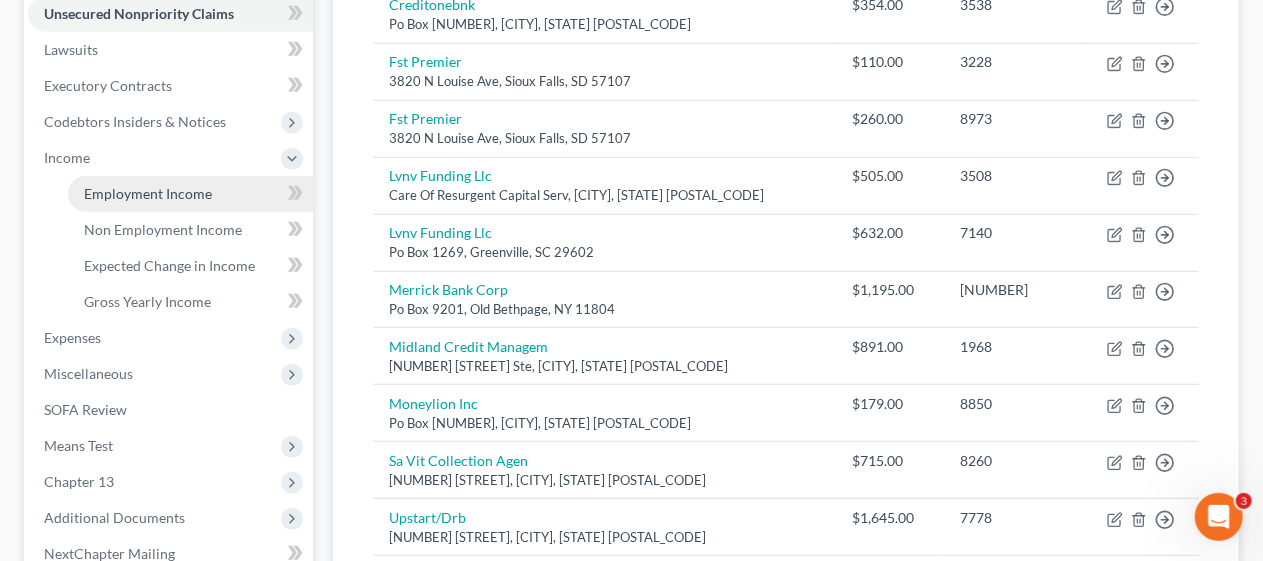 click on "Employment Income" at bounding box center [190, 194] 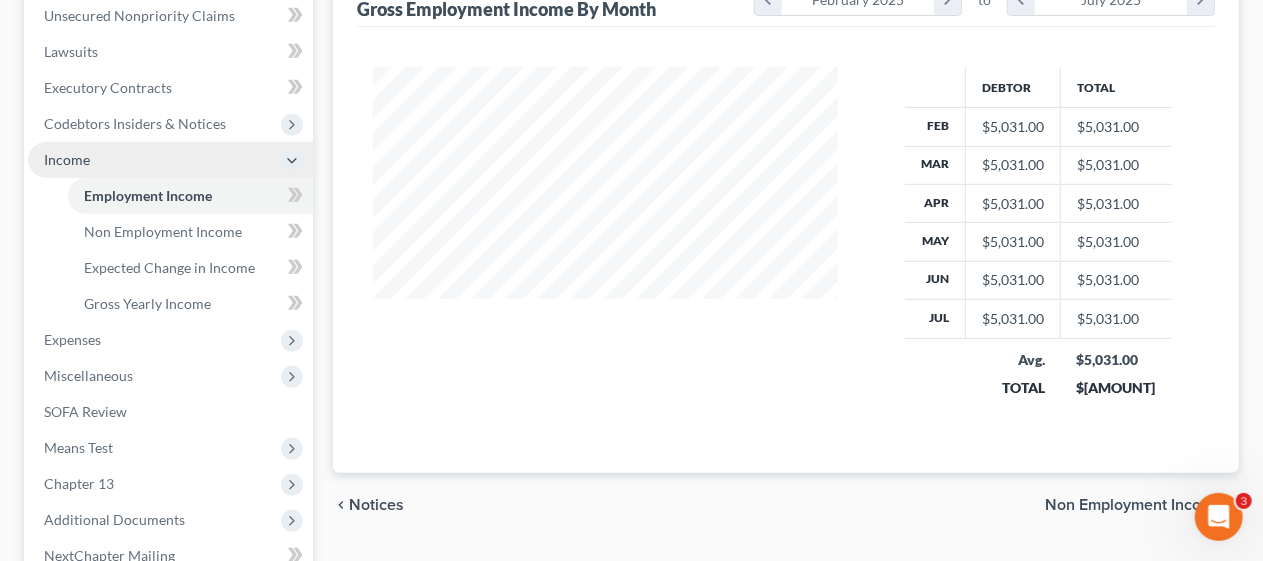 scroll, scrollTop: 74, scrollLeft: 0, axis: vertical 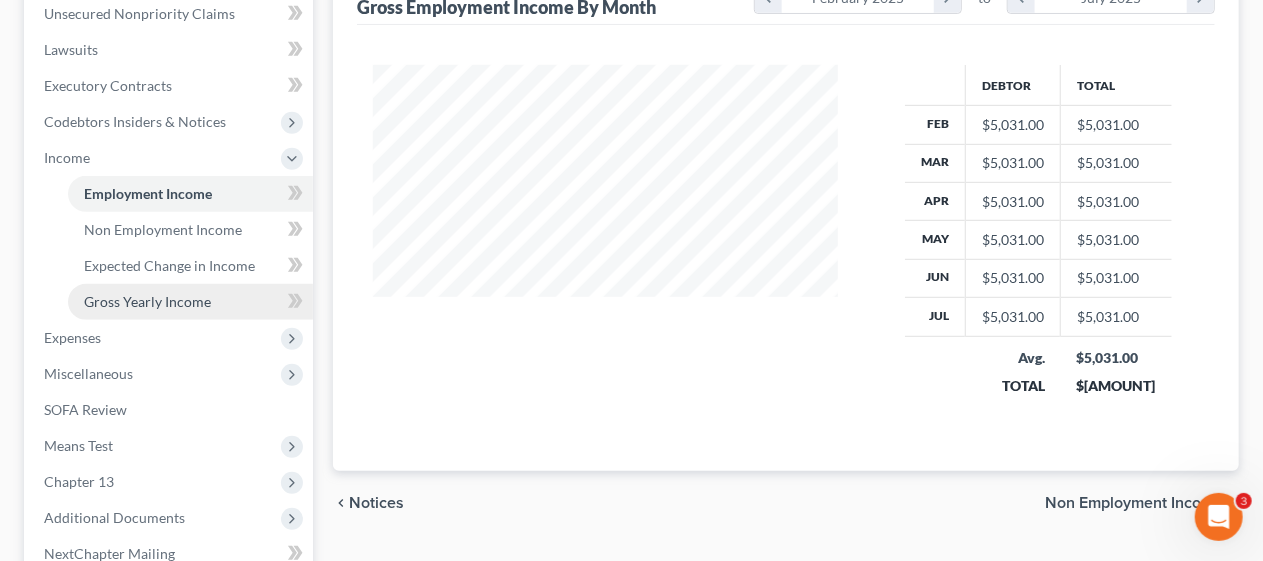 click on "Gross Yearly Income" at bounding box center [147, 301] 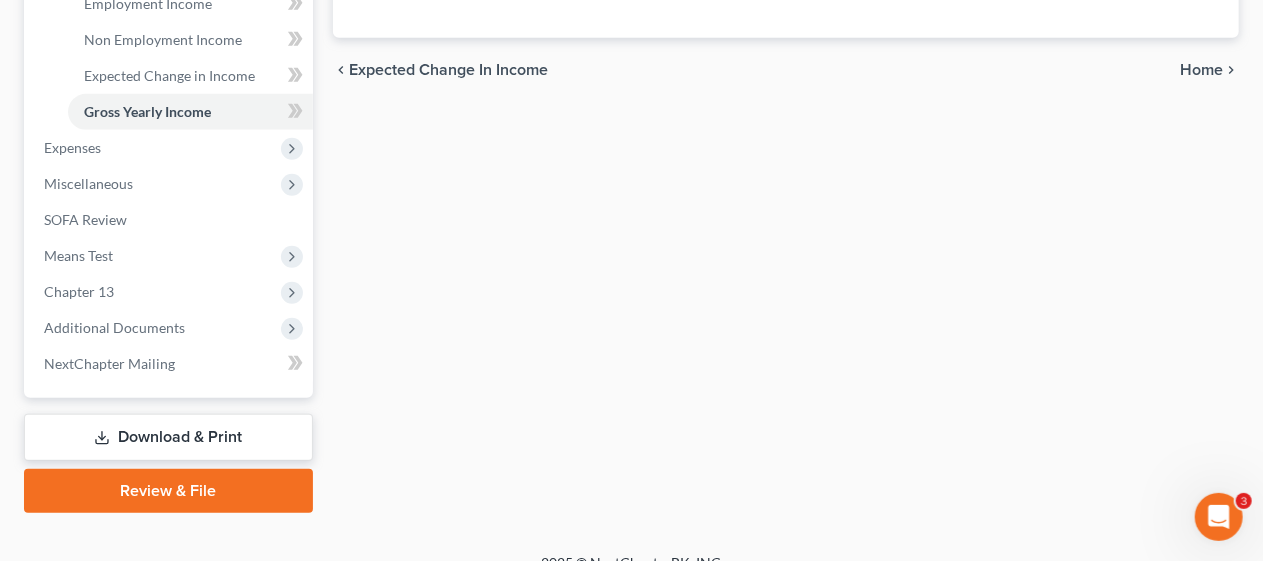 scroll, scrollTop: 700, scrollLeft: 0, axis: vertical 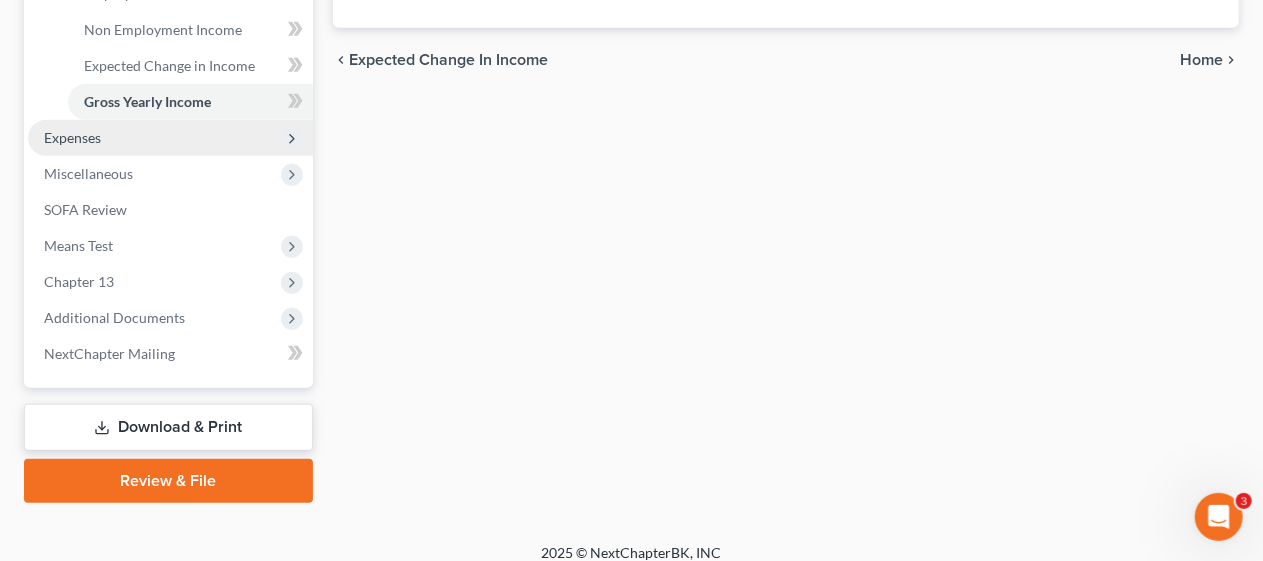 click on "Expenses" at bounding box center (170, 138) 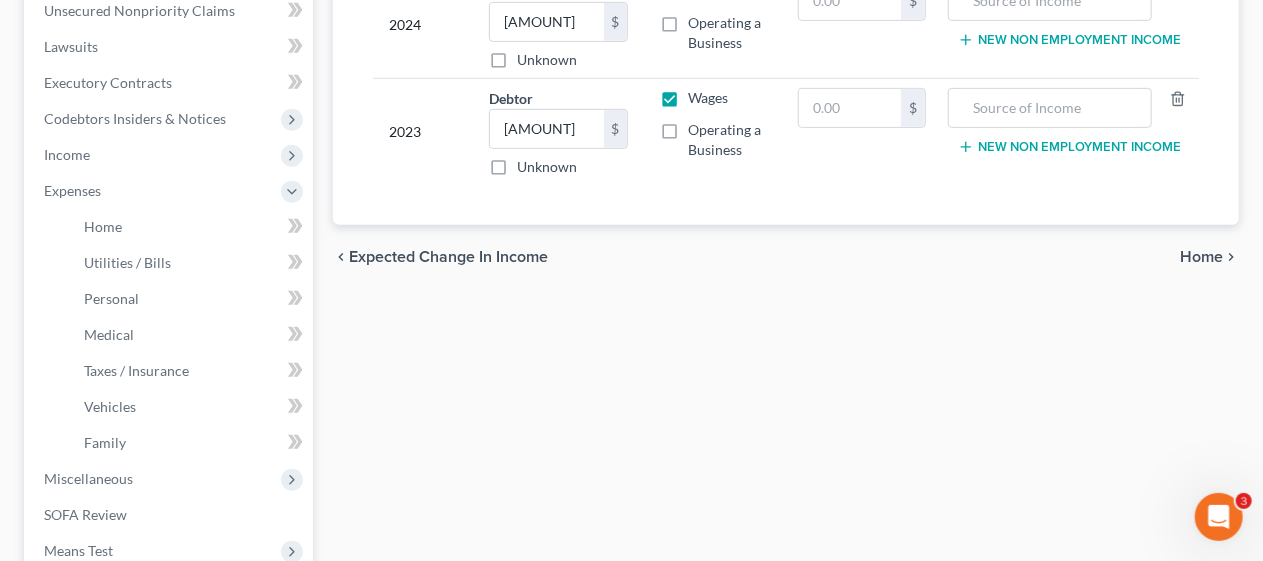 scroll, scrollTop: 500, scrollLeft: 0, axis: vertical 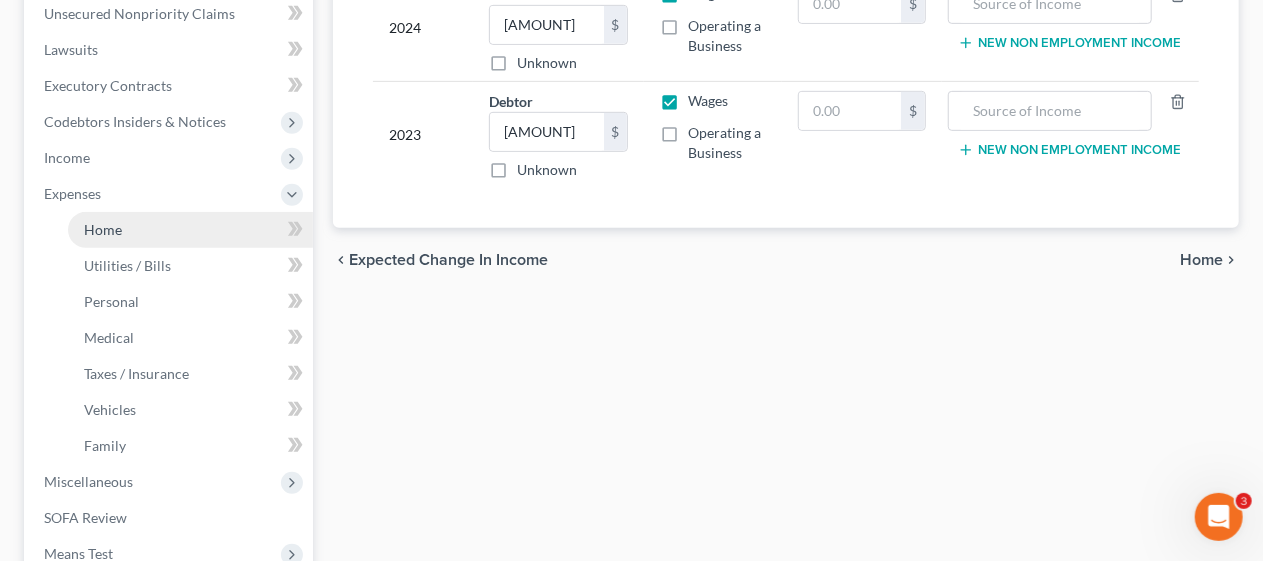 click on "Home" at bounding box center (190, 230) 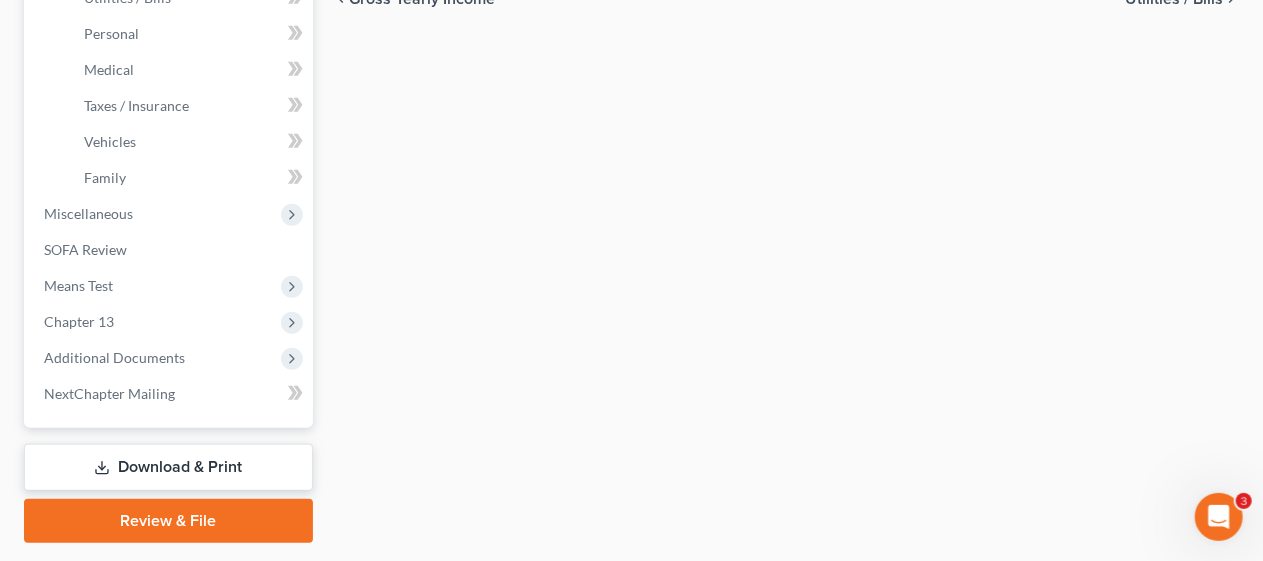 scroll, scrollTop: 800, scrollLeft: 0, axis: vertical 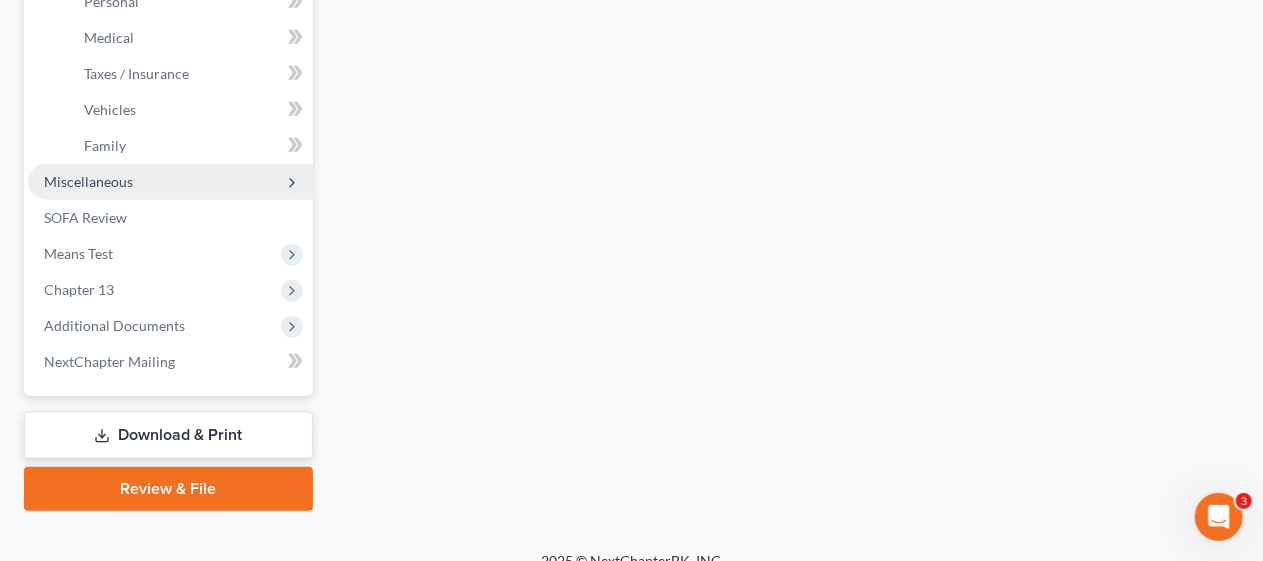 click on "Miscellaneous" at bounding box center [170, 182] 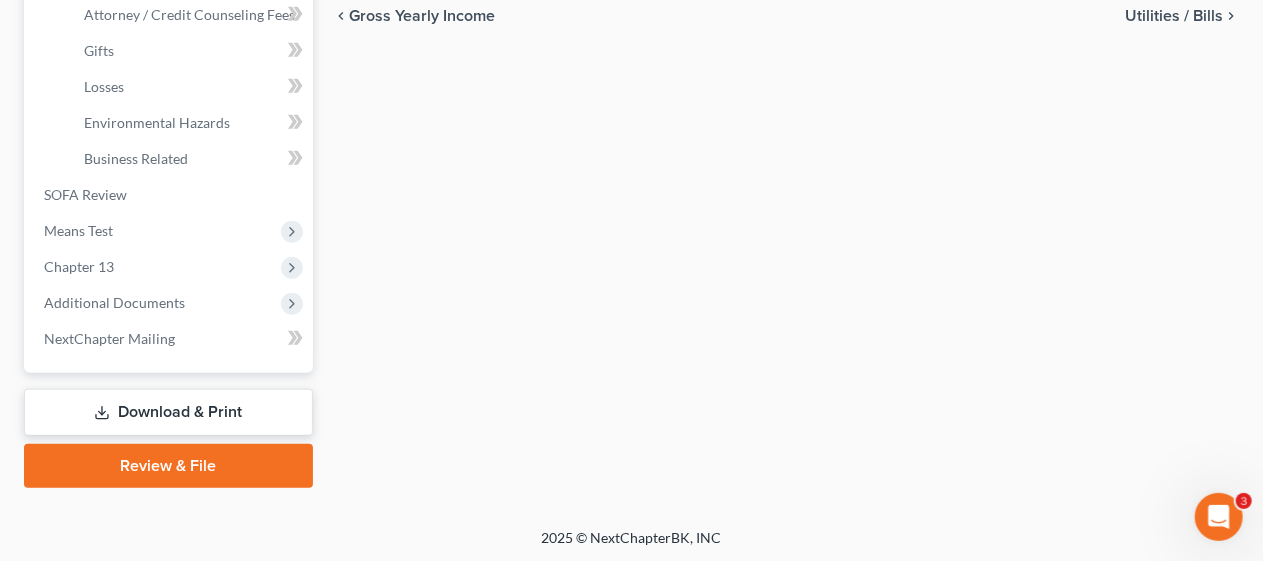 scroll, scrollTop: 651, scrollLeft: 0, axis: vertical 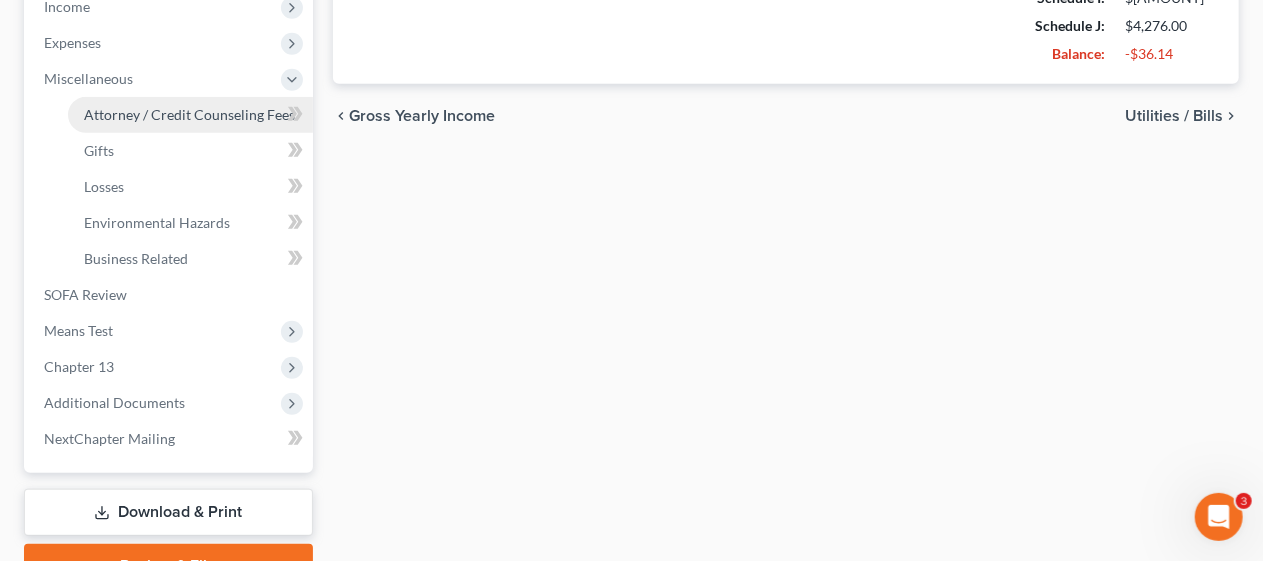 click on "Attorney / Credit Counseling Fees" at bounding box center (189, 114) 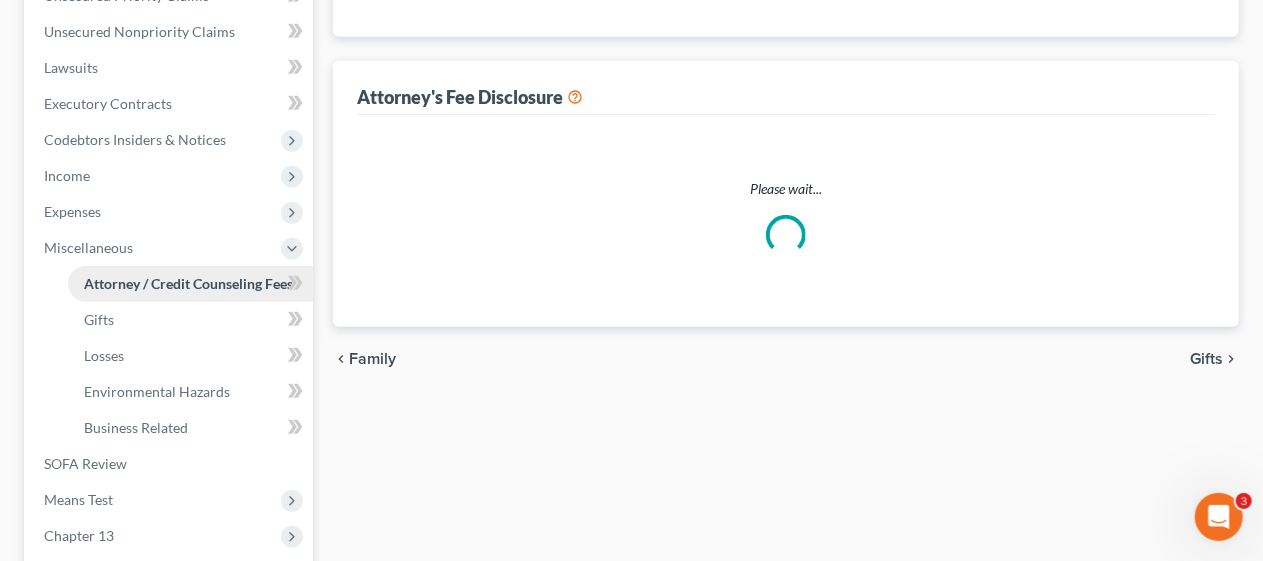 select on "0" 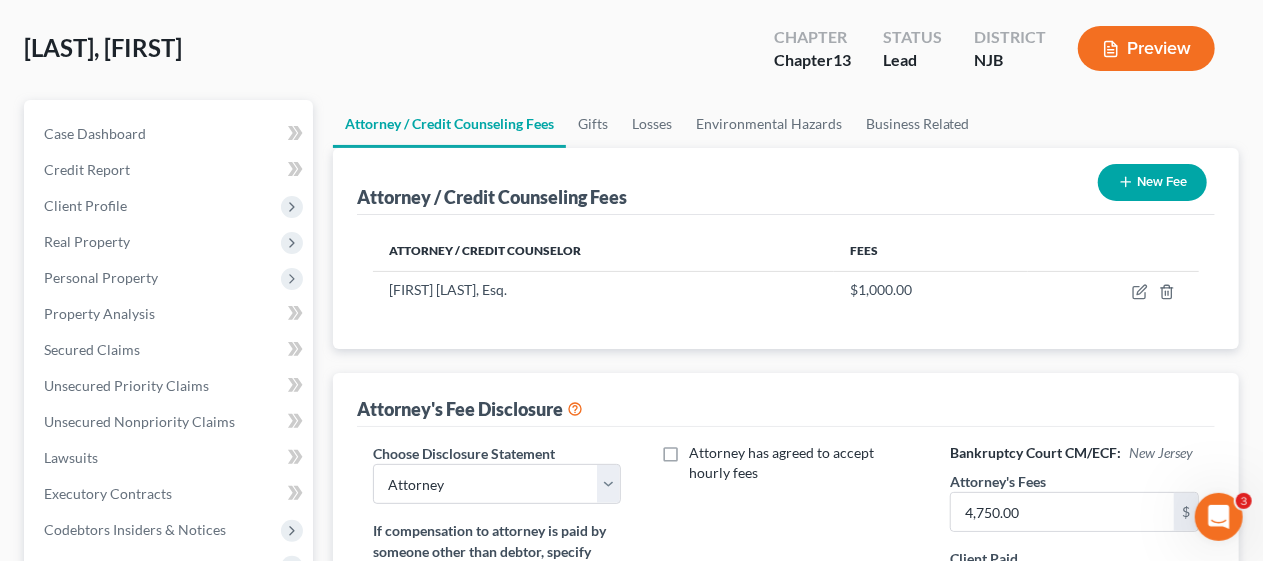 scroll, scrollTop: 2, scrollLeft: 0, axis: vertical 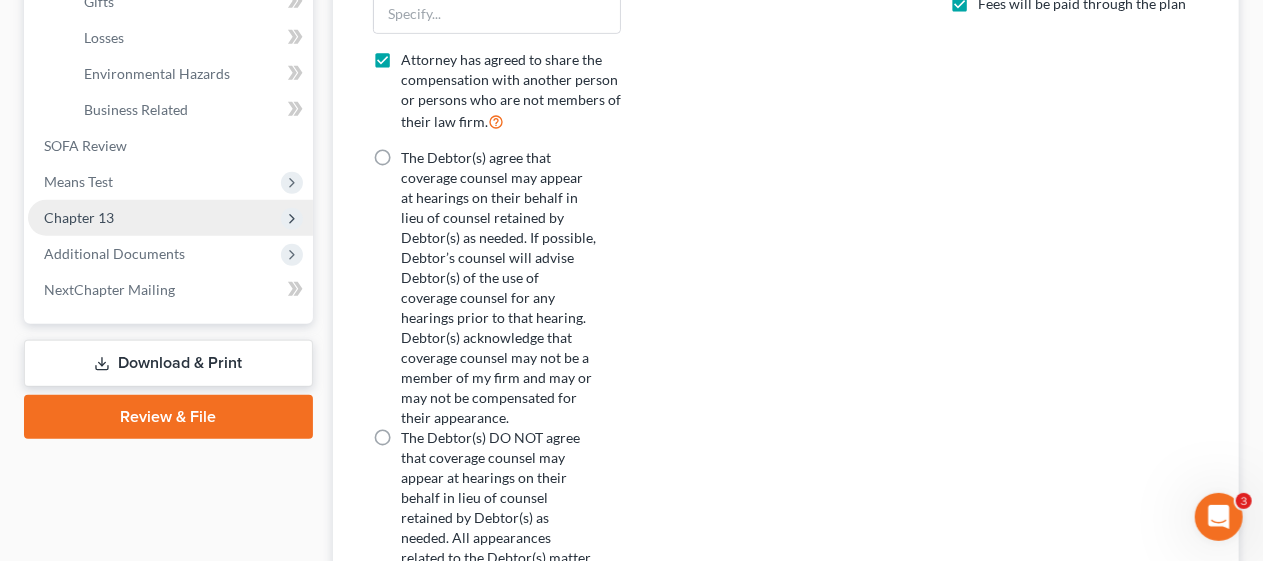 click on "Chapter 13" at bounding box center (170, 218) 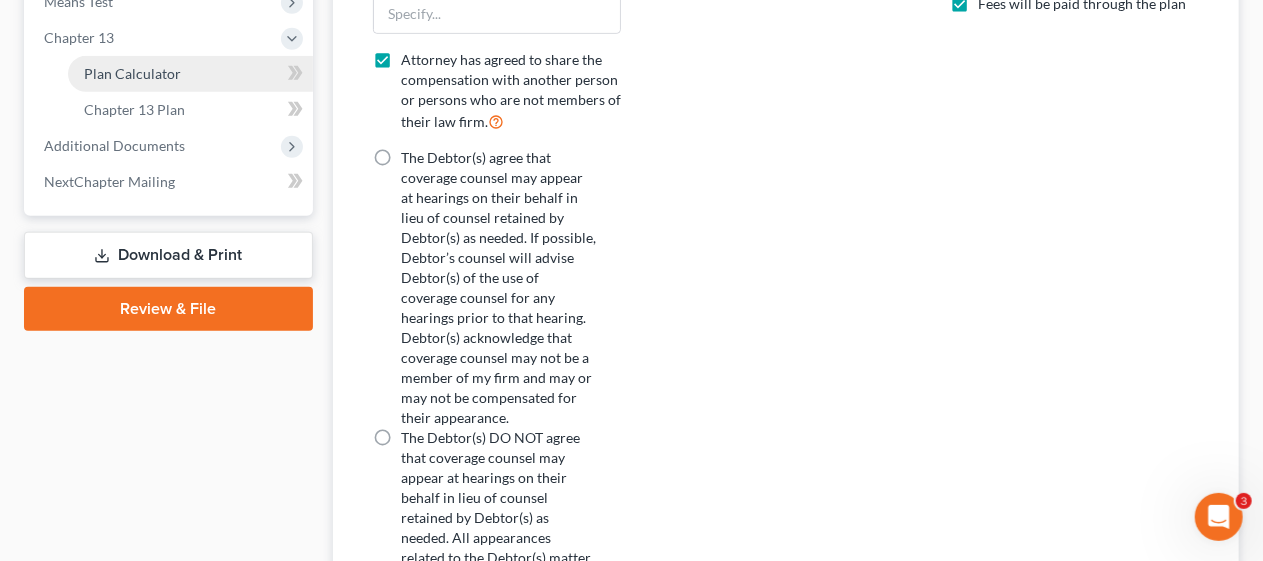 click on "Plan Calculator" at bounding box center (190, 74) 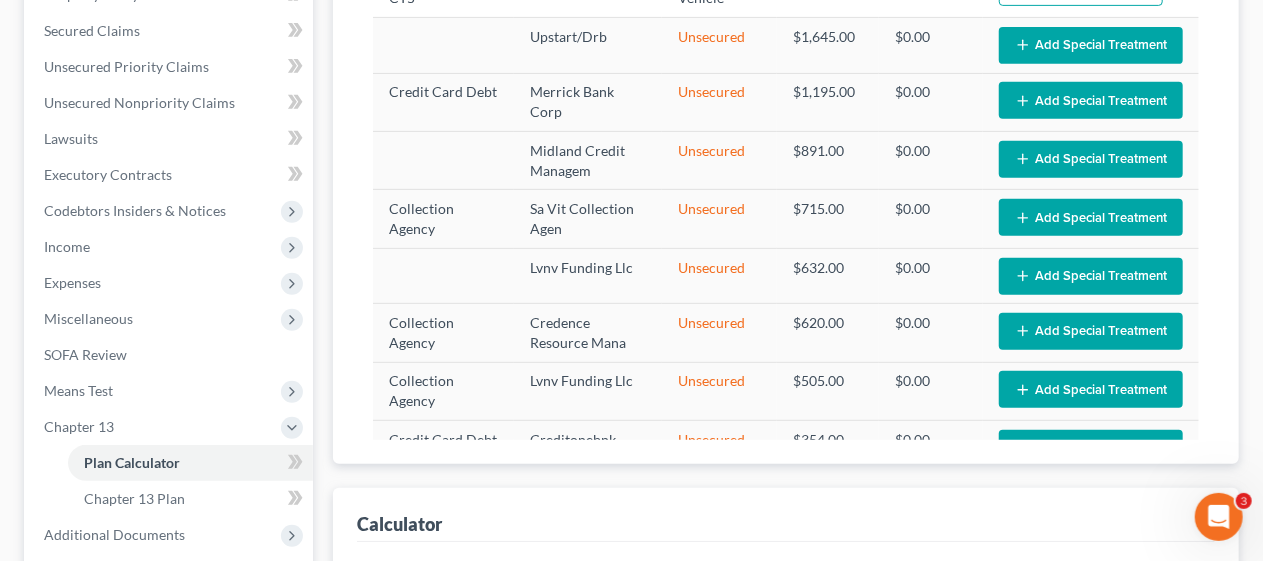 scroll, scrollTop: 0, scrollLeft: 0, axis: both 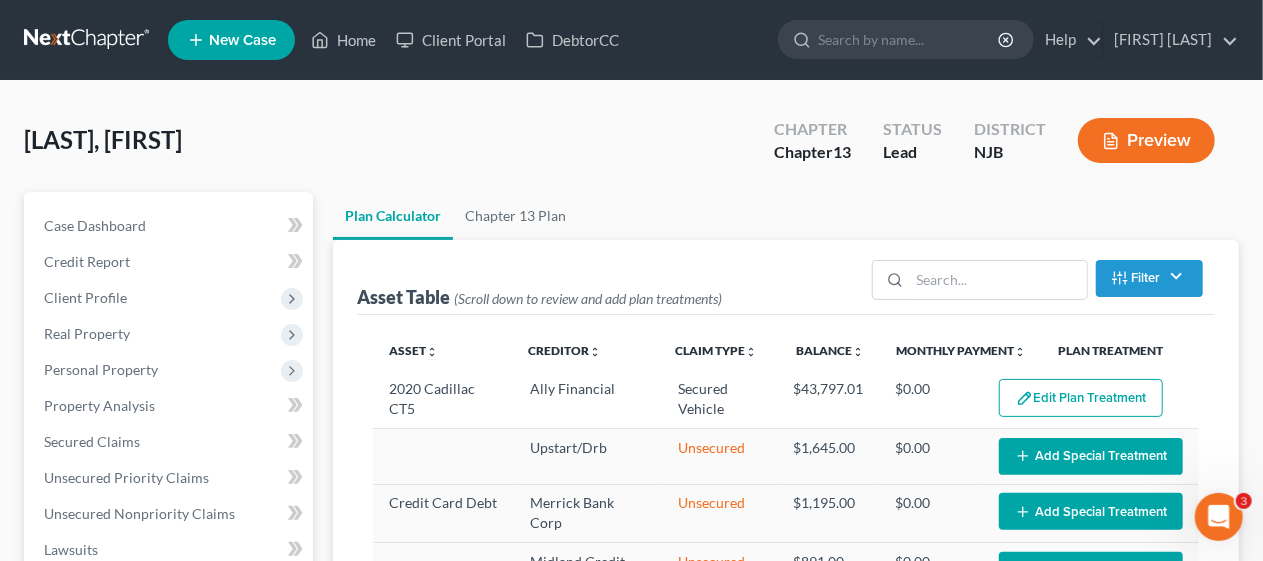 select on "59" 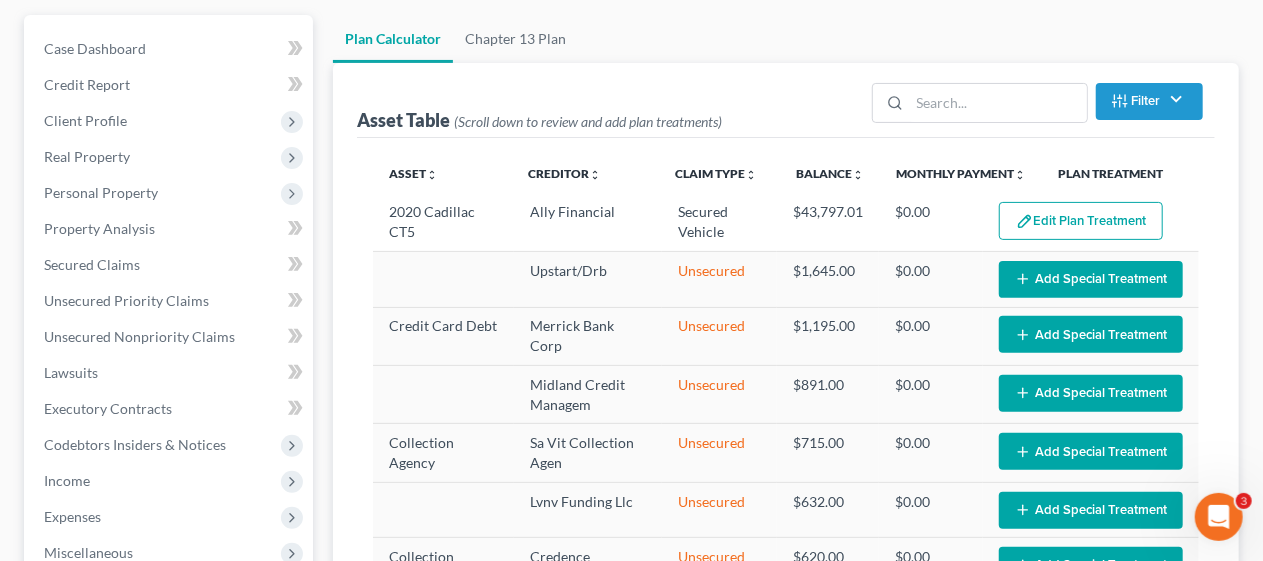 scroll, scrollTop: 200, scrollLeft: 0, axis: vertical 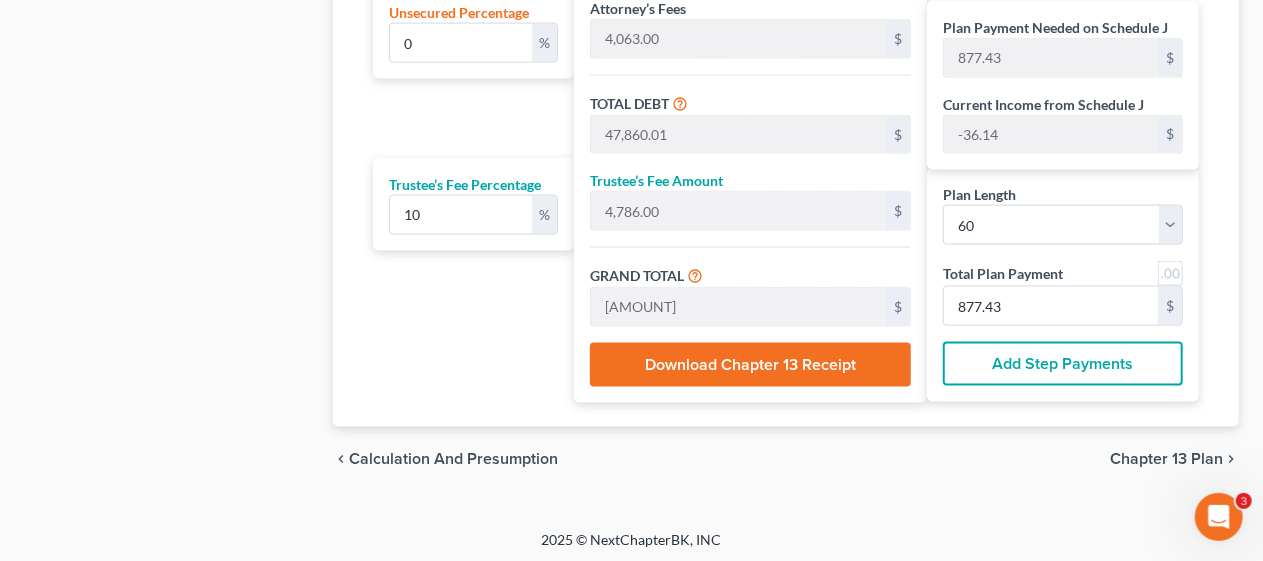 click on "Chapter 13 Plan" at bounding box center [1166, 459] 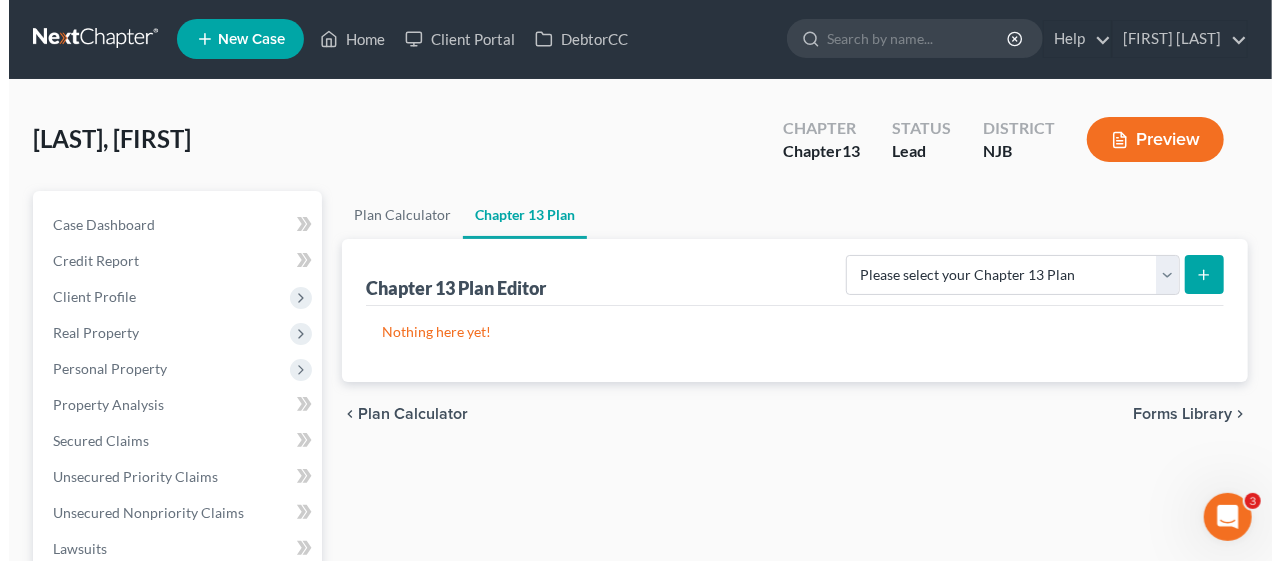 scroll, scrollTop: 0, scrollLeft: 0, axis: both 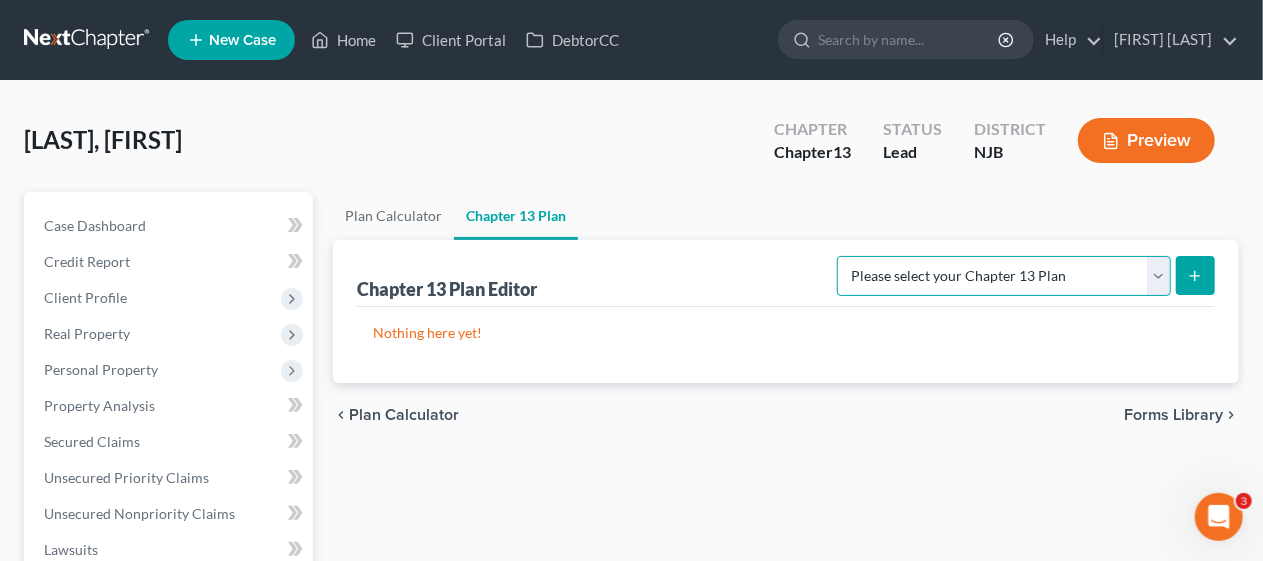 click on "Please select your Chapter 13 Plan District of New Jersey - Effective 11/14/2023 District of New Jersey - Effective 8/1/2020 National Form Plan - Official Form 113" at bounding box center (1004, 276) 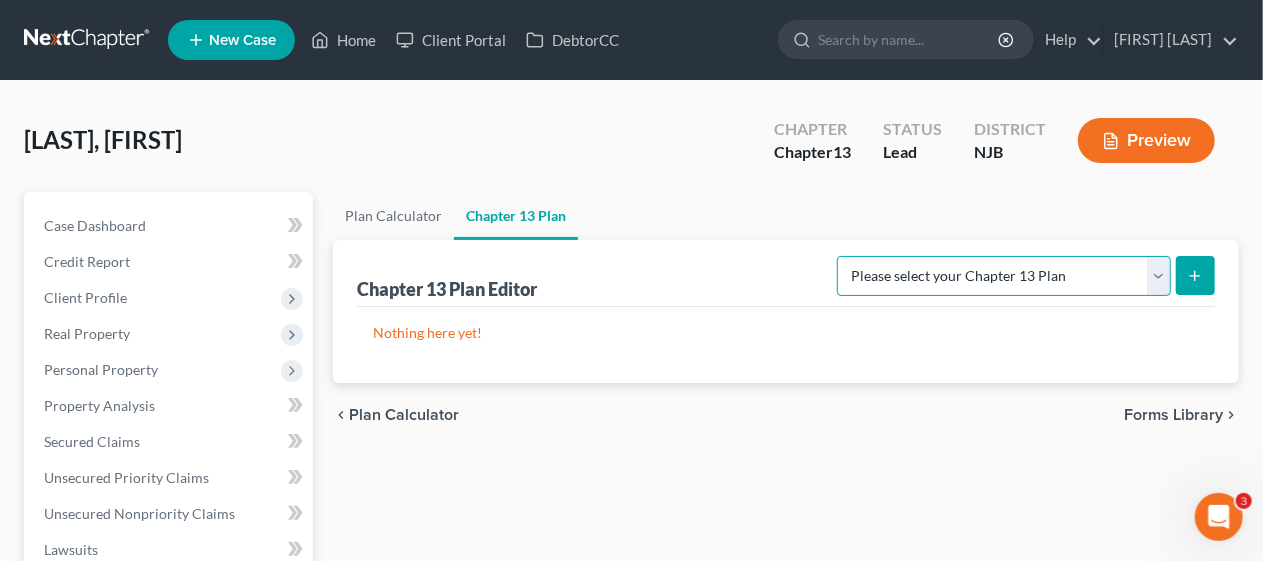 select on "0" 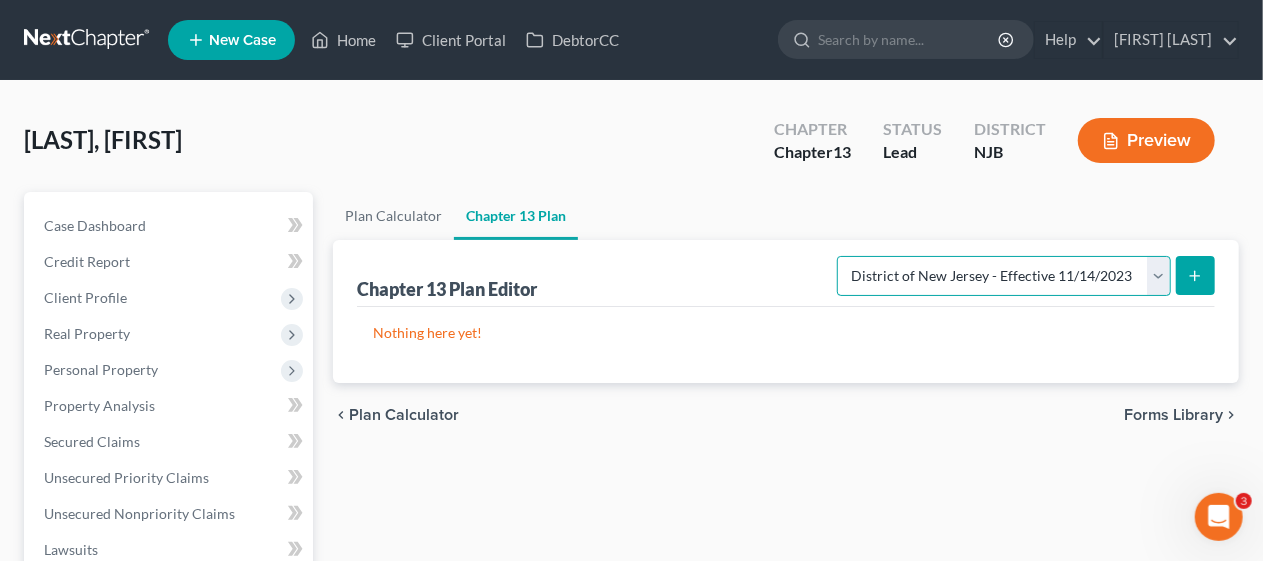 click on "Please select your Chapter 13 Plan District of New Jersey - Effective 11/14/2023 District of New Jersey - Effective 8/1/2020 National Form Plan - Official Form 113" at bounding box center (1004, 276) 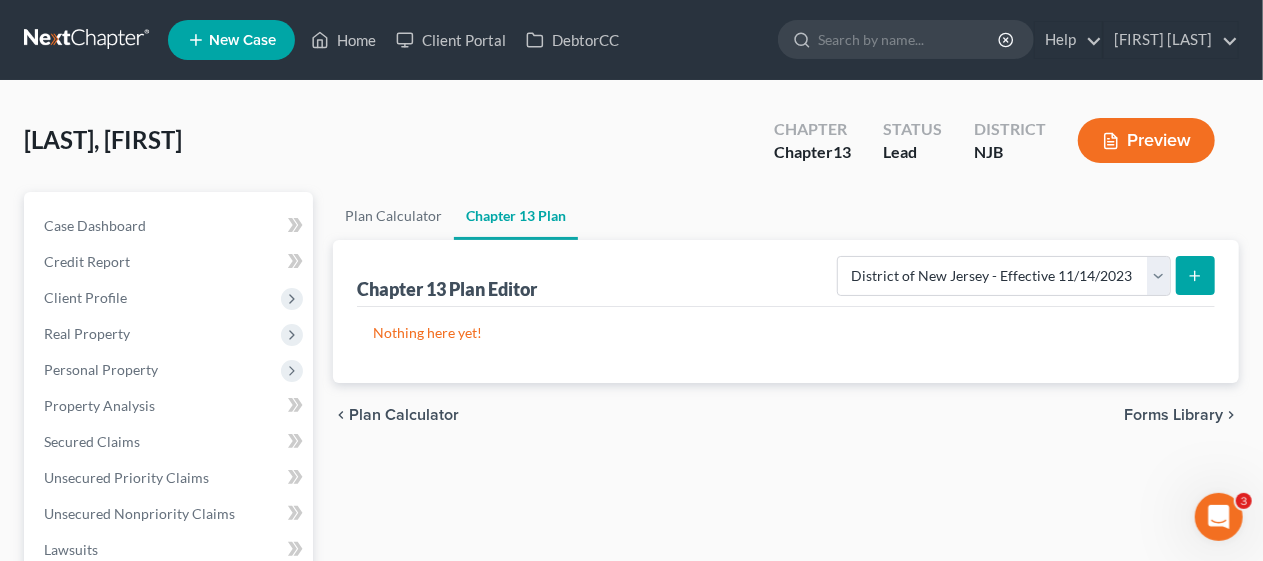 click 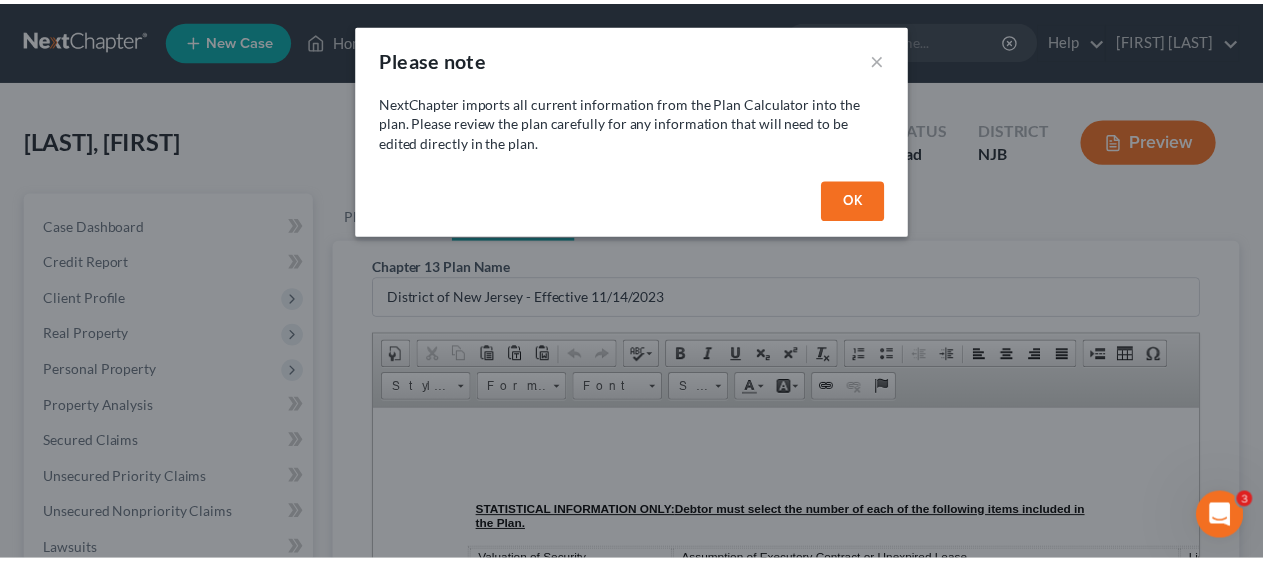 scroll, scrollTop: 0, scrollLeft: 0, axis: both 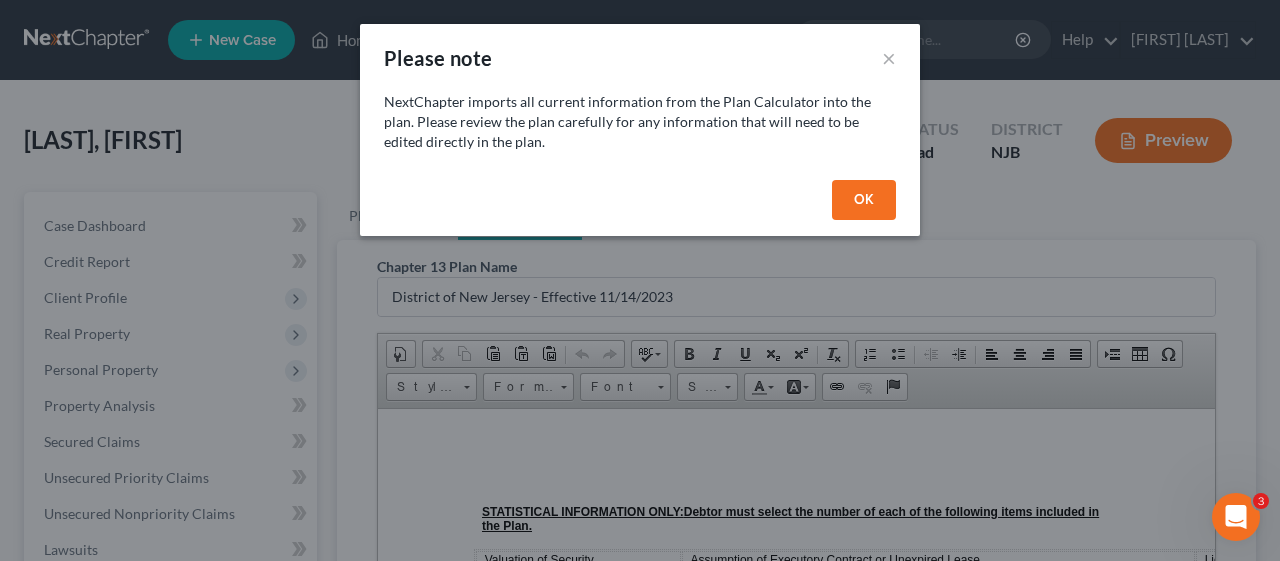 click on "OK" at bounding box center (864, 200) 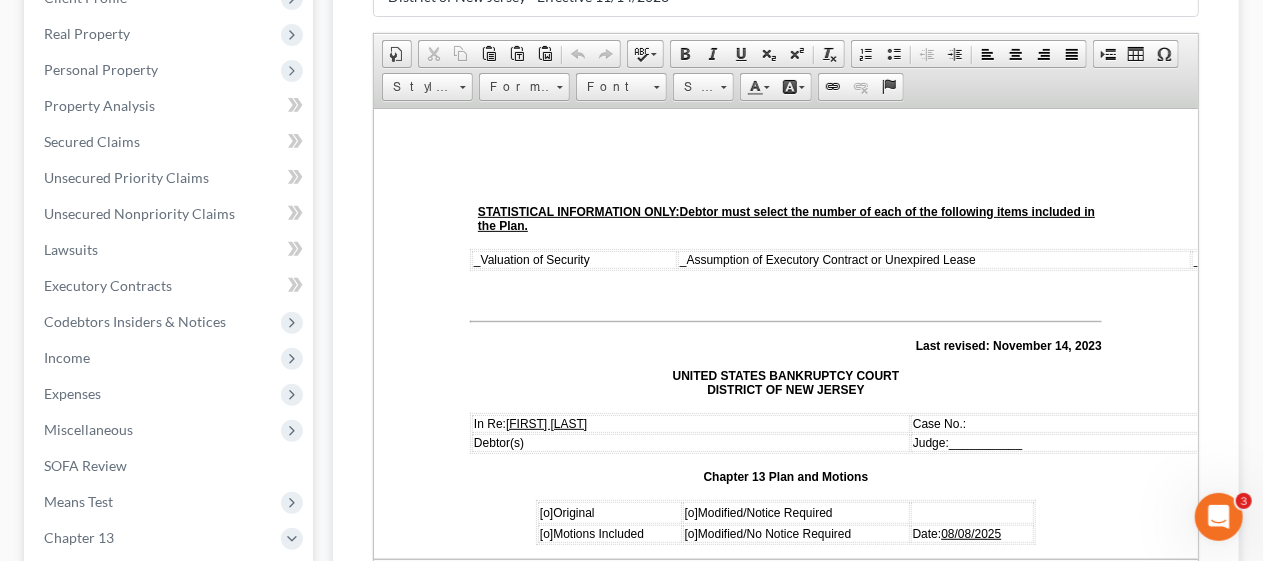 scroll, scrollTop: 400, scrollLeft: 0, axis: vertical 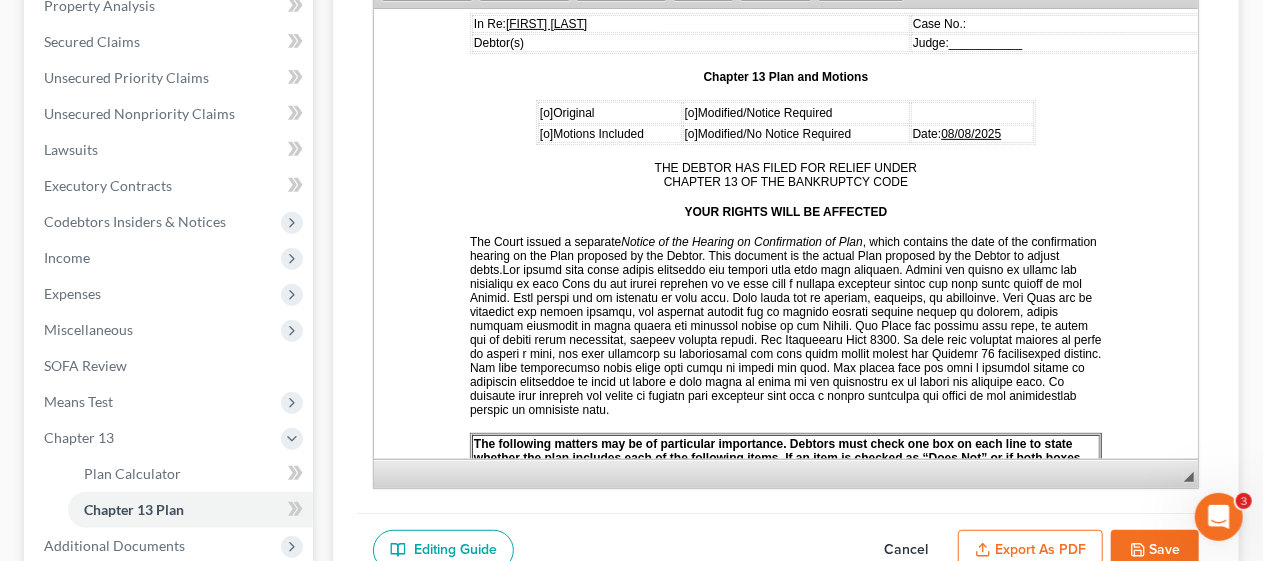 click on "[o]" at bounding box center [545, 112] 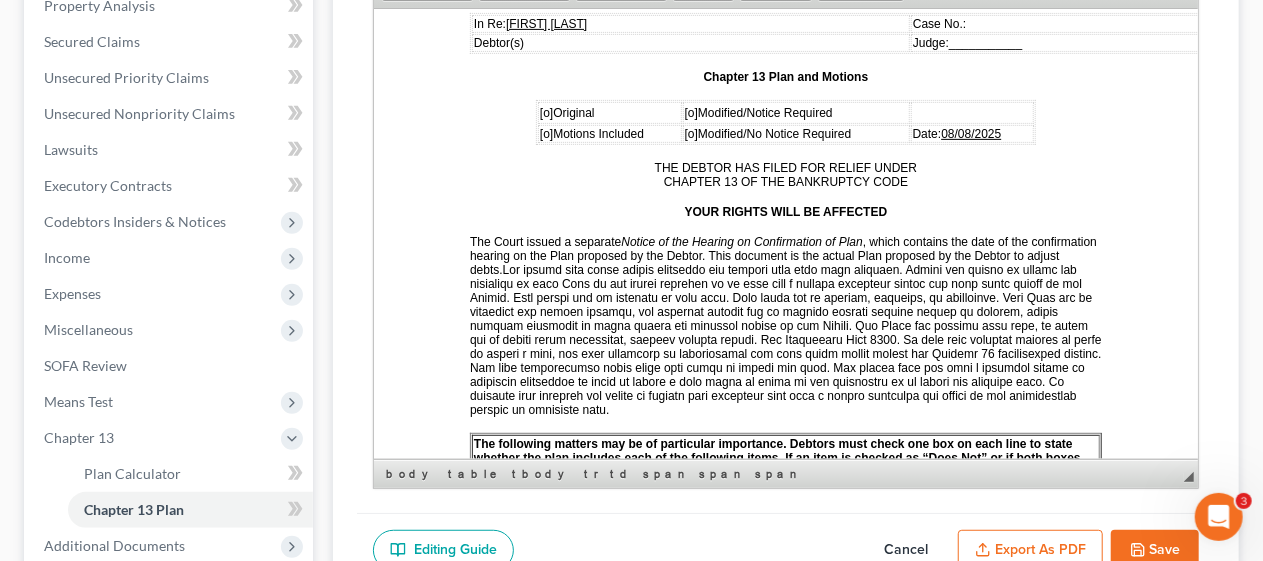 type 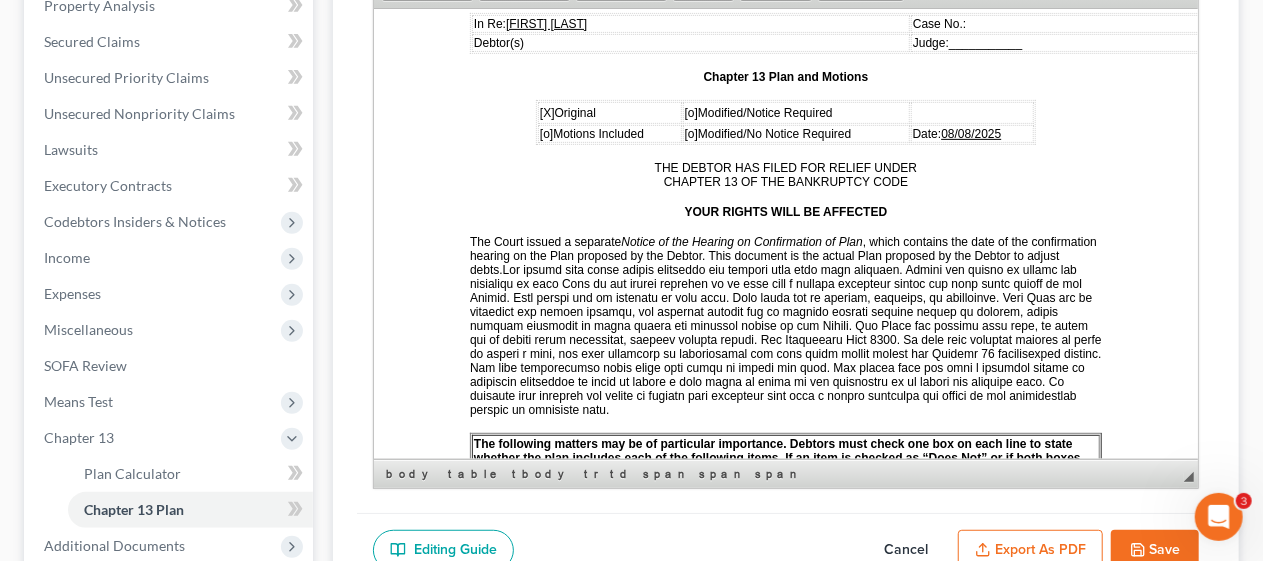 click on "In Re: [FIRST] [LAST] Case No.: [CASE_NUMBER] Debtor(s) Judge: ___________ Chapter 13 Plan and Motions [X] Original [o] Modified/Notice Required [o] Motions Included [o] Modified/No Notice Required Date: [DATE] THE DEBTOR HAS FILED FOR RELIEF UNDER CHAPTER 13 OF THE BANKRUPTCY CODE YOUR RIGHTS WILL BE AFFECTED The Court issued a separate Notice of the Hearing on Confirmation of Plan , which contains the date of the confirmation hearing on the Plan proposed by the Debtor. This document is the actual Plan proposed by the Debtor to adjust debts. THIS PLAN: [o] DOES [x] [o] DOES [x] [o] 7a / [o] 7b / [o] 7 c. [o] DOES [x] [o] 7a / [o]" at bounding box center [785, 3058] 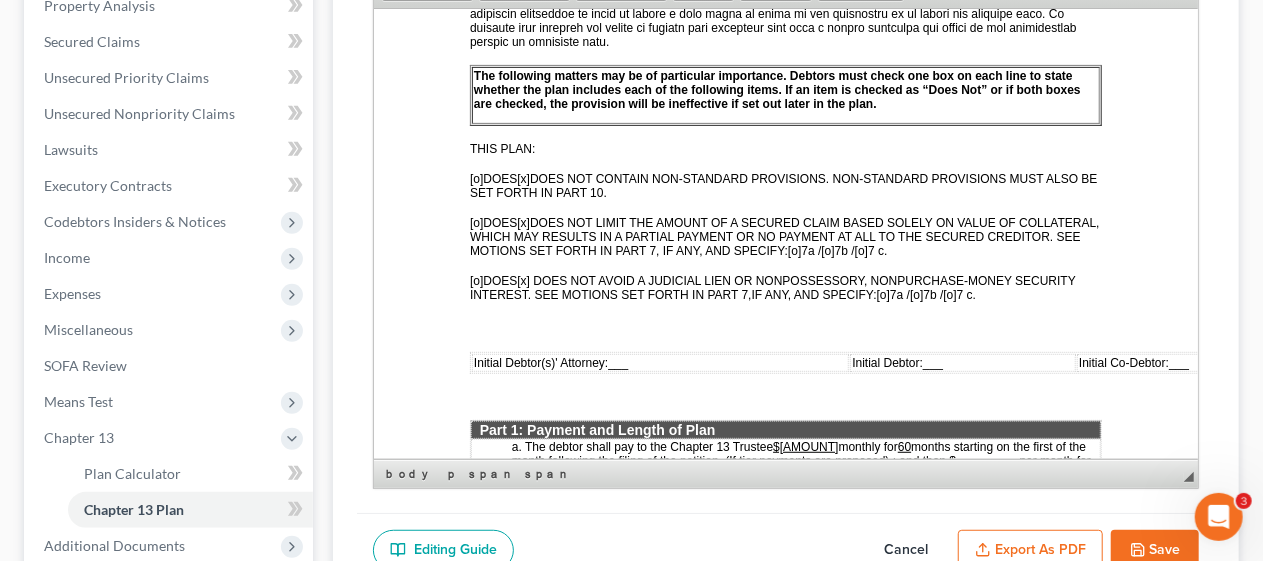 scroll, scrollTop: 800, scrollLeft: 0, axis: vertical 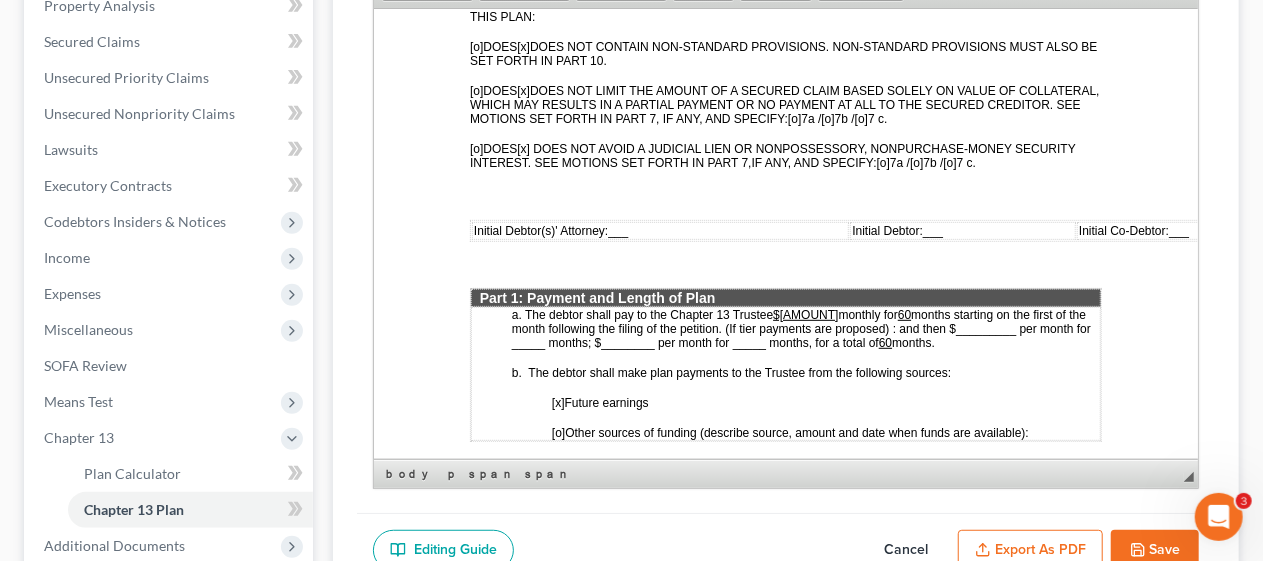 click on "Initial Debtor(s)' Attorney:  ___" at bounding box center (550, 230) 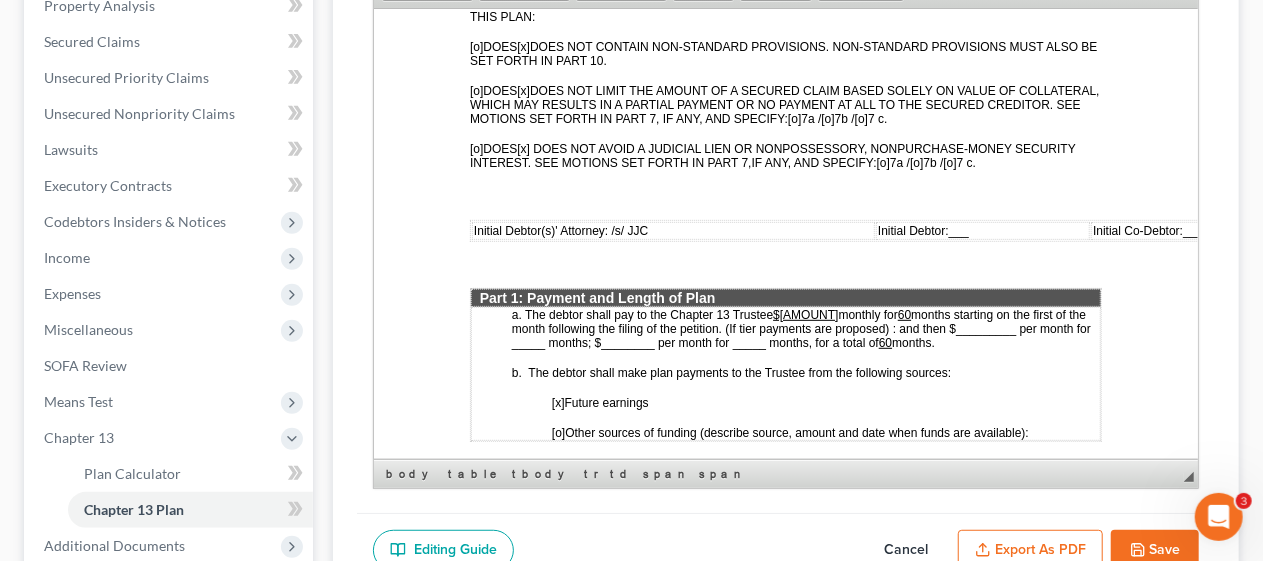 click on "___" at bounding box center [958, 230] 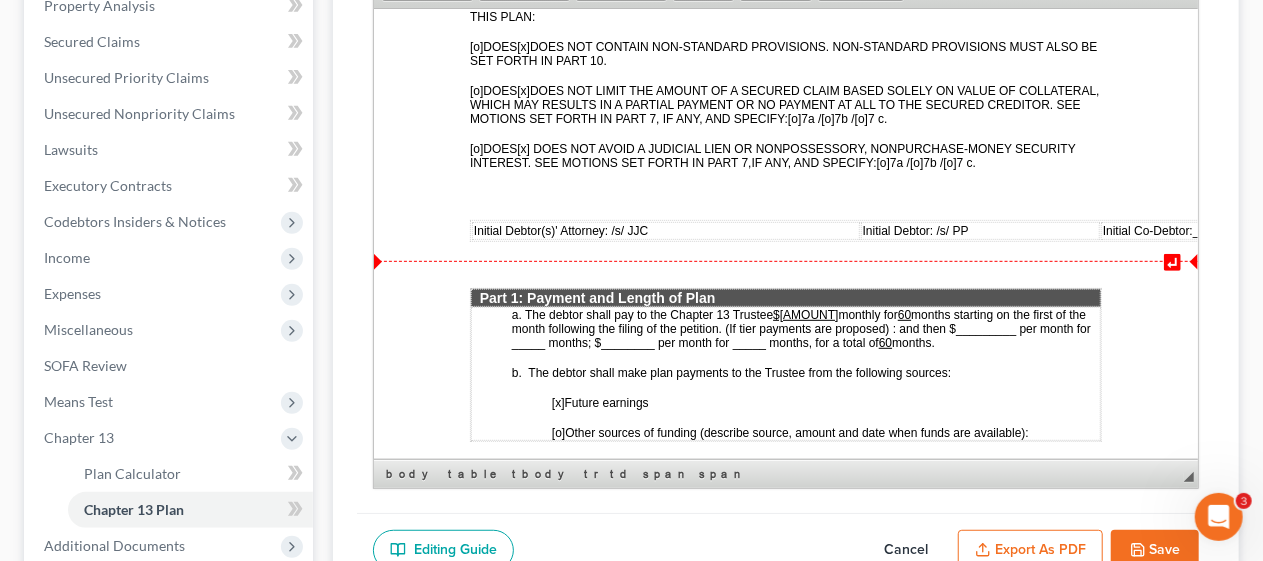click on "$[AMOUNT]" at bounding box center (804, 314) 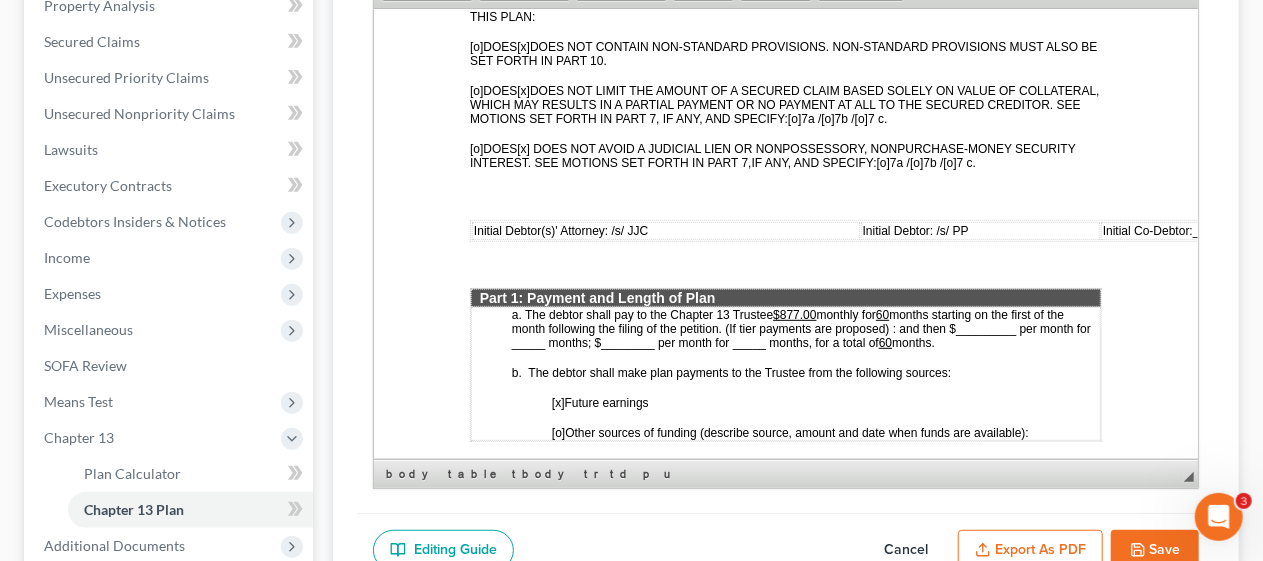 click on "In Re: [FIRST] [LAST] Case No.: [CASE_NUMBER] Debtor(s) Judge: ___________ Chapter 13 Plan and Motions [X] Original [o] Modified/Notice Required [o] Motions Included [o] Modified/No Notice Required Date: [DATE] THE DEBTOR HAS FILED FOR RELIEF UNDER CHAPTER 13 OF THE BANKRUPTCY CODE YOUR RIGHTS WILL BE AFFECTED The Court issued a separate Notice of the Hearing on Confirmation of Plan , which contains the date of the confirmation hearing on the Plan proposed by the Debtor. This document is the actual Plan proposed by the Debtor to adjust debts. THIS PLAN: [o] DOES [x] [o] DOES [x] [o] 7a / [o] 7b / [o] 7 c. [o] DOES [x] [o] 7a / [o]" at bounding box center [785, 2558] 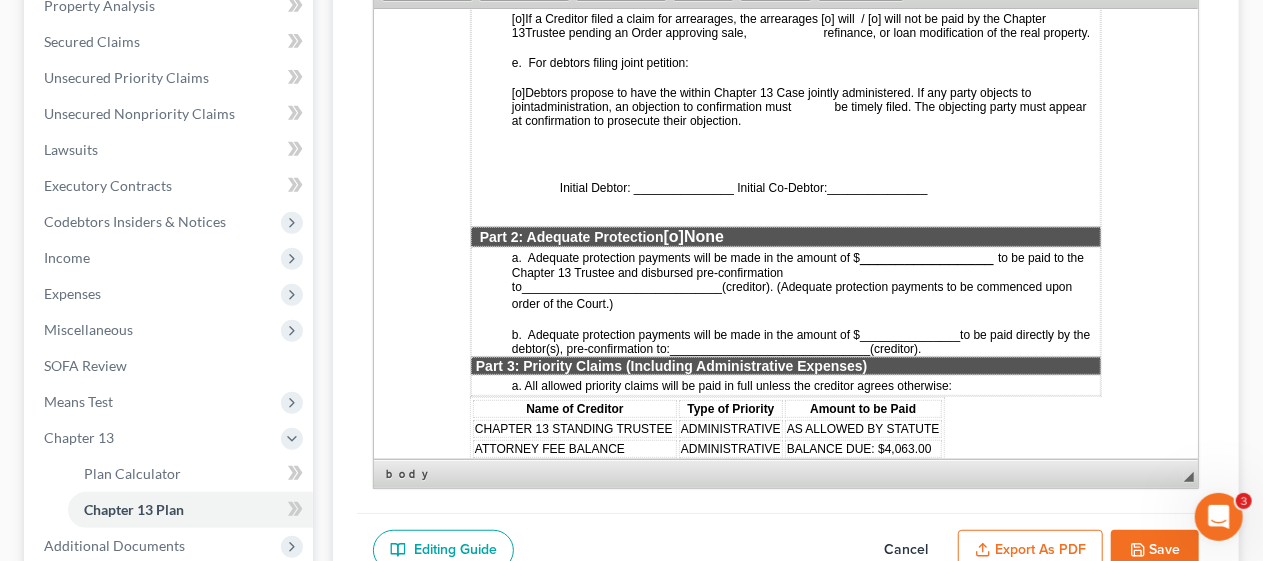 scroll, scrollTop: 1600, scrollLeft: 0, axis: vertical 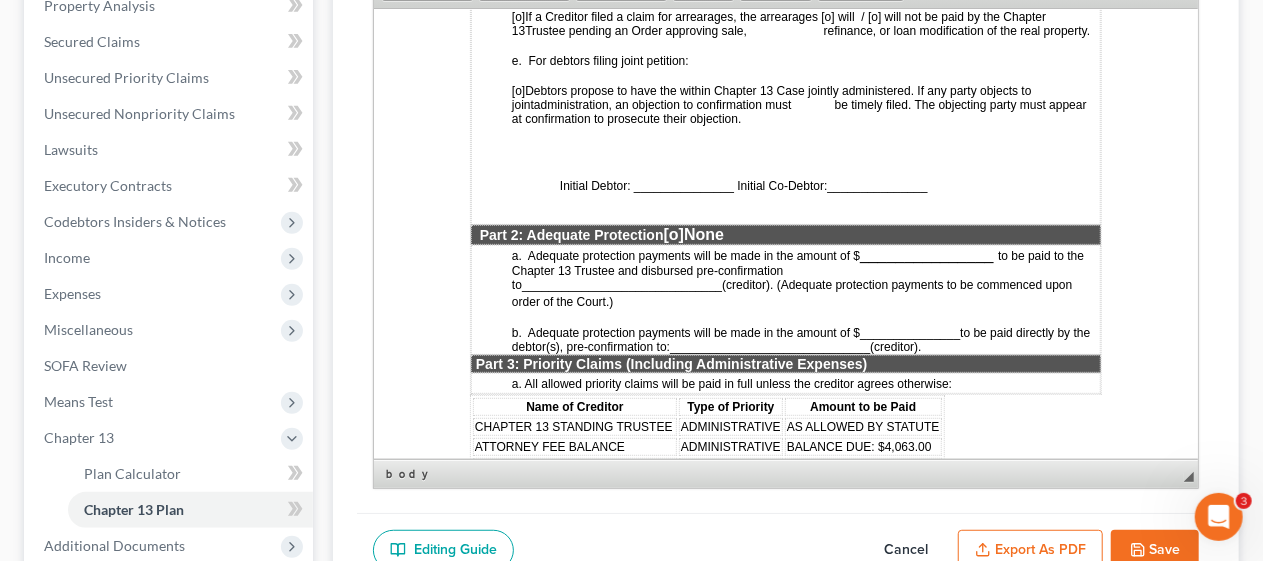 click on "Initial Debtor: _______________ Initial Co-Debtor:" at bounding box center [693, 185] 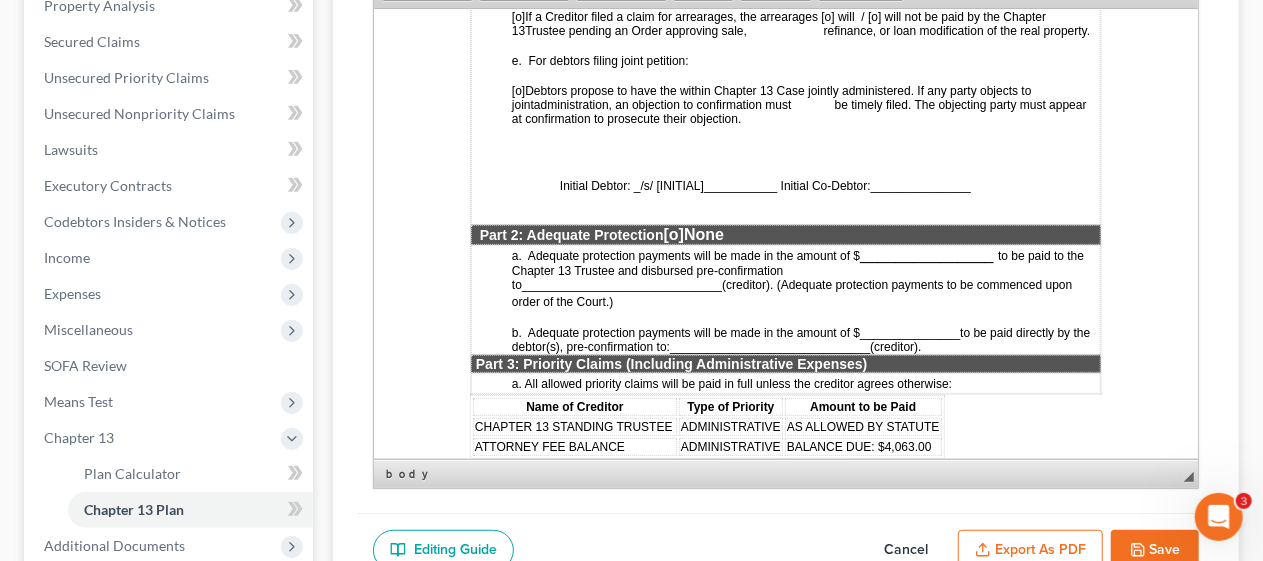 click on "In Re: [FIRST] [LAST] Case No.: [CASE_NUMBER] Debtor(s) Judge: ___________ Chapter 13 Plan and Motions [X] Original [o] Modified/Notice Required [o] Motions Included [o] Modified/No Notice Required Date: [DATE] THE DEBTOR HAS FILED FOR RELIEF UNDER CHAPTER 13 OF THE BANKRUPTCY CODE YOUR RIGHTS WILL BE AFFECTED The Court issued a separate Notice of the Hearing on Confirmation of Plan , which contains the date of the confirmation hearing on the Plan proposed by the Debtor. This document is the actual Plan proposed by the Debtor to adjust debts. THIS PLAN: [o] DOES [x] [o] DOES [x] [o] 7a / [o] 7b / [o] 7 c. [o] DOES [x] [o] 7a / [o]" at bounding box center [785, 1758] 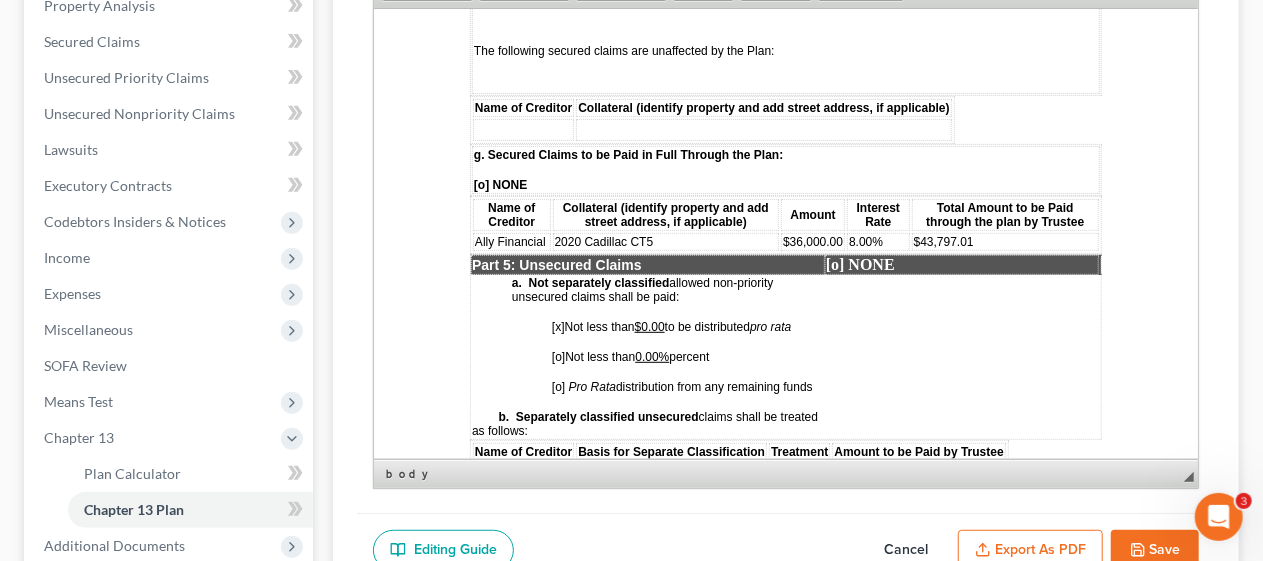 scroll, scrollTop: 3700, scrollLeft: 0, axis: vertical 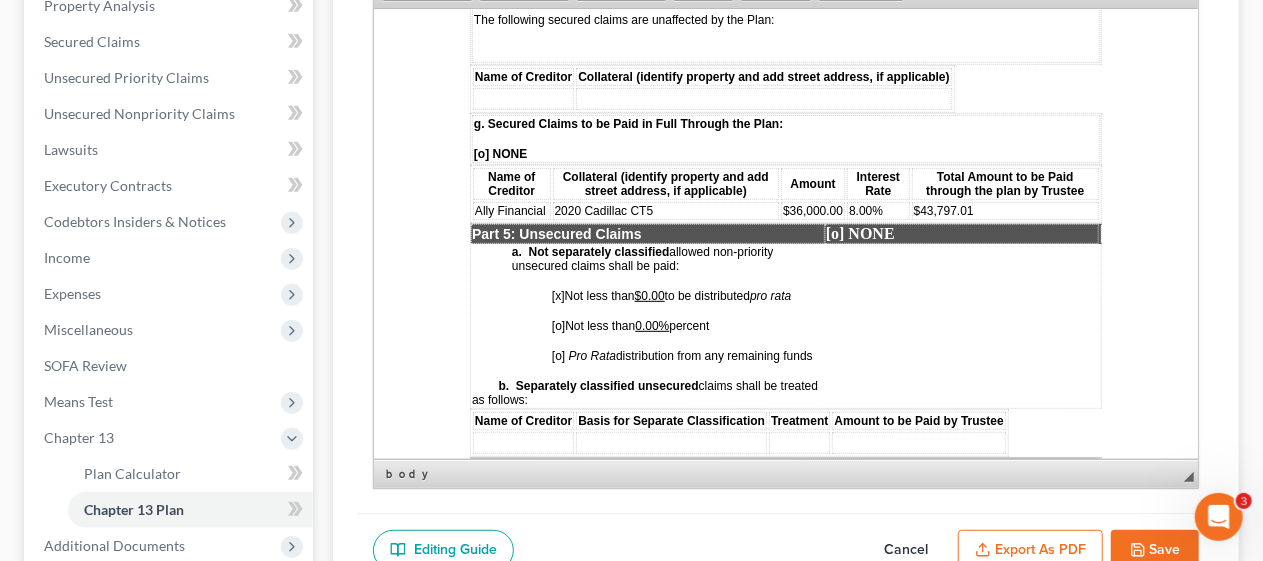 click on "[o] NONE" at bounding box center [785, 153] 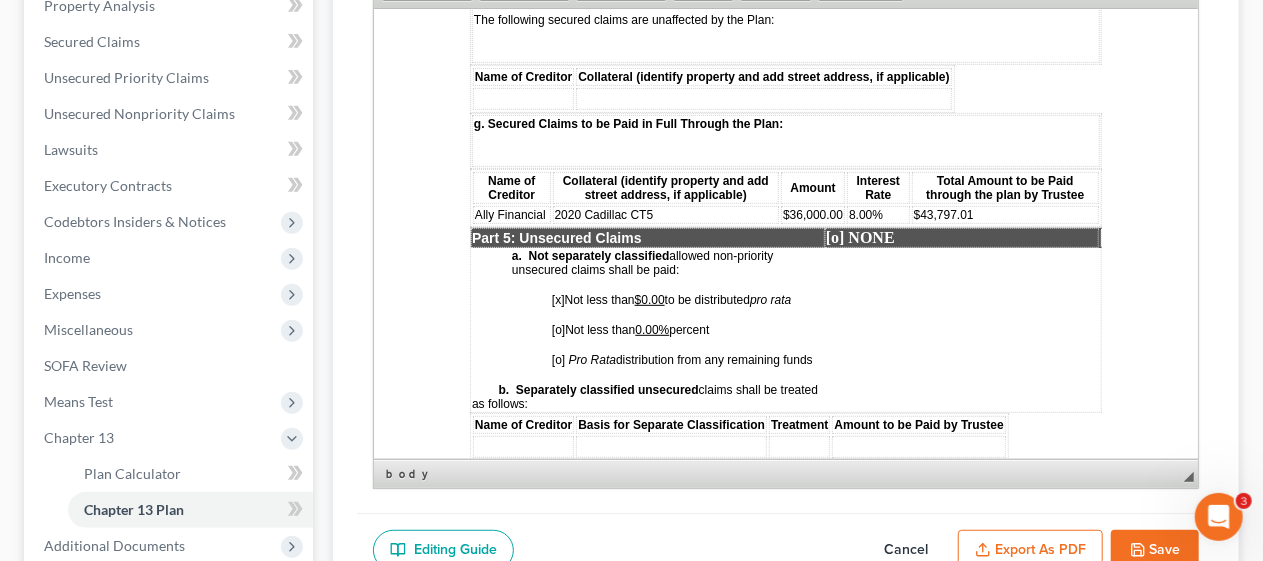 click on "In Re: [FIRST] [LAST] Case No.: [CASE_NUMBER] Debtor(s) Judge: ___________ Chapter 13 Plan and Motions [X] Original [o] Modified/Notice Required [o] Motions Included [o] Modified/No Notice Required Date: [DATE] THE DEBTOR HAS FILED FOR RELIEF UNDER CHAPTER 13 OF THE BANKRUPTCY CODE YOUR RIGHTS WILL BE AFFECTED The Court issued a separate Notice of the Hearing on Confirmation of Plan , which contains the date of the confirmation hearing on the Plan proposed by the Debtor. This document is the actual Plan proposed by the Debtor to adjust debts. THIS PLAN: [o] DOES [x] [o] DOES [x] [o] 7a / [o] 7b / [o] 7 c. [o] DOES [x] [o] 7a / [o]" at bounding box center [785, -340] 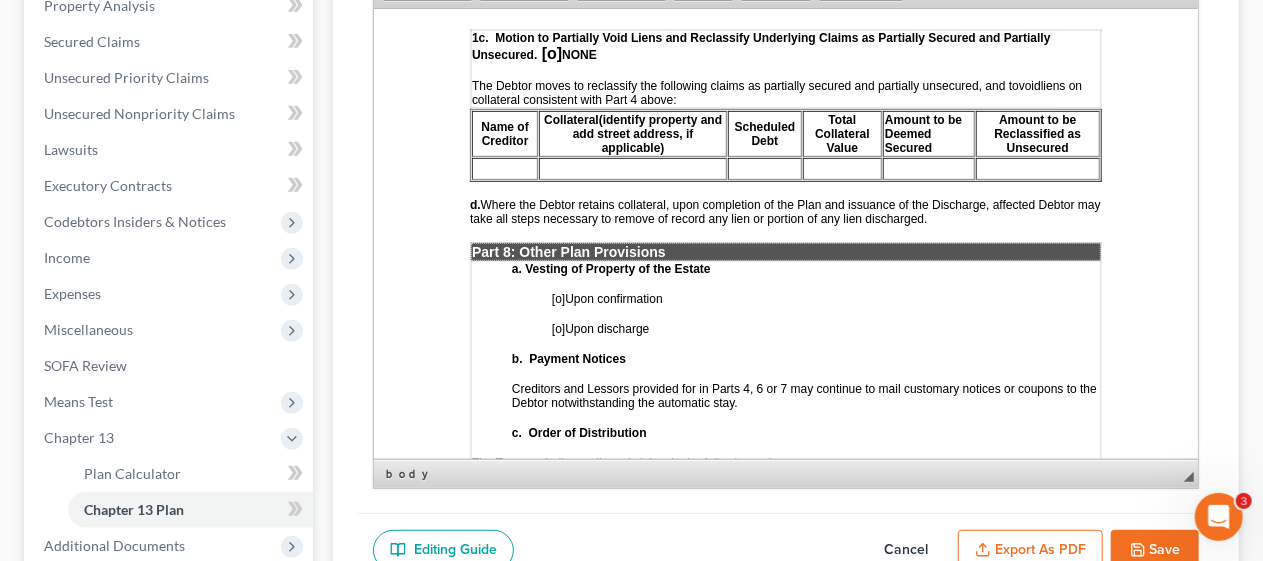scroll, scrollTop: 5000, scrollLeft: 0, axis: vertical 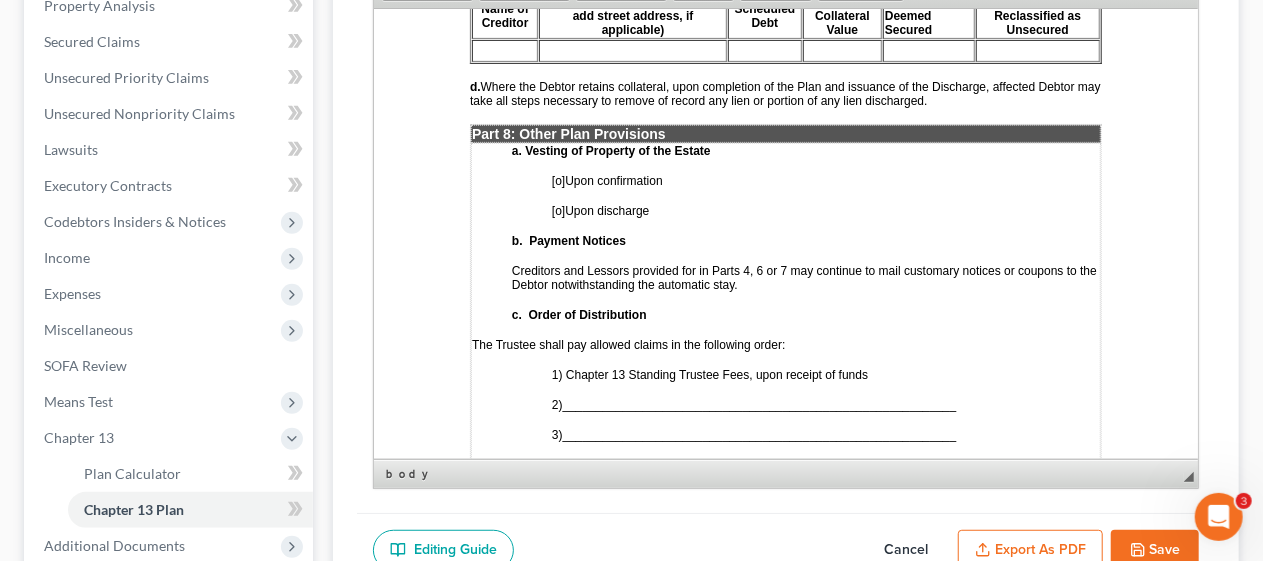 click on "[o]" at bounding box center [557, 180] 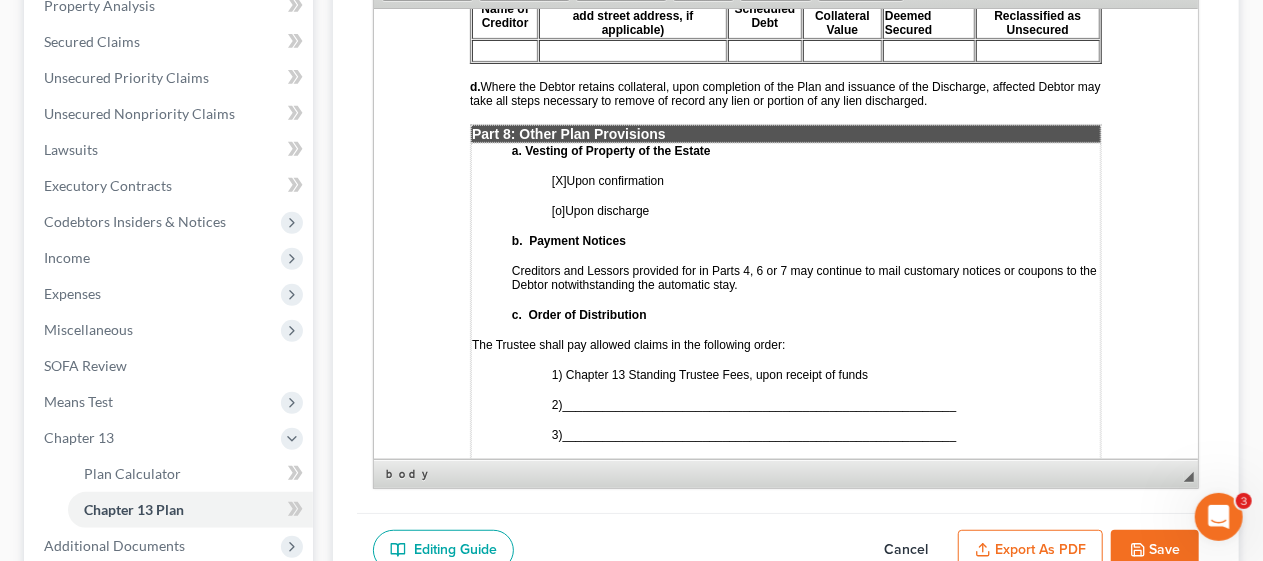 click on "In Re: [FIRST] [LAST] Case No.: [CASE_NUMBER] Debtor(s) Judge: ___________ Chapter 13 Plan and Motions [X] Original [o] Modified/Notice Required [o] Motions Included [o] Modified/No Notice Required Date: [DATE] THE DEBTOR HAS FILED FOR RELIEF UNDER CHAPTER 13 OF THE BANKRUPTCY CODE YOUR RIGHTS WILL BE AFFECTED The Court issued a separate Notice of the Hearing on Confirmation of Plan , which contains the date of the confirmation hearing on the Plan proposed by the Debtor. This document is the actual Plan proposed by the Debtor to adjust debts. THIS PLAN: [o] DOES [x] [o] DOES [x] [o] 7a / [o] 7b / [o] 7 c. [o] DOES [x] [o] 7a / [o]" at bounding box center [785, -1640] 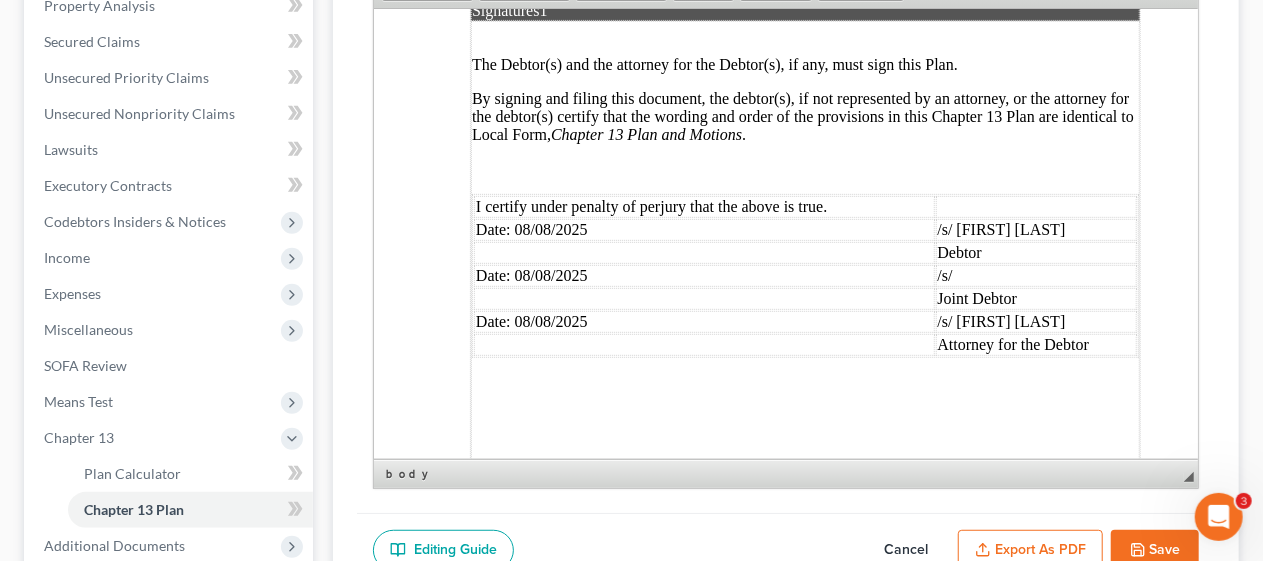 scroll, scrollTop: 6100, scrollLeft: 0, axis: vertical 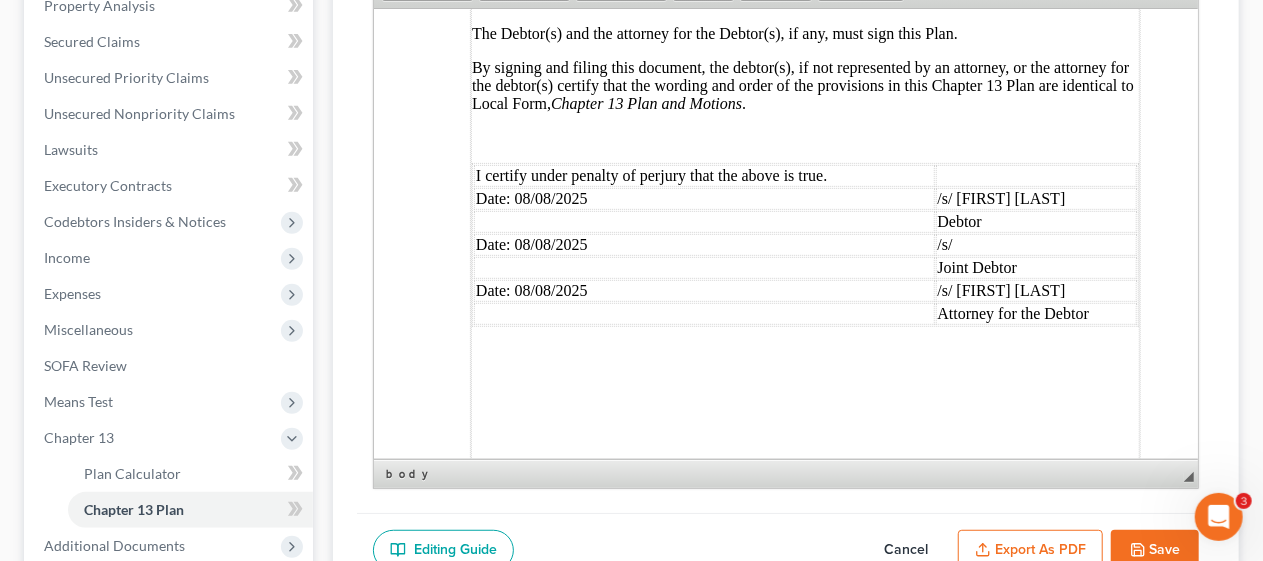 click on "Date: 08/08/2025" at bounding box center [703, 244] 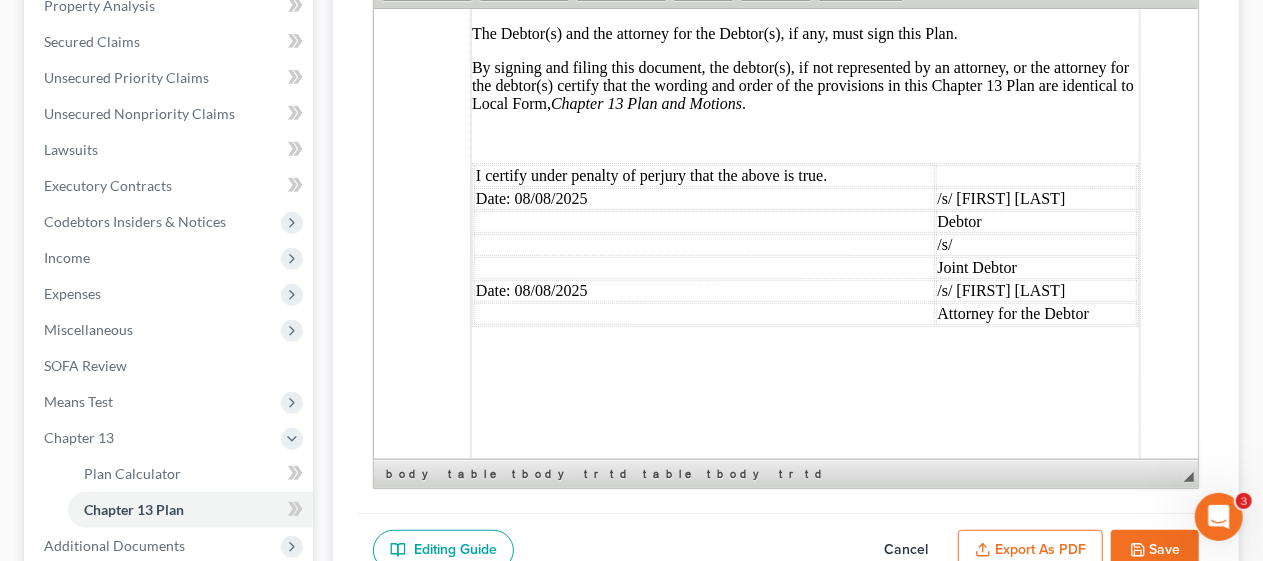 click on "/s/" at bounding box center [1036, 244] 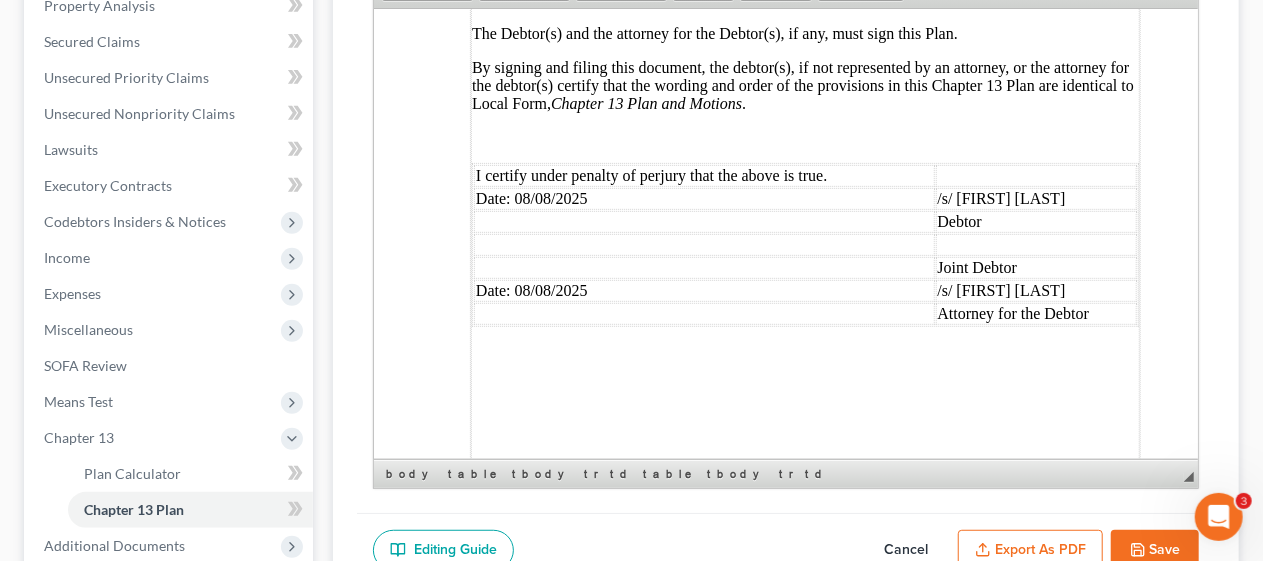 click on "Joint Debtor" at bounding box center [1036, 267] 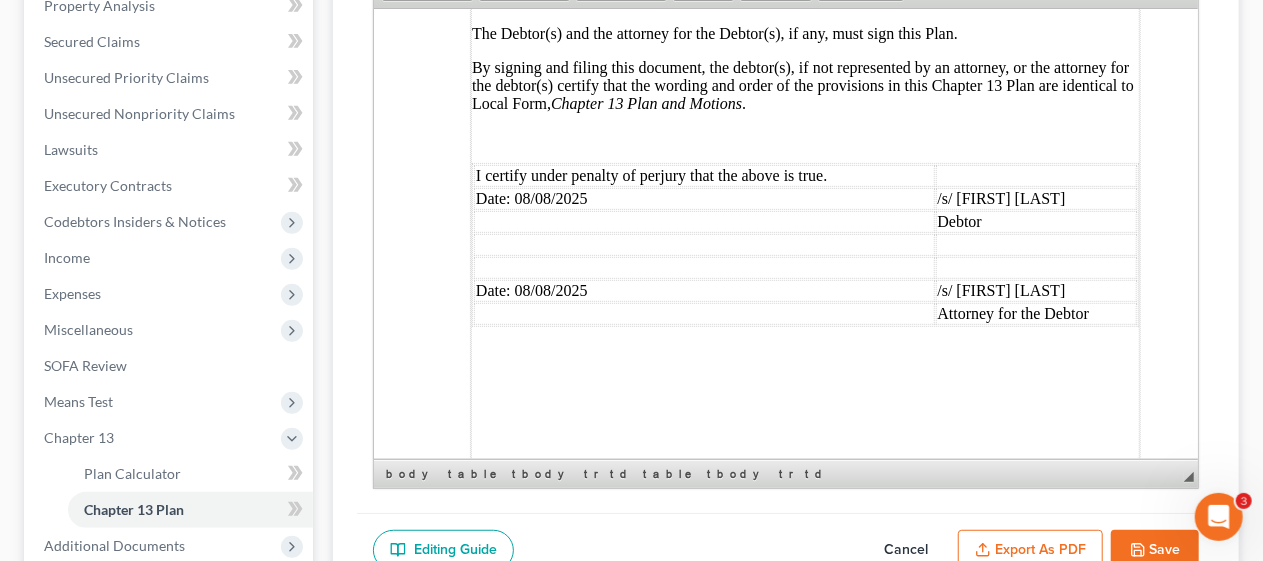 click on "In Re: [FIRST] [LAST] Case No.: [CASE_NUMBER] Debtor(s) Judge: ___________ Chapter 13 Plan and Motions [X] Original [o] Modified/Notice Required [o] Motions Included [o] Modified/No Notice Required Date: [DATE] THE DEBTOR HAS FILED FOR RELIEF UNDER CHAPTER 13 OF THE BANKRUPTCY CODE YOUR RIGHTS WILL BE AFFECTED The Court issued a separate Notice of the Hearing on Confirmation of Plan , which contains the date of the confirmation hearing on the Plan proposed by the Debtor. This document is the actual Plan proposed by the Debtor to adjust debts. THIS PLAN: [o] DOES [x] [o] DOES [x] [o] 7a / [o] 7b / [o] 7 c. [o] DOES [x] [o] 7a / [o]" at bounding box center [785, -2740] 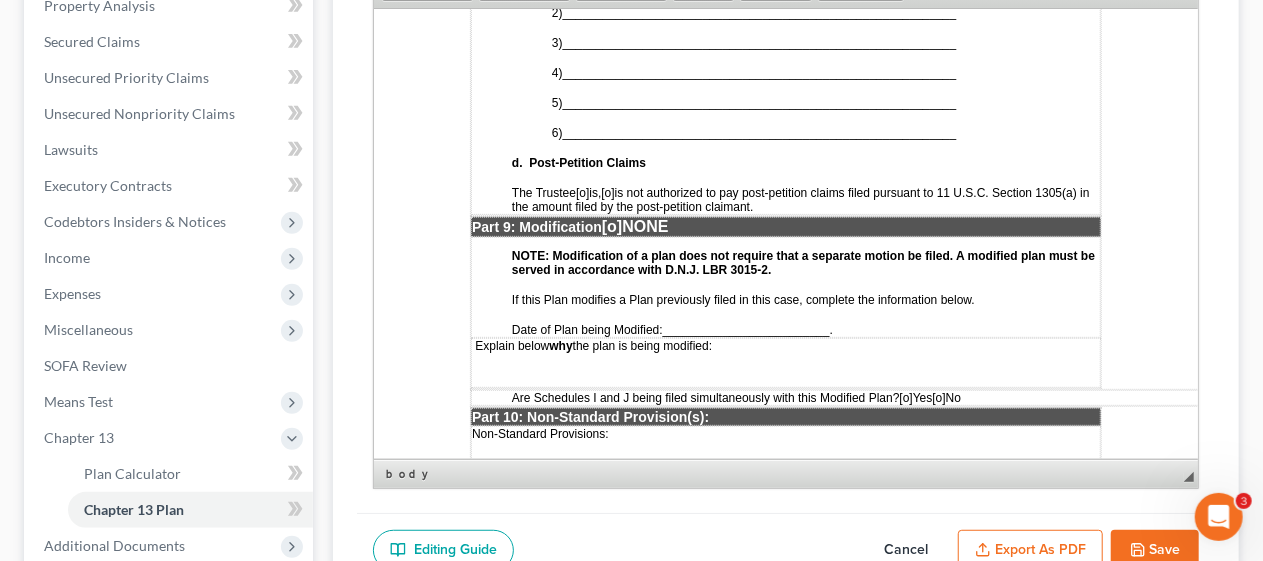 scroll, scrollTop: 5300, scrollLeft: 0, axis: vertical 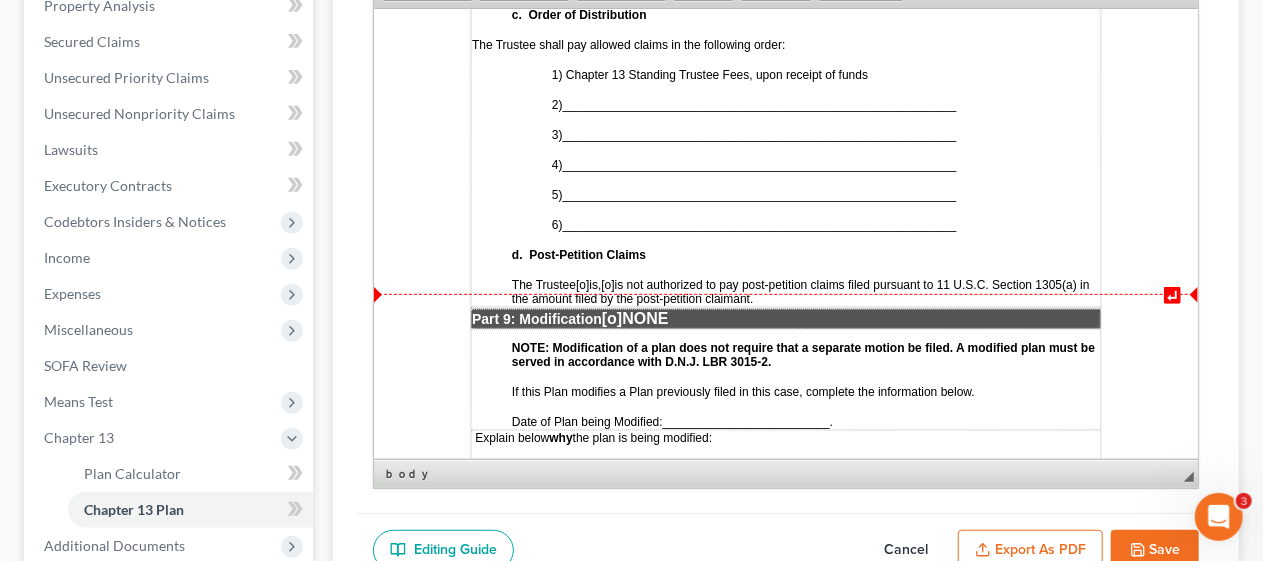 drag, startPoint x: 618, startPoint y: 272, endPoint x: 632, endPoint y: 264, distance: 16.124516 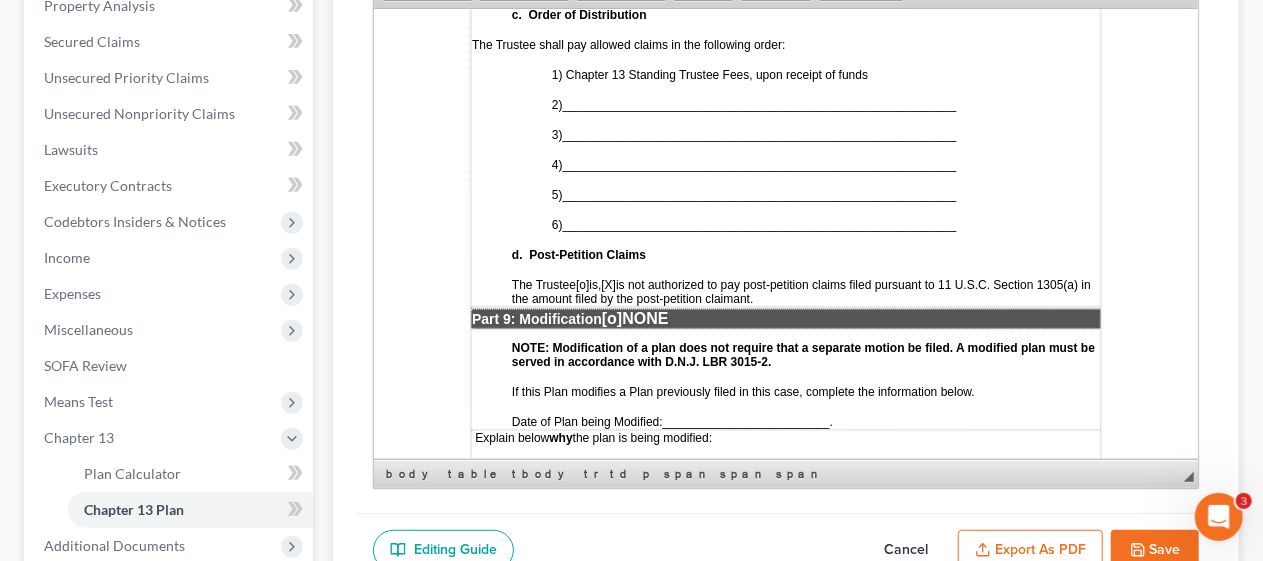 click on "In Re: [FIRST] [LAST] Case No.: [CASE_NUMBER] Debtor(s) Judge: ___________ Chapter 13 Plan and Motions [X] Original [o] Modified/Notice Required [o] Motions Included [o] Modified/No Notice Required Date: [DATE] THE DEBTOR HAS FILED FOR RELIEF UNDER CHAPTER 13 OF THE BANKRUPTCY CODE YOUR RIGHTS WILL BE AFFECTED The Court issued a separate Notice of the Hearing on Confirmation of Plan , which contains the date of the confirmation hearing on the Plan proposed by the Debtor. This document is the actual Plan proposed by the Debtor to adjust debts. THIS PLAN: [o] DOES [x] [o] DOES [x] [o] 7a / [o] 7b / [o] 7 c. [o] DOES [x] [o] 7a / [o]" at bounding box center [785, -1940] 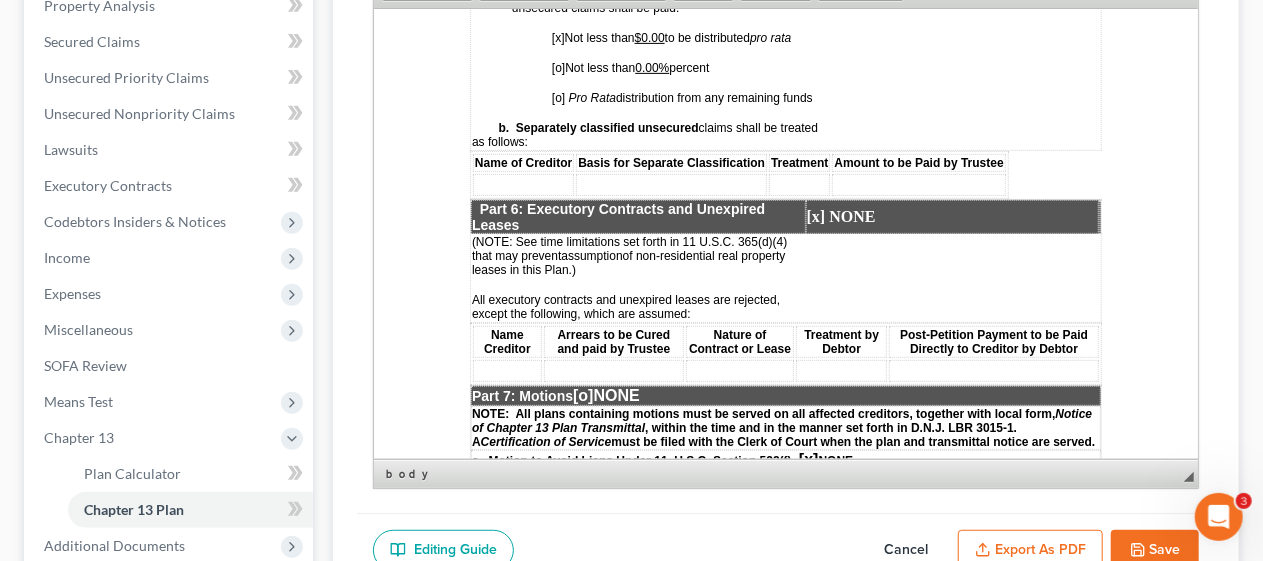 scroll, scrollTop: 3900, scrollLeft: 0, axis: vertical 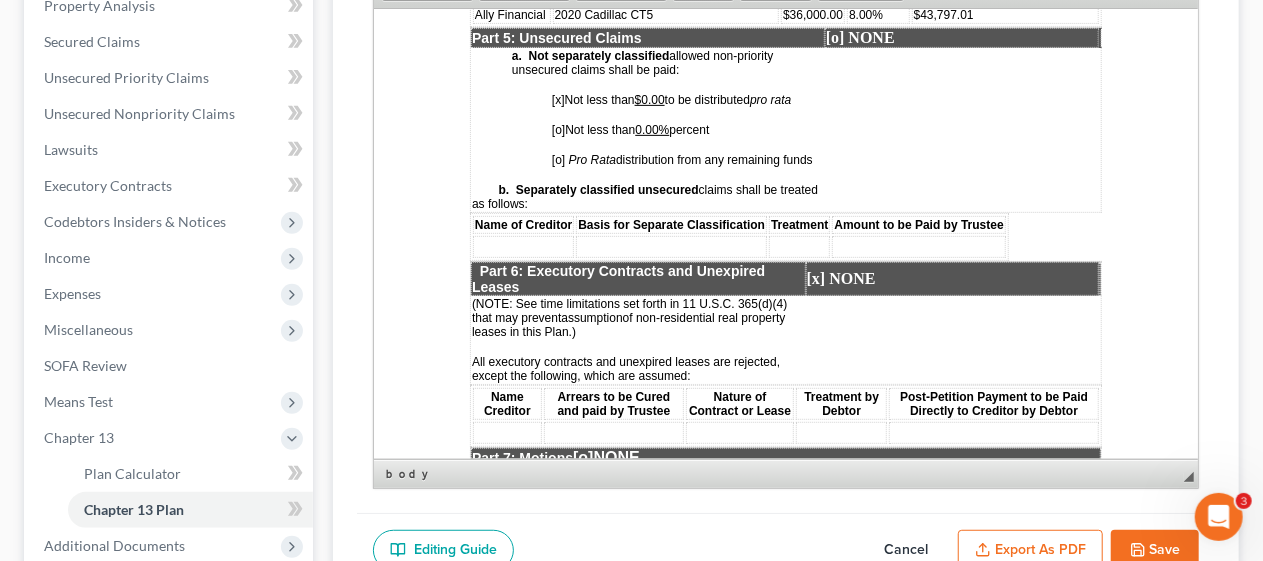 click on "Save" at bounding box center [1155, 551] 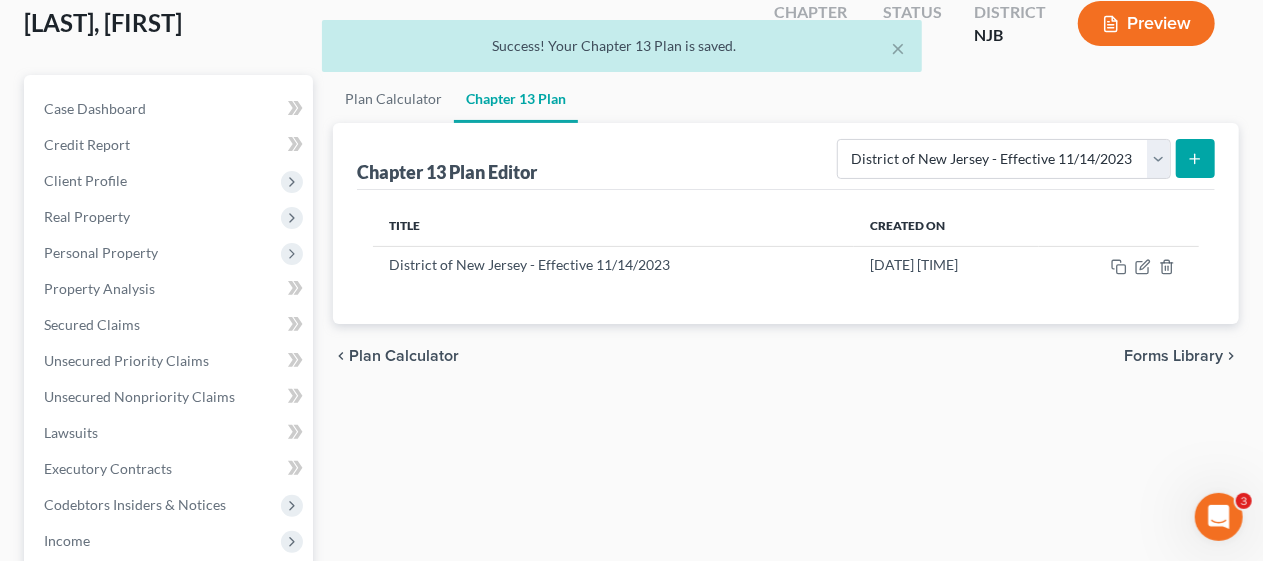 scroll, scrollTop: 100, scrollLeft: 0, axis: vertical 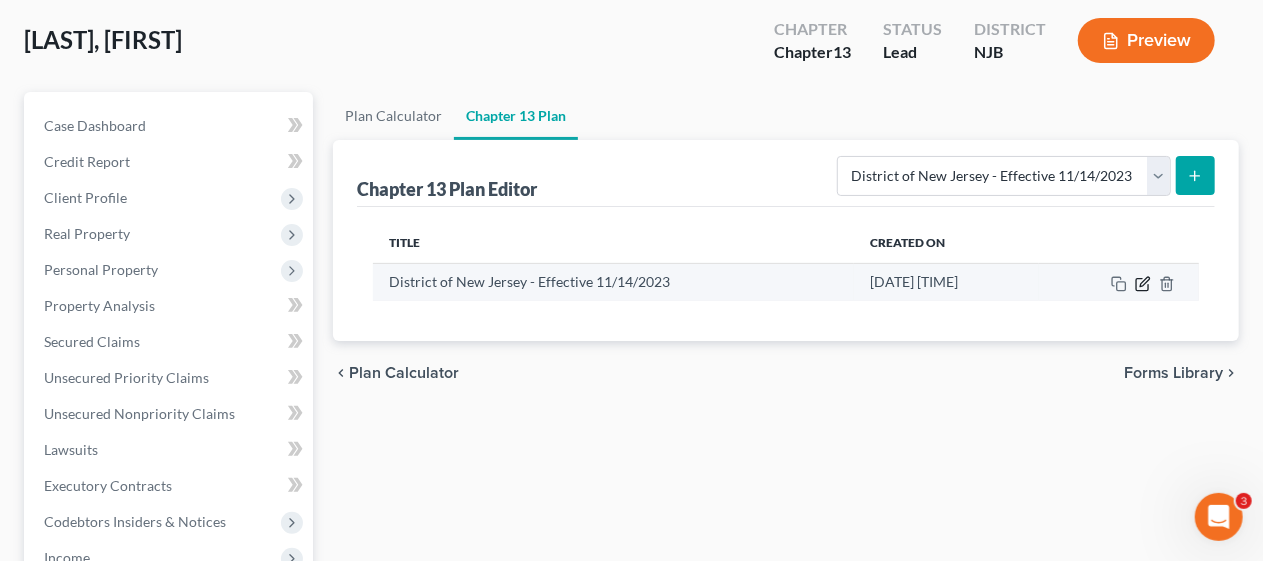click 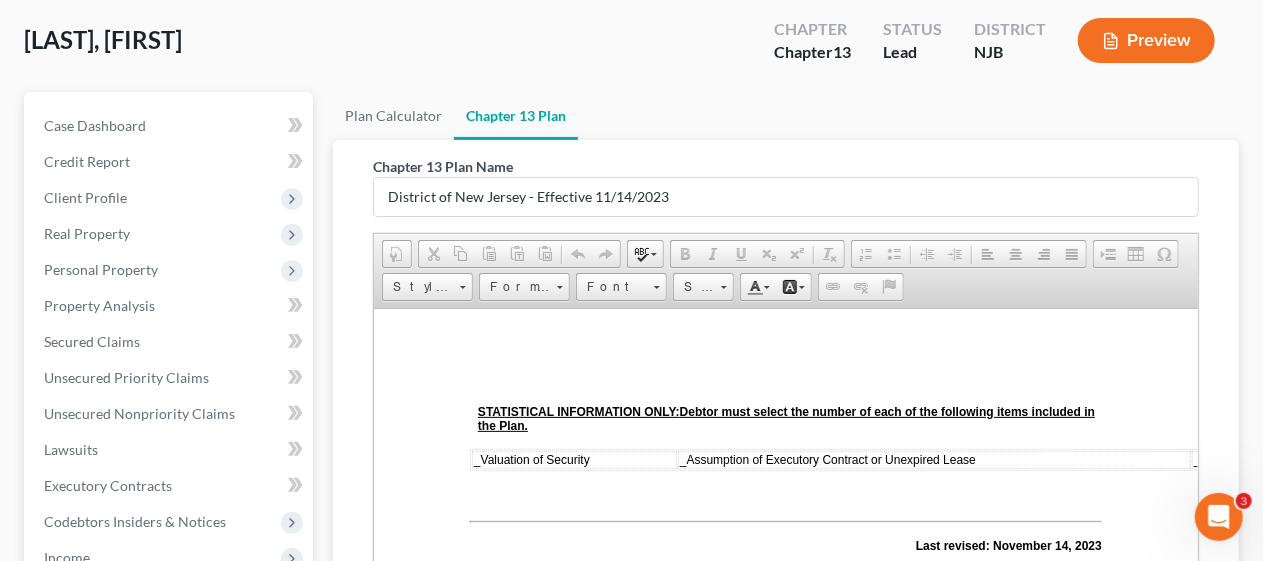 scroll, scrollTop: 0, scrollLeft: 0, axis: both 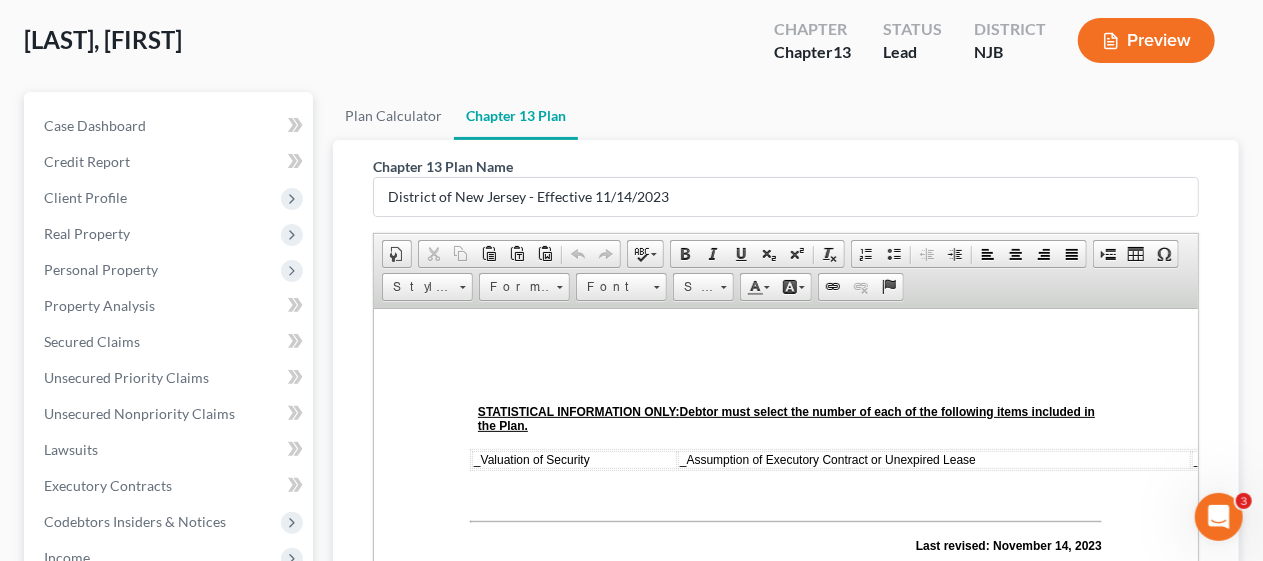 click on "Chapter 13 Plan Name District of New Jersey - Effective 11/14/2023 Rich Text Editor, document-ckeditor Editor toolbars Document Document Properties Clipboard/Undo Cut Copy Paste Paste as plain text Paste from Word Undo Redo language Spell Check As You Type Basic Styles Bold Italic Underline Subscript Superscript Remove Format Paragraph Insert/Remove Numbered List Insert/Remove Bulleted List Decrease Indent Increase Indent Align Left Center Align Right Justify Insert Insert Page Break for Printing Table Insert Special Character Styles Styles Styles Format Format Font Font Size Size Colors Text Color Background Color Links Link Unlink Anchor Press ALT 0 for help ◢ Elements path" at bounding box center [786, 476] 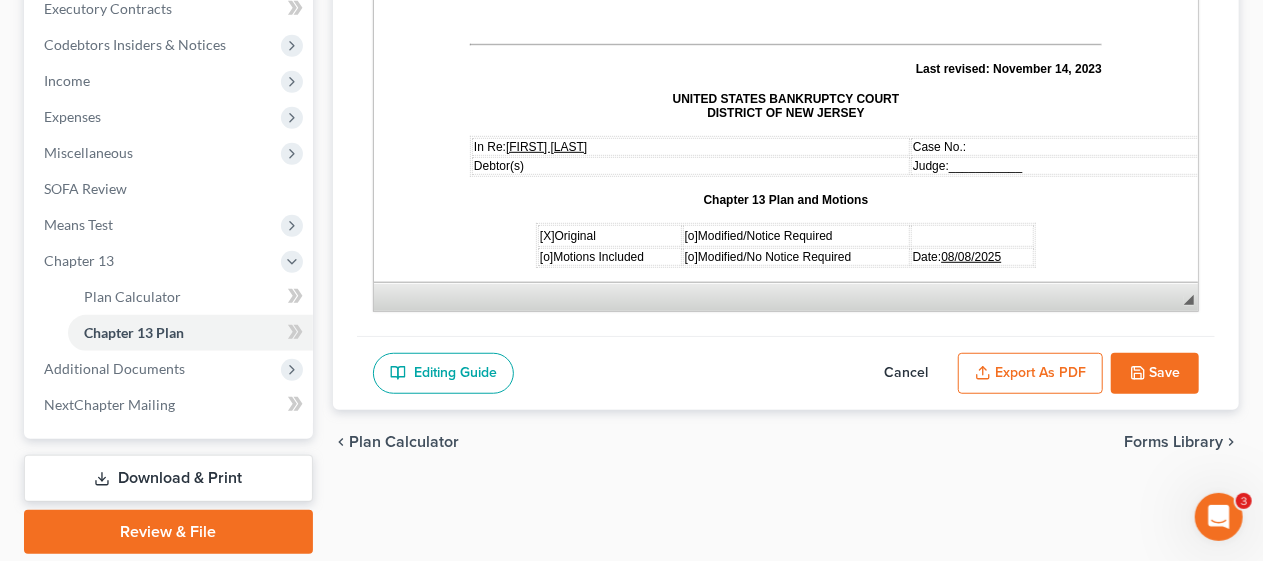scroll, scrollTop: 600, scrollLeft: 0, axis: vertical 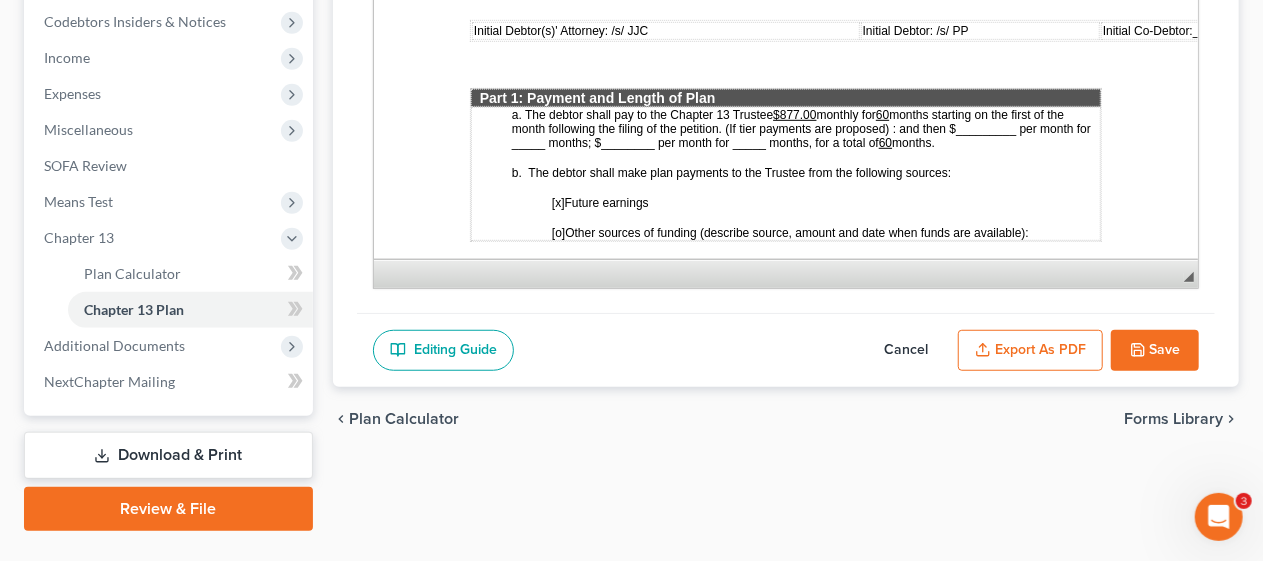 click on "Export as PDF" at bounding box center [1030, 351] 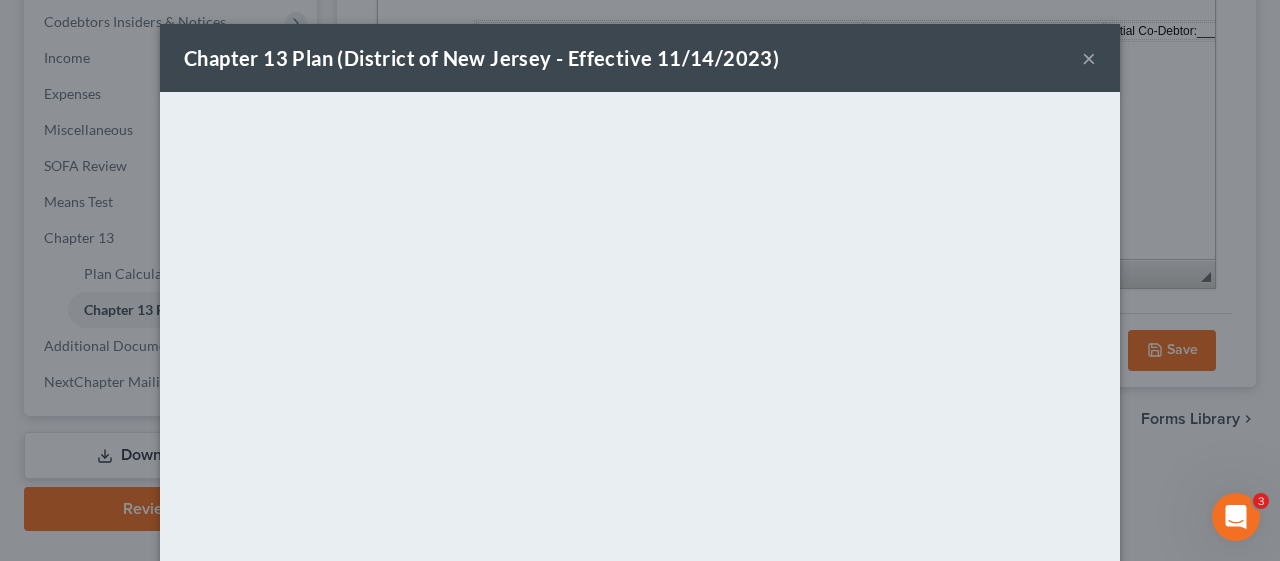 click on "×" at bounding box center (1089, 58) 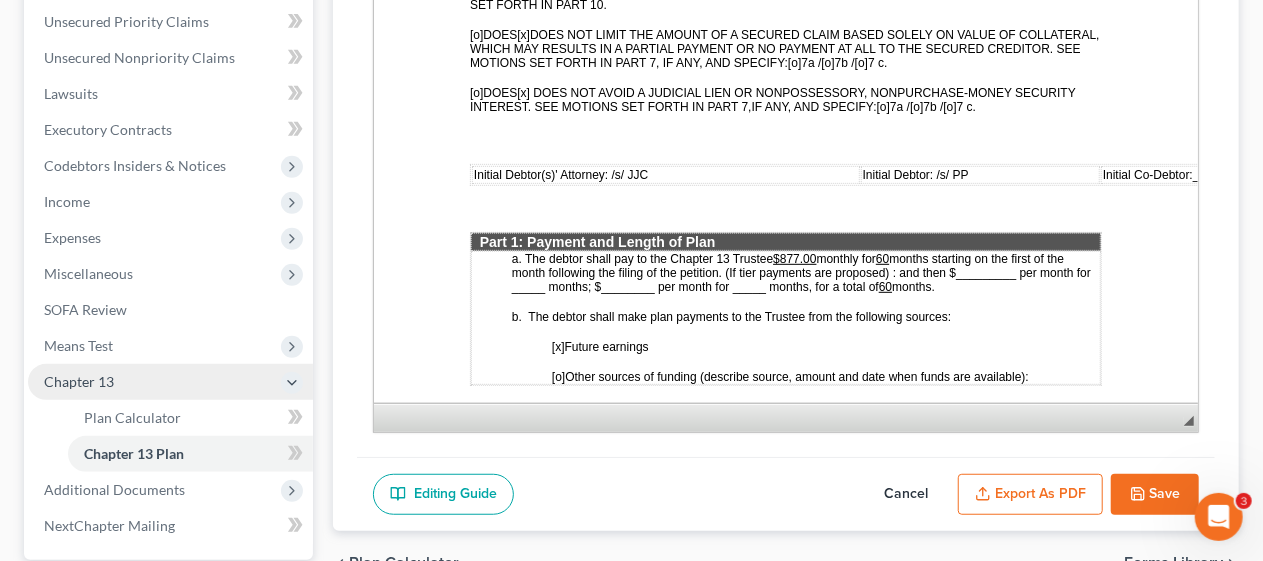 scroll, scrollTop: 400, scrollLeft: 0, axis: vertical 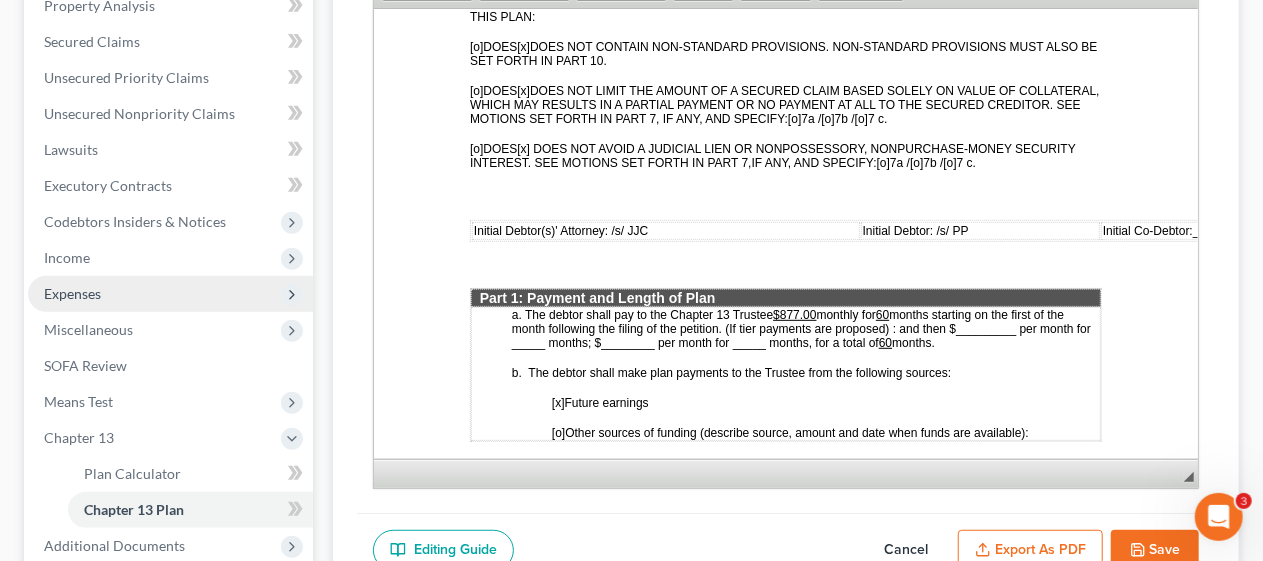 click on "Expenses" at bounding box center (170, 294) 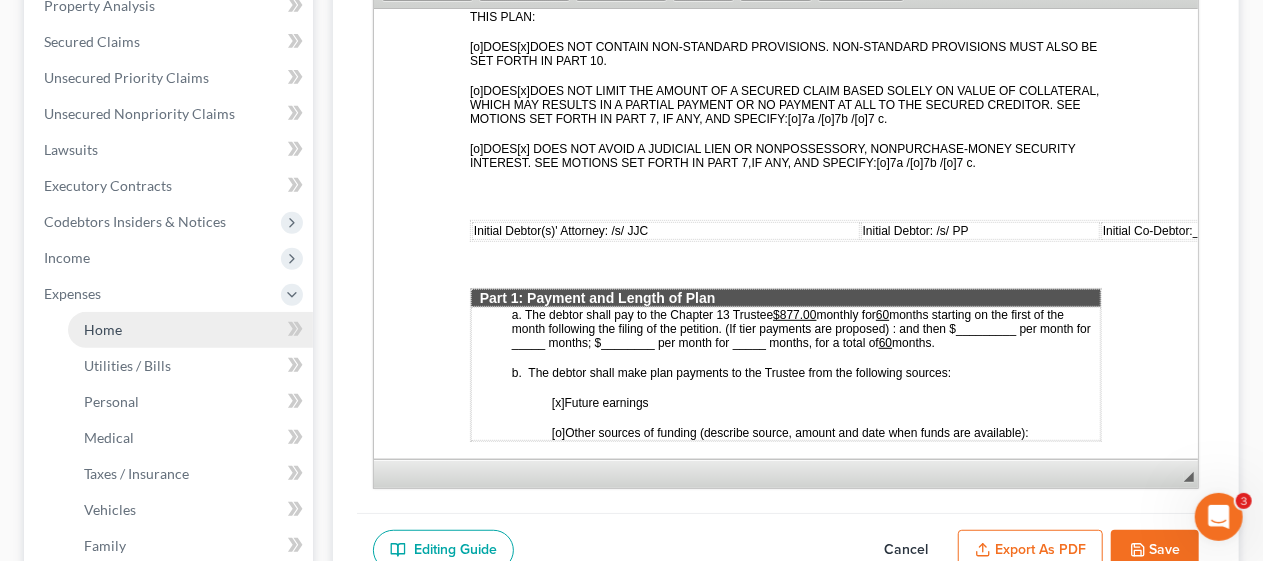click on "Home" at bounding box center [190, 330] 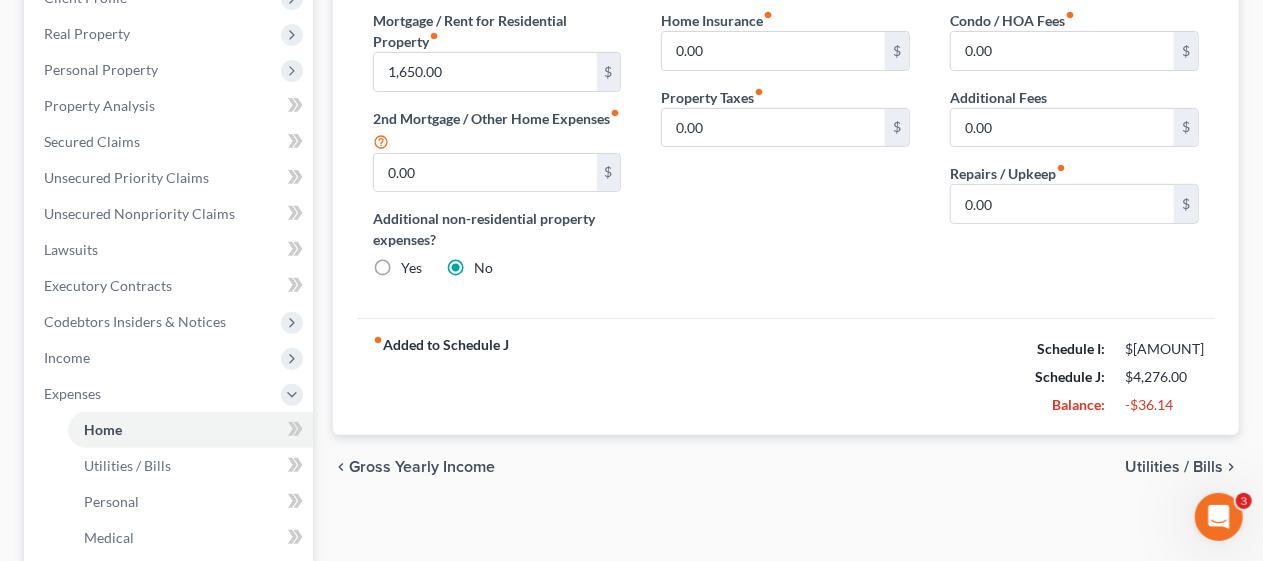 scroll, scrollTop: 400, scrollLeft: 0, axis: vertical 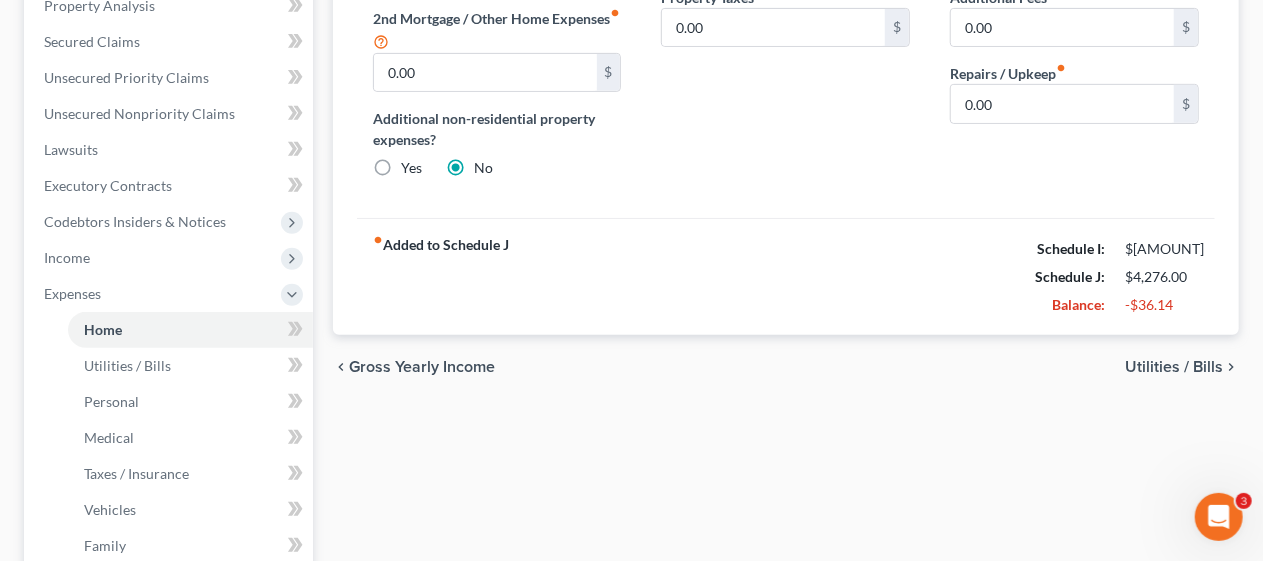 click on "Utilities / Bills" at bounding box center [1174, 367] 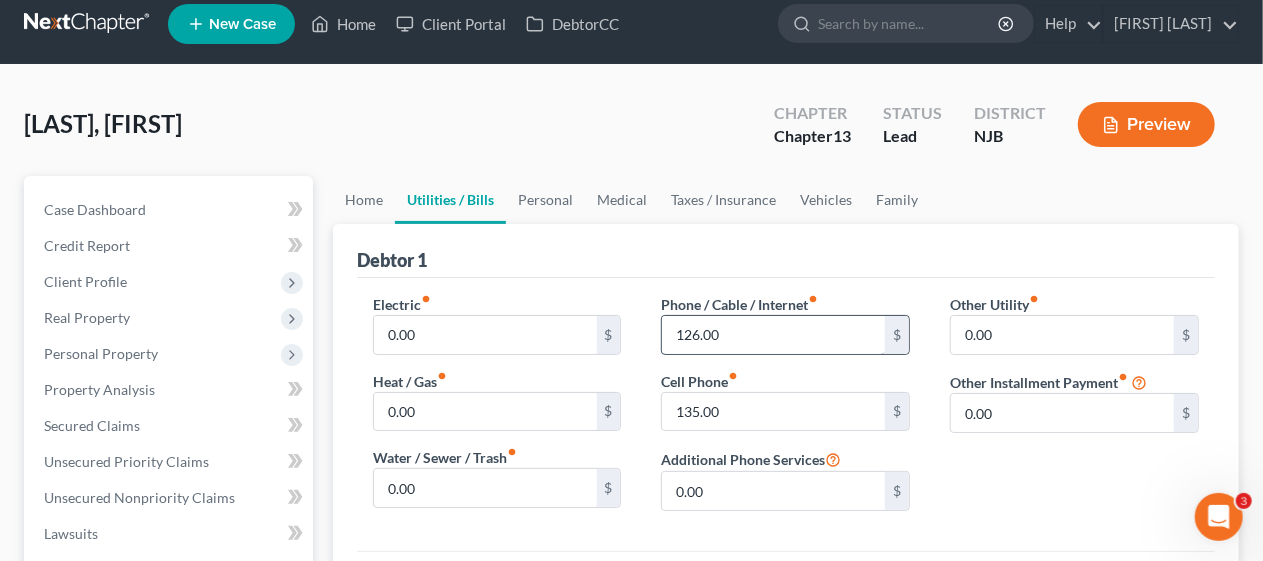 scroll, scrollTop: 0, scrollLeft: 0, axis: both 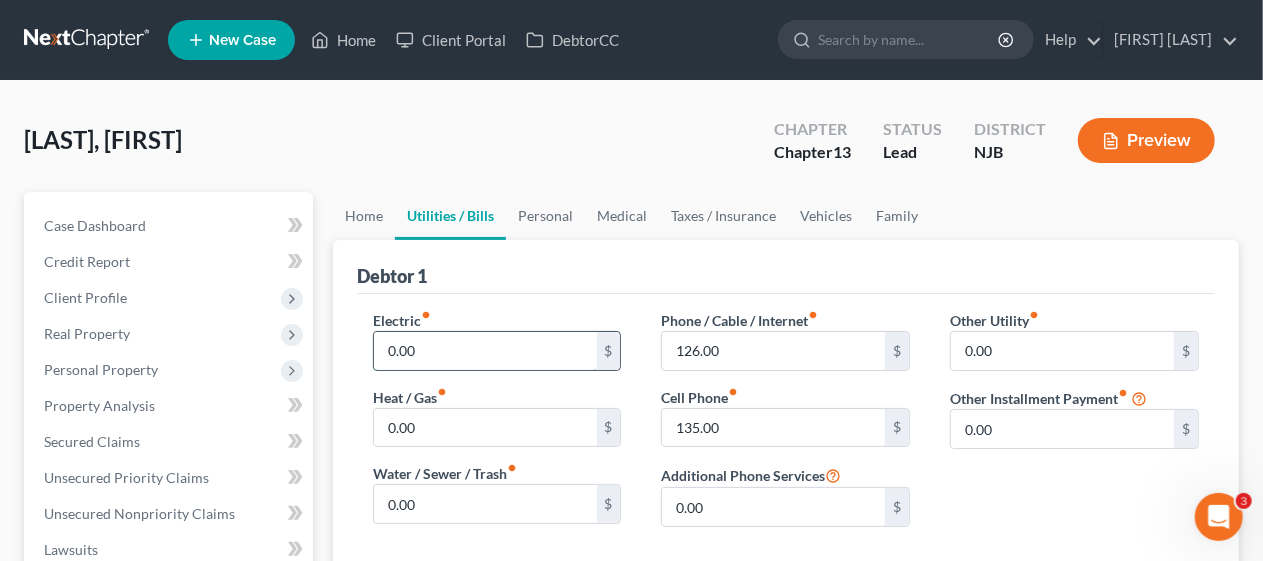 click on "0.00" at bounding box center [485, 351] 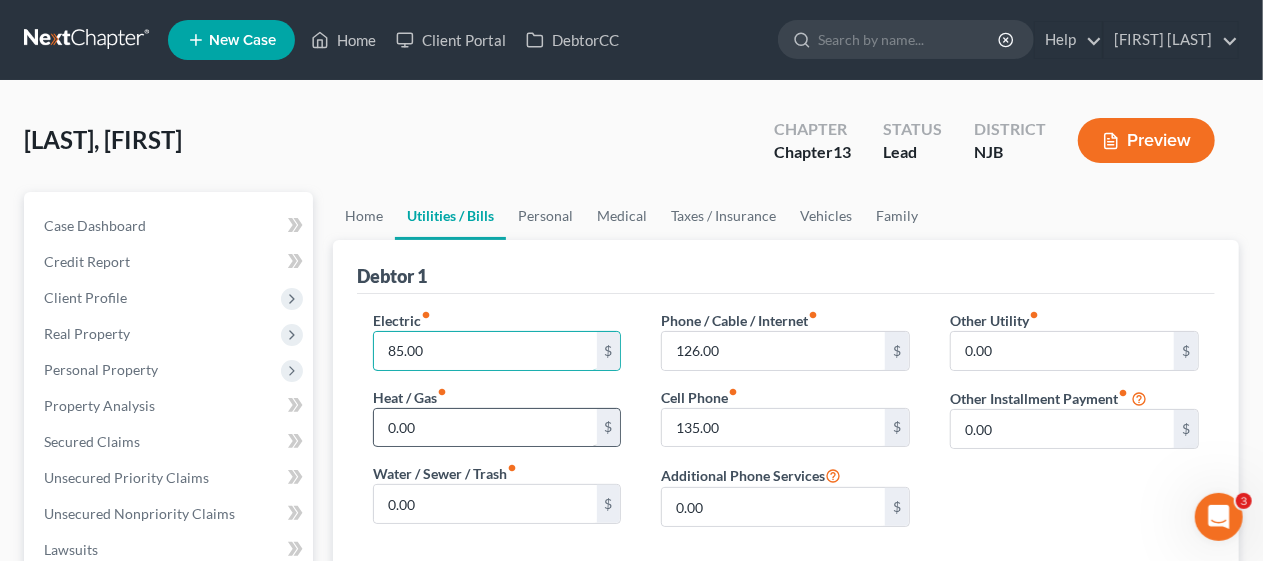 type on "85.00" 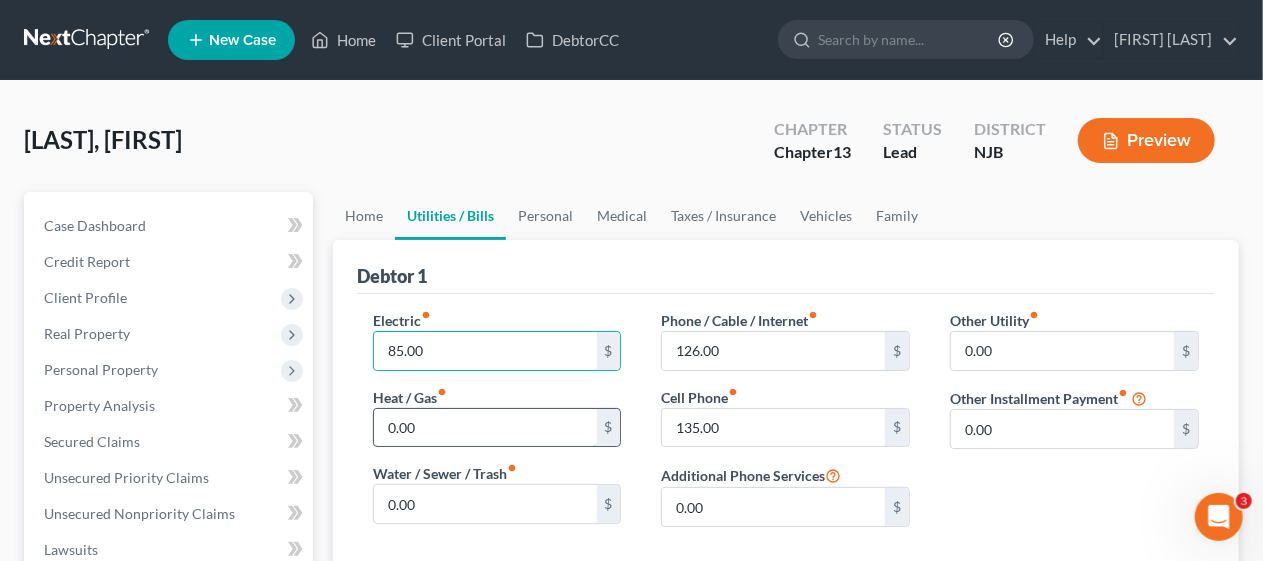 click on "0.00" at bounding box center [485, 428] 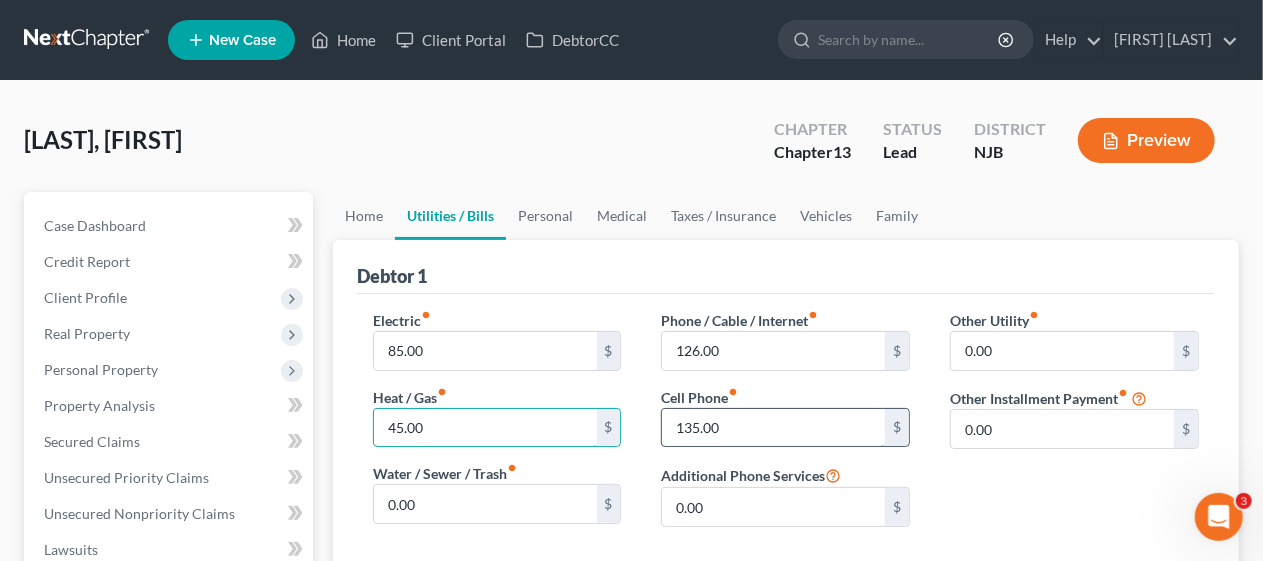type on "45.00" 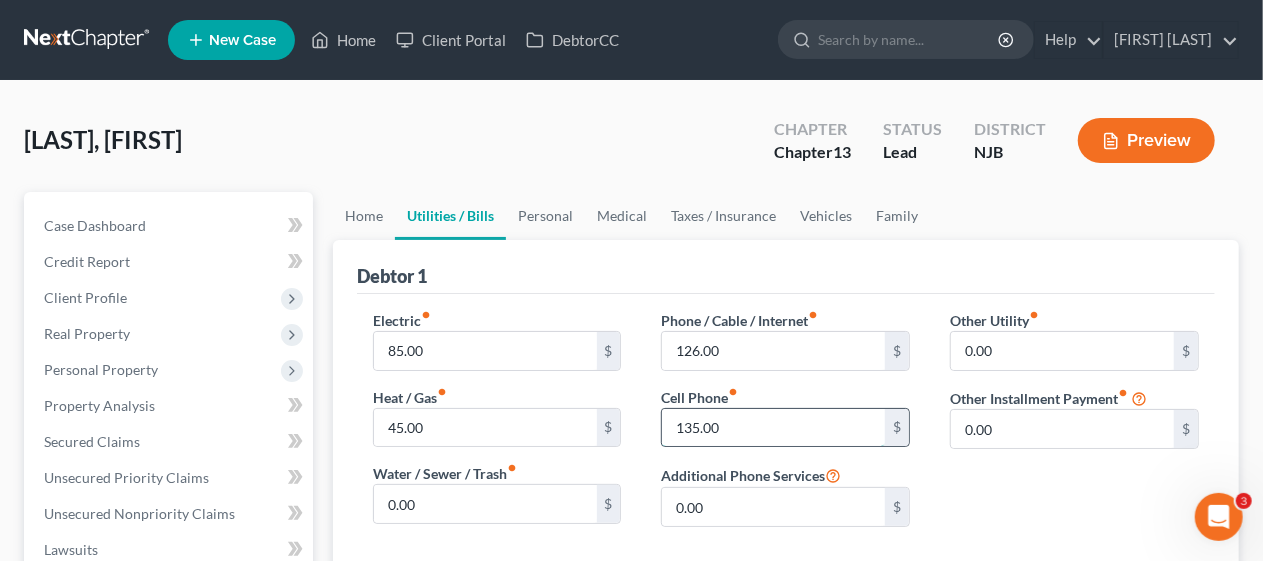 click on "135.00" at bounding box center (773, 428) 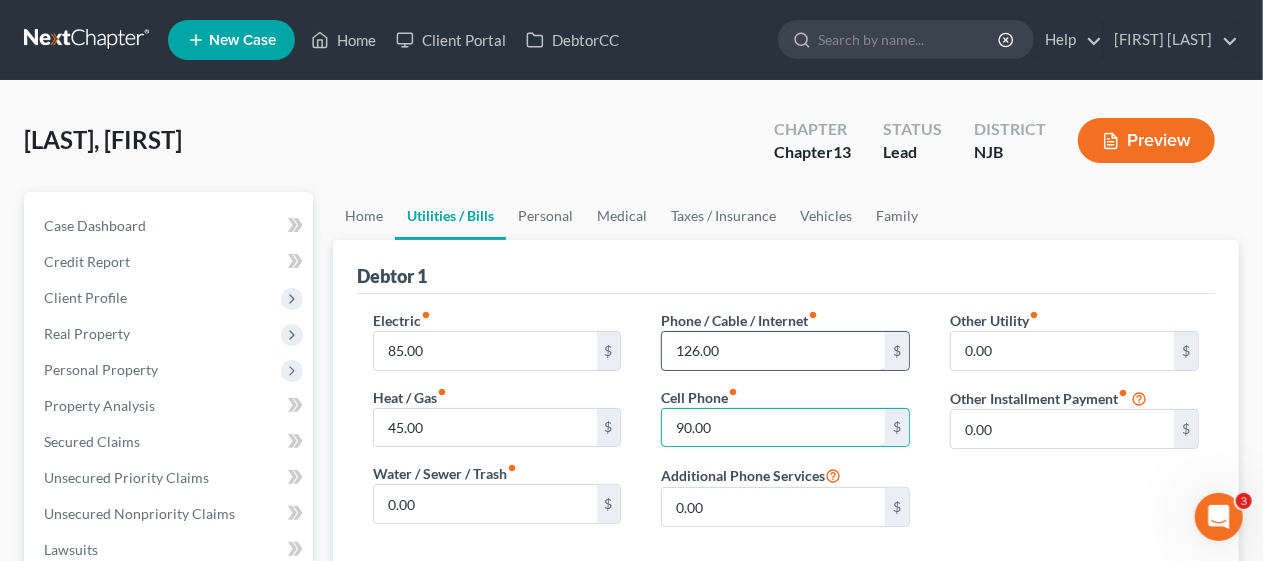 type on "90.00" 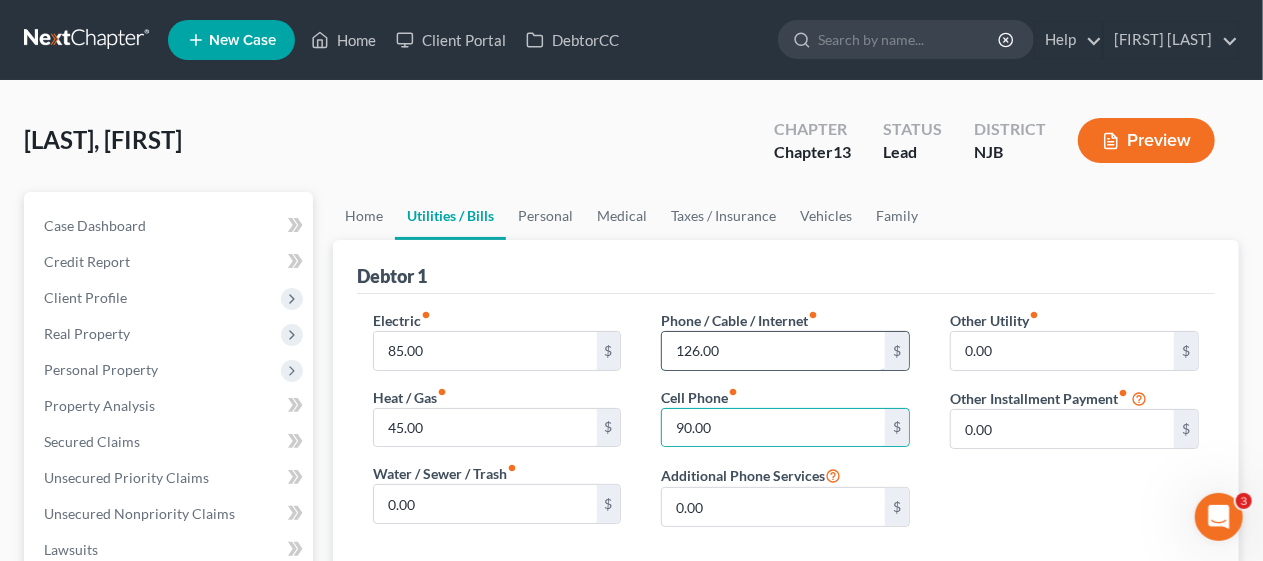 click on "126.00" at bounding box center (773, 351) 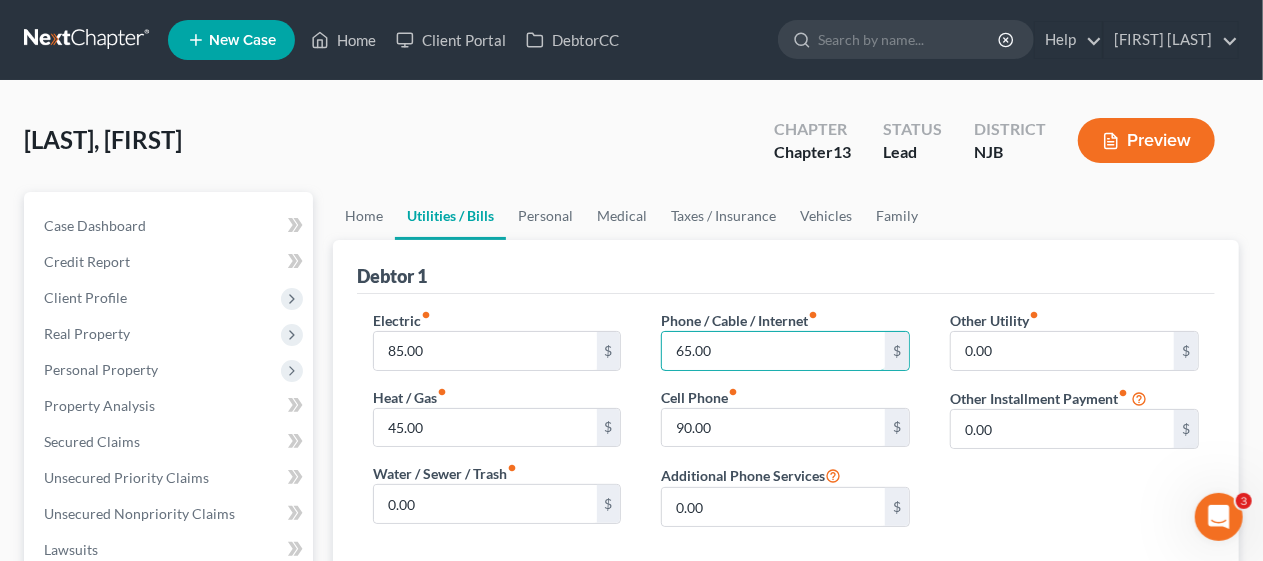 type on "65.00" 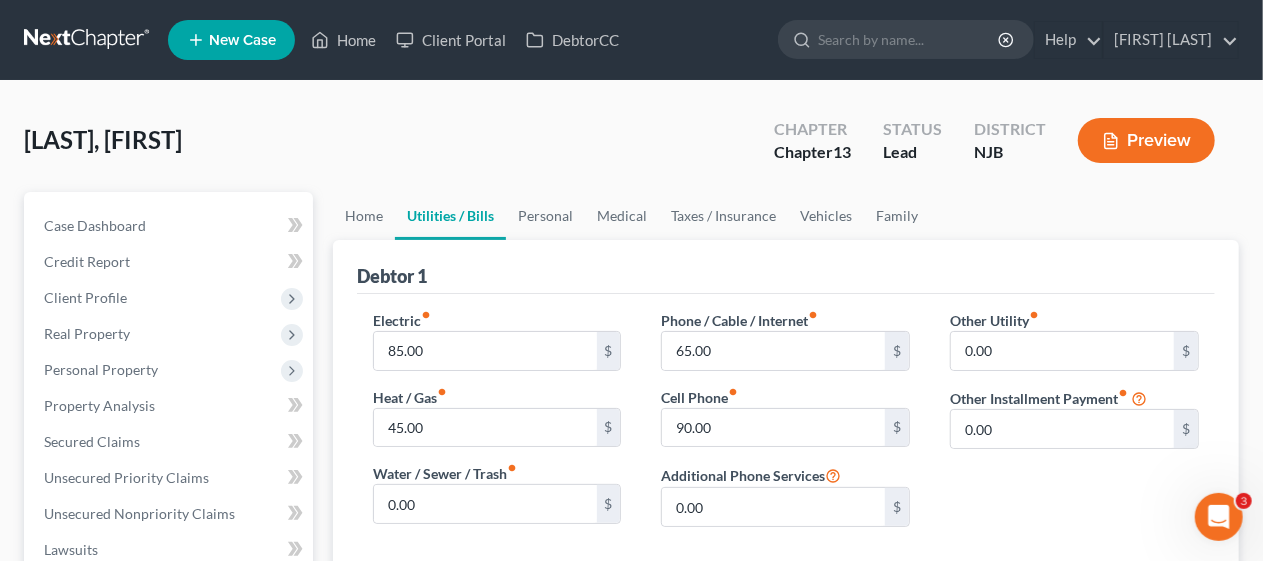 click on "Other Utility  fiber_manual_record 0.00 $ Other Installment Payment  fiber_manual_record   0.00 $" at bounding box center [1074, 426] 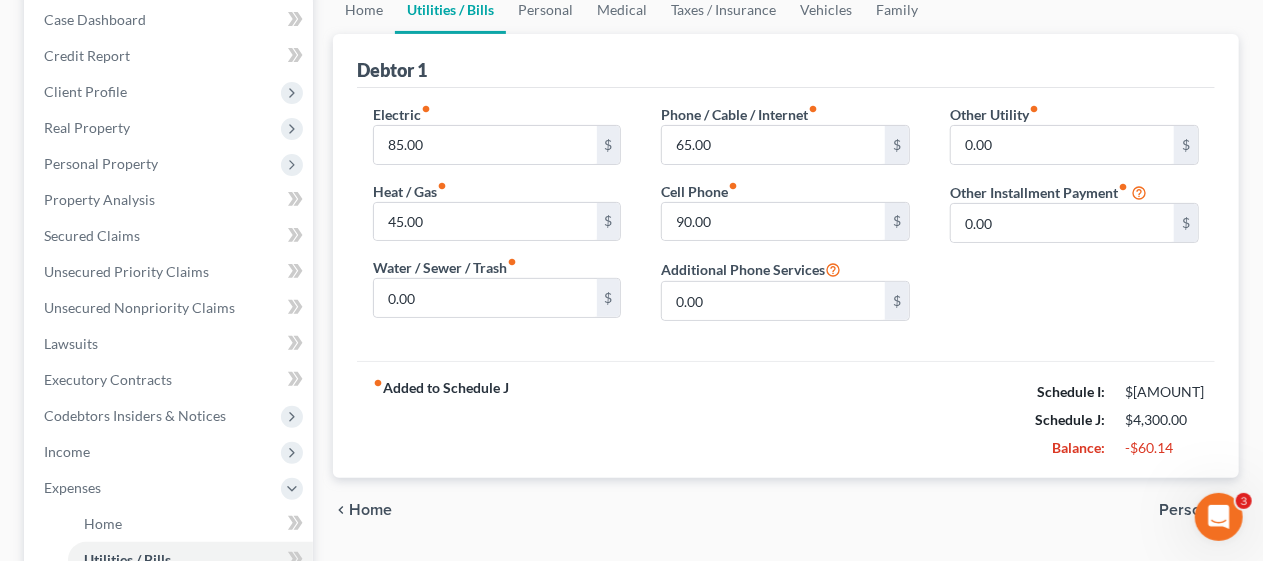 scroll, scrollTop: 300, scrollLeft: 0, axis: vertical 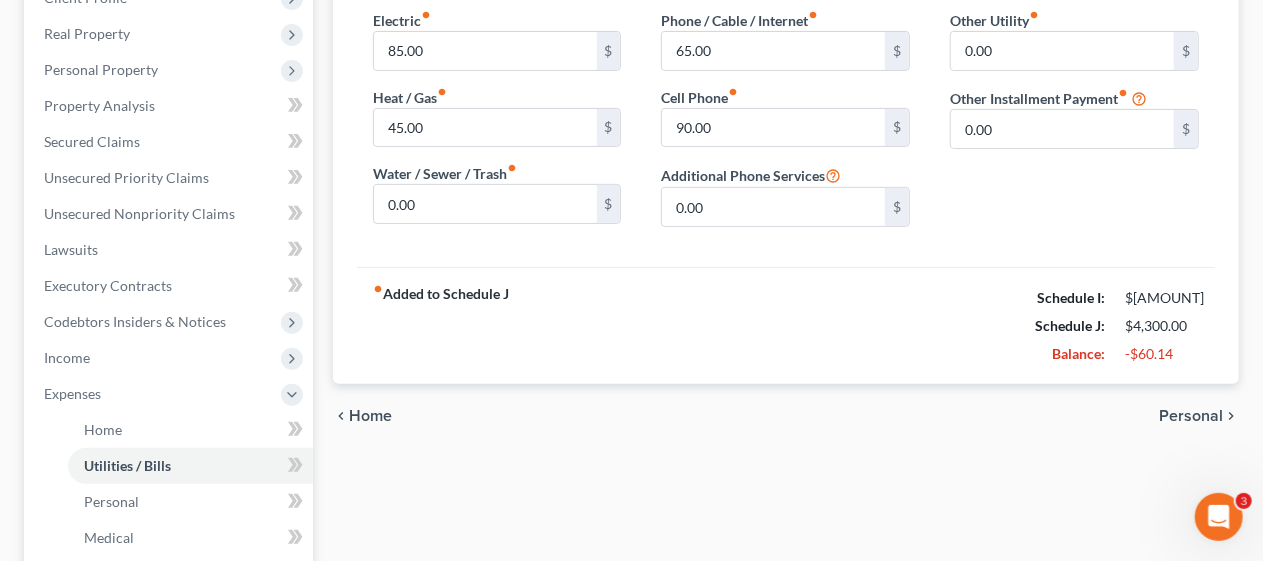 click on "Personal" at bounding box center [1191, 416] 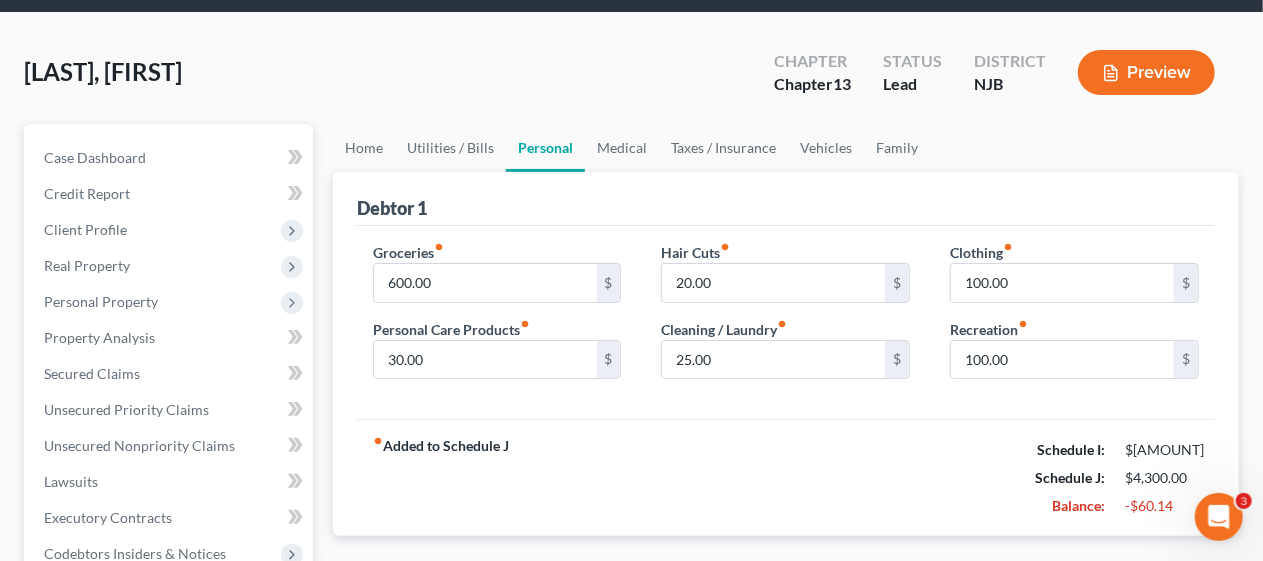 scroll, scrollTop: 100, scrollLeft: 0, axis: vertical 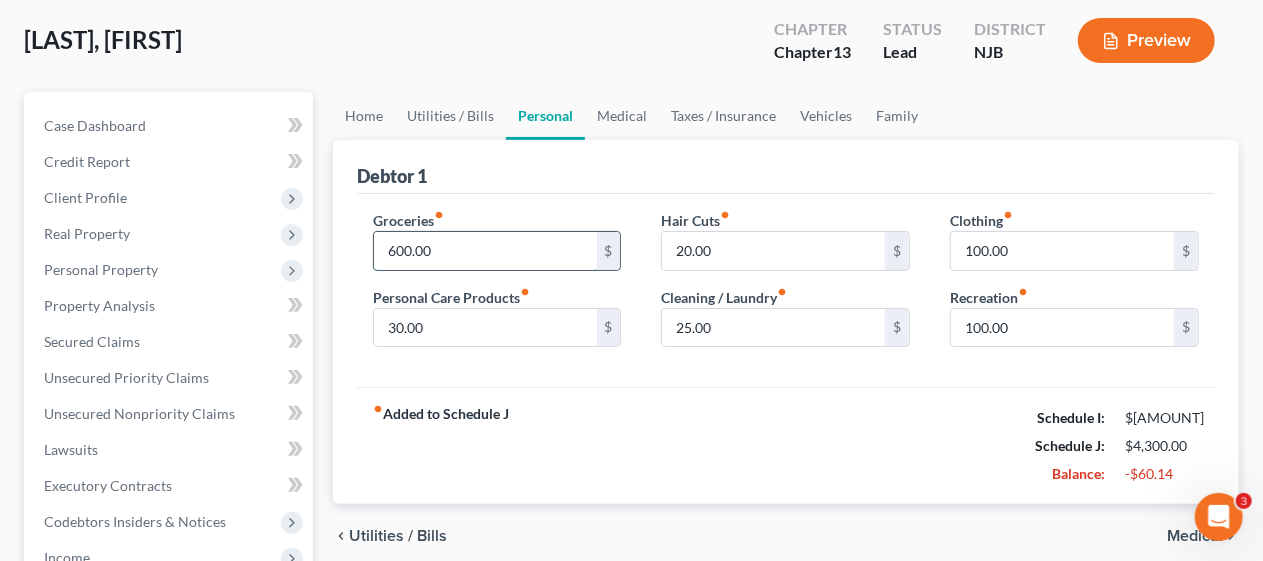 click on "600.00" at bounding box center [485, 251] 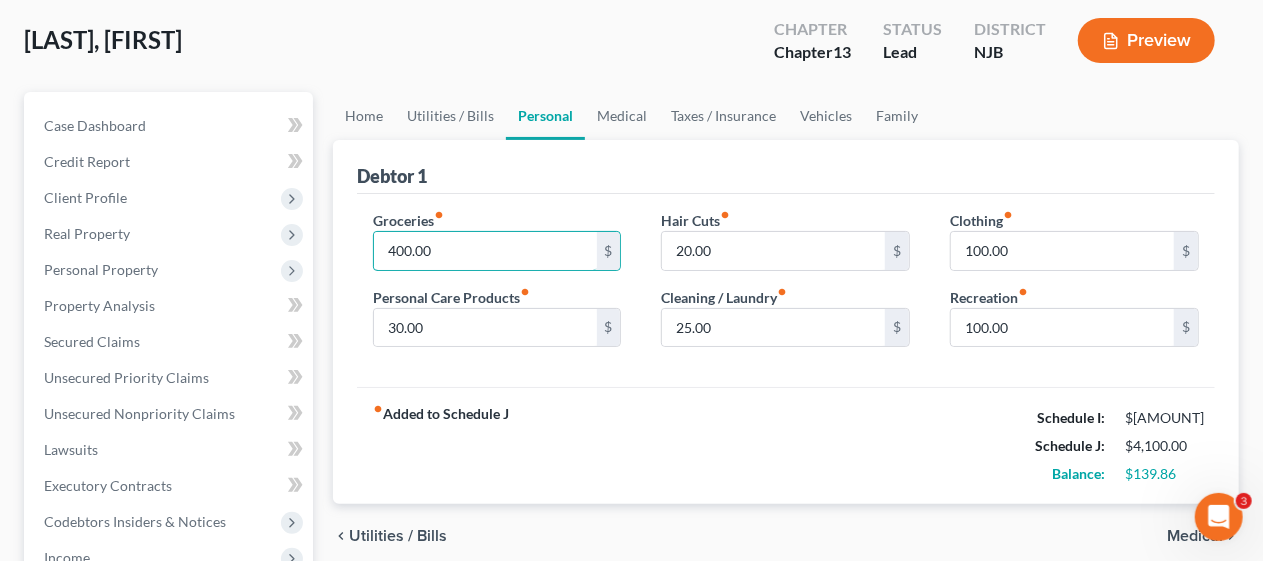 type on "400.00" 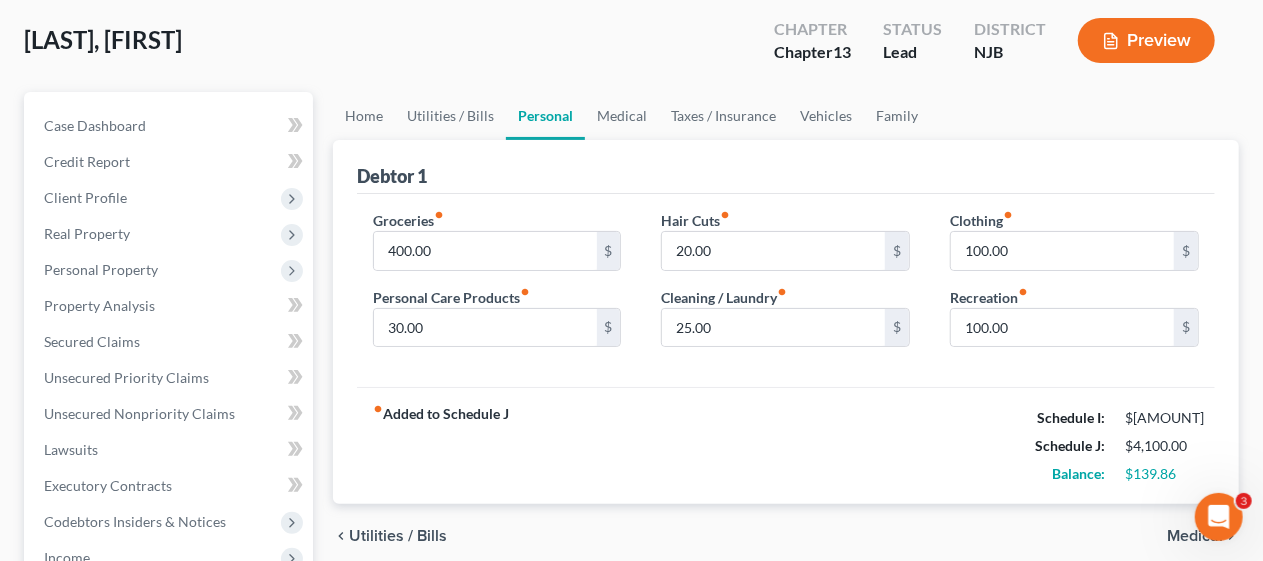 click on "fiber_manual_record  Added to Schedule J Schedule I: $4,239.86 Schedule J: $4,100.00 Balance: $139.86" at bounding box center [786, 445] 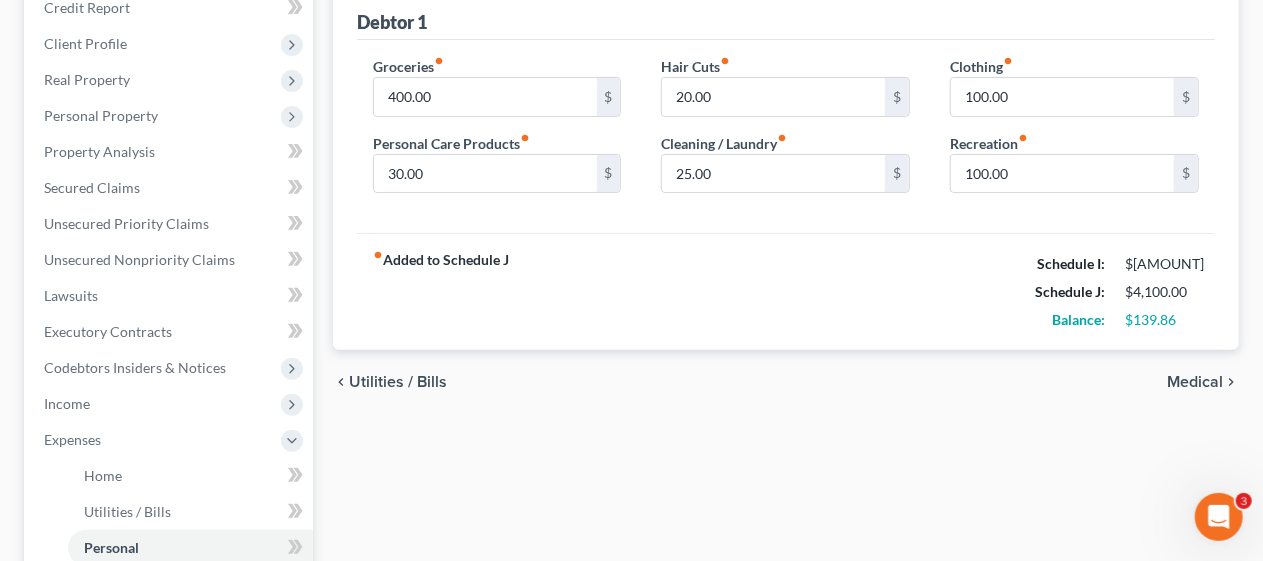 scroll, scrollTop: 300, scrollLeft: 0, axis: vertical 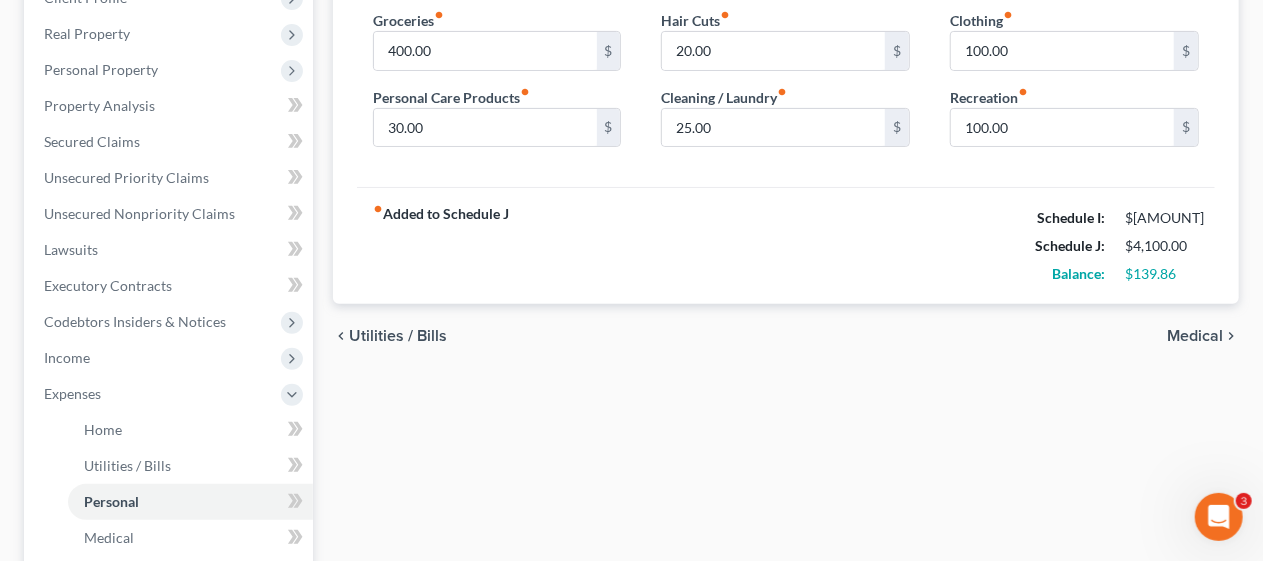 click on "Medical" at bounding box center [1195, 336] 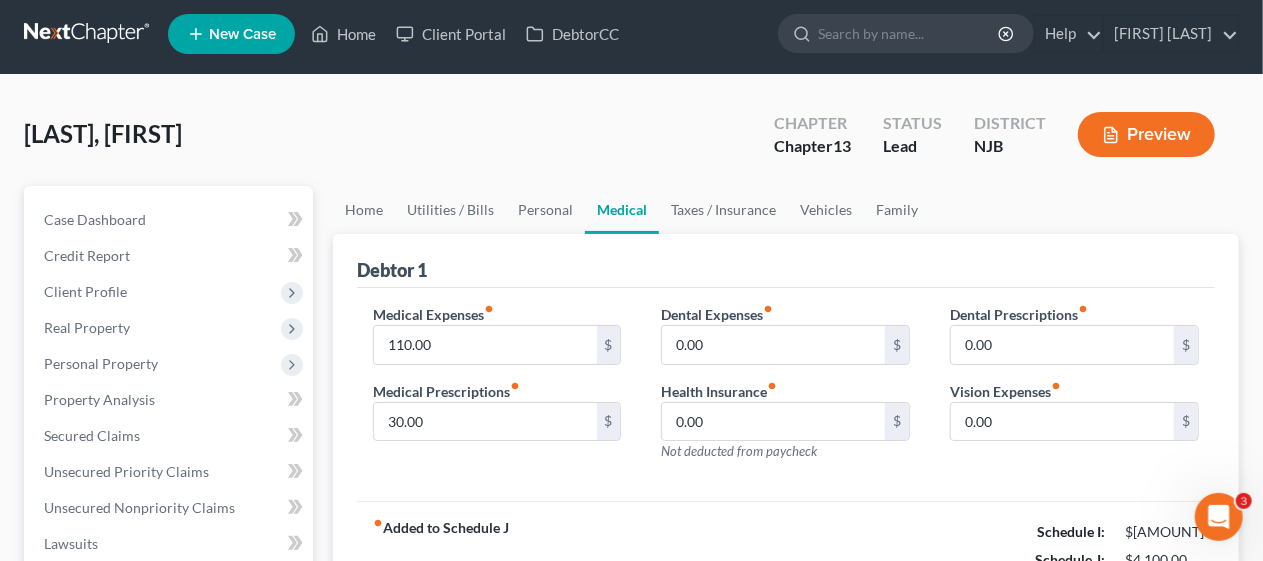 scroll, scrollTop: 0, scrollLeft: 0, axis: both 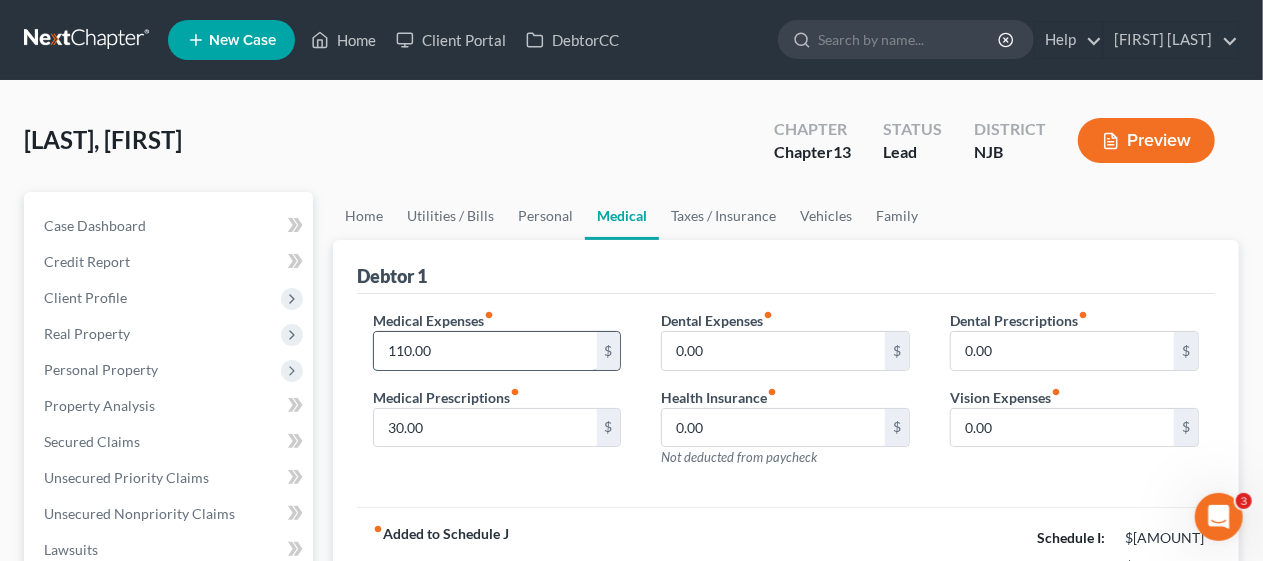 click on "110.00" at bounding box center [485, 351] 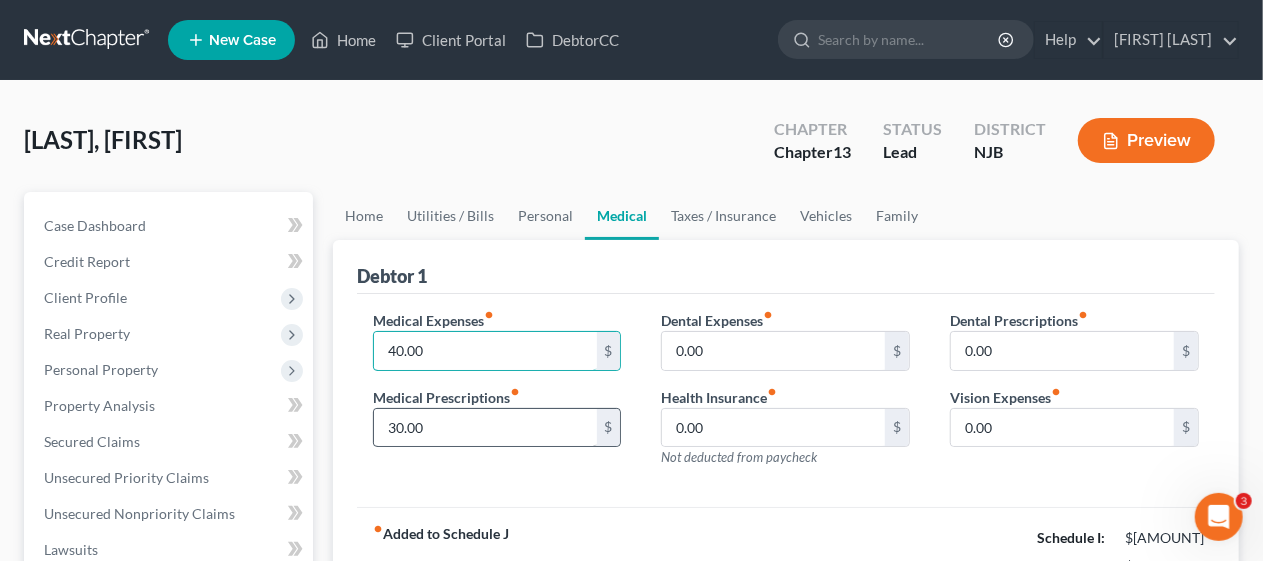 type on "40.00" 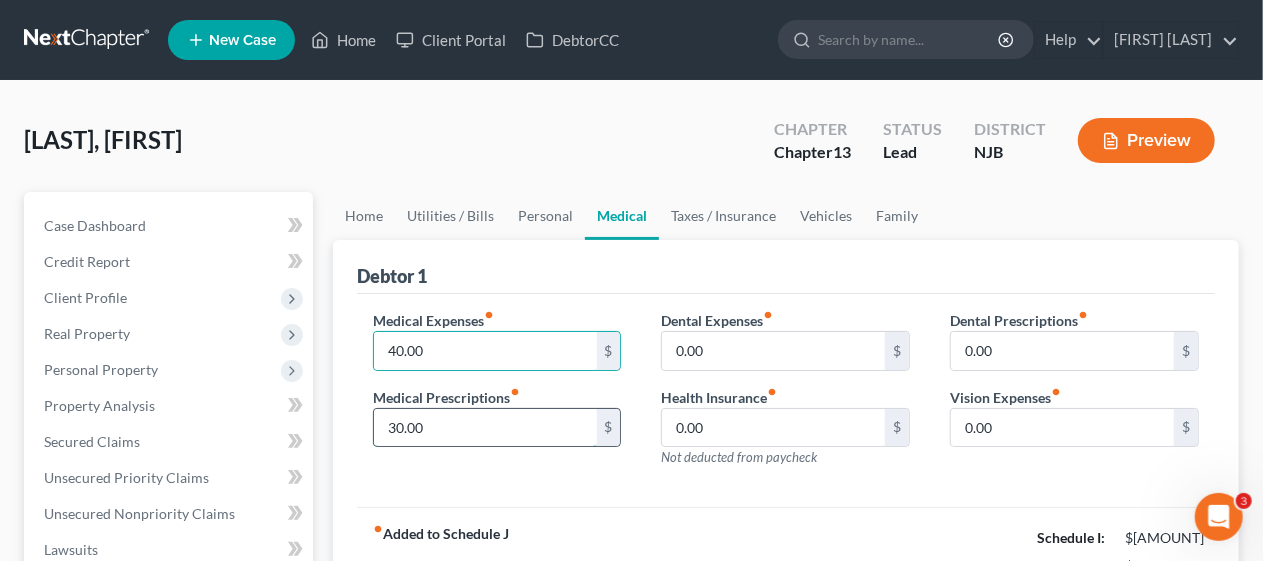 click on "30.00" at bounding box center (485, 428) 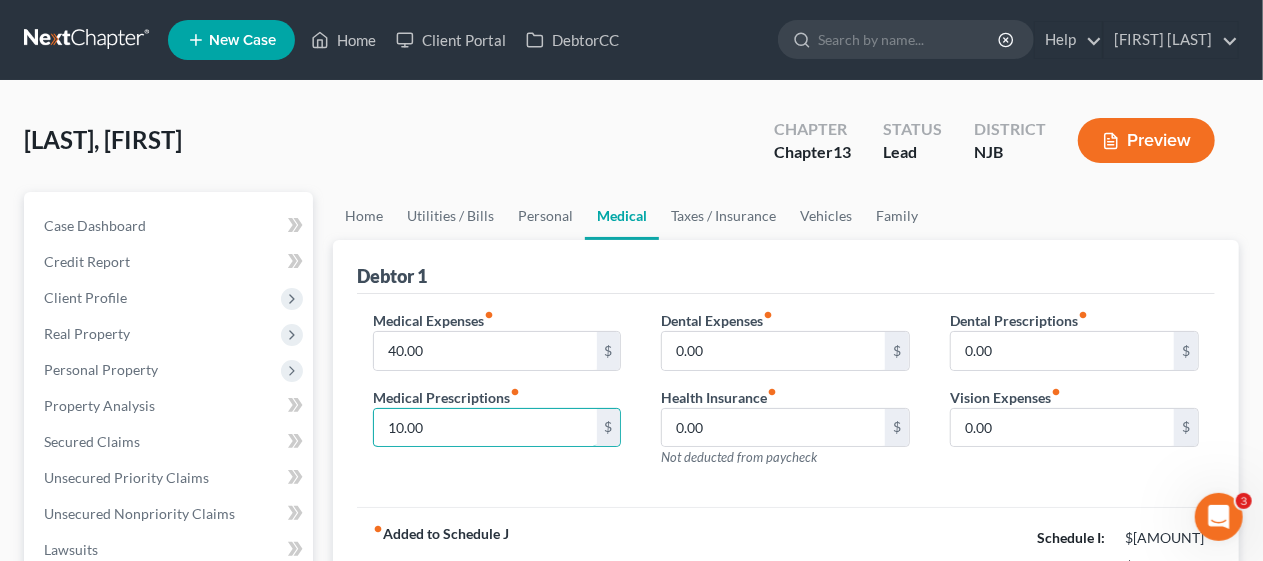 type on "10.00" 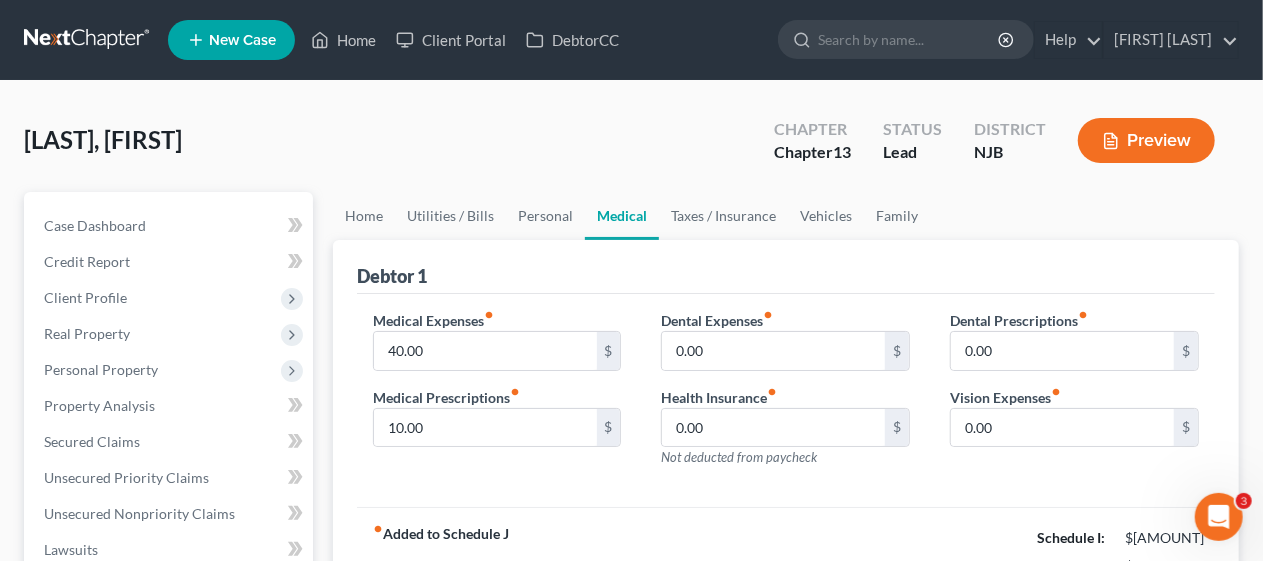 click on "Dental Expenses  fiber_manual_record 0.00 $ Health Insurance  fiber_manual_record 0.00 $ Not deducted from paycheck" at bounding box center [785, 397] 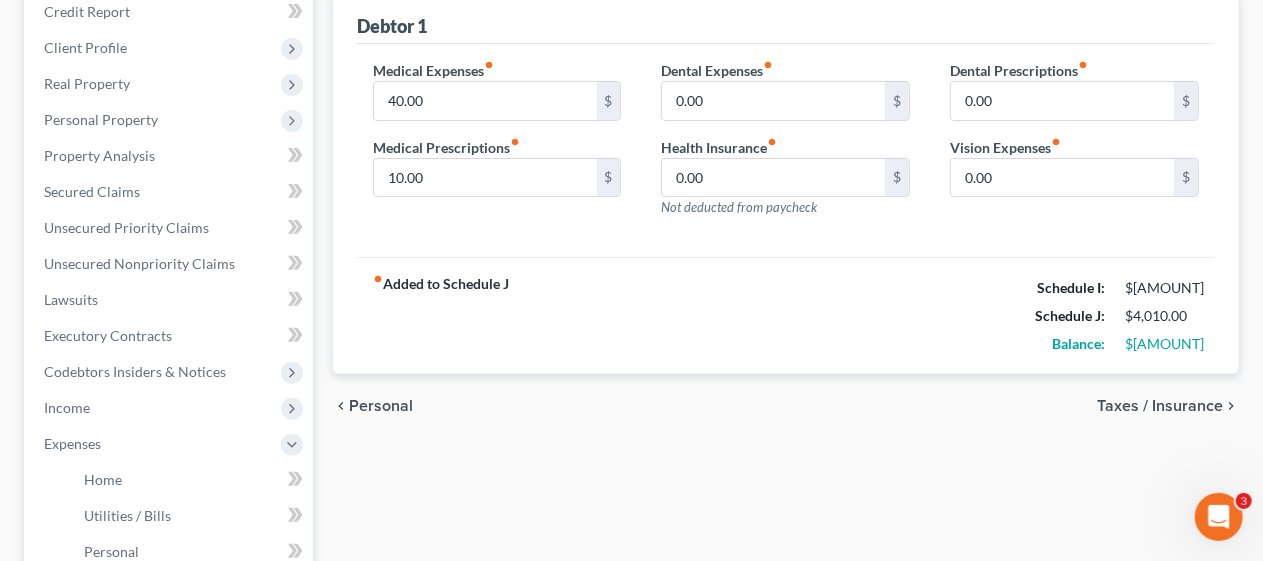 scroll, scrollTop: 300, scrollLeft: 0, axis: vertical 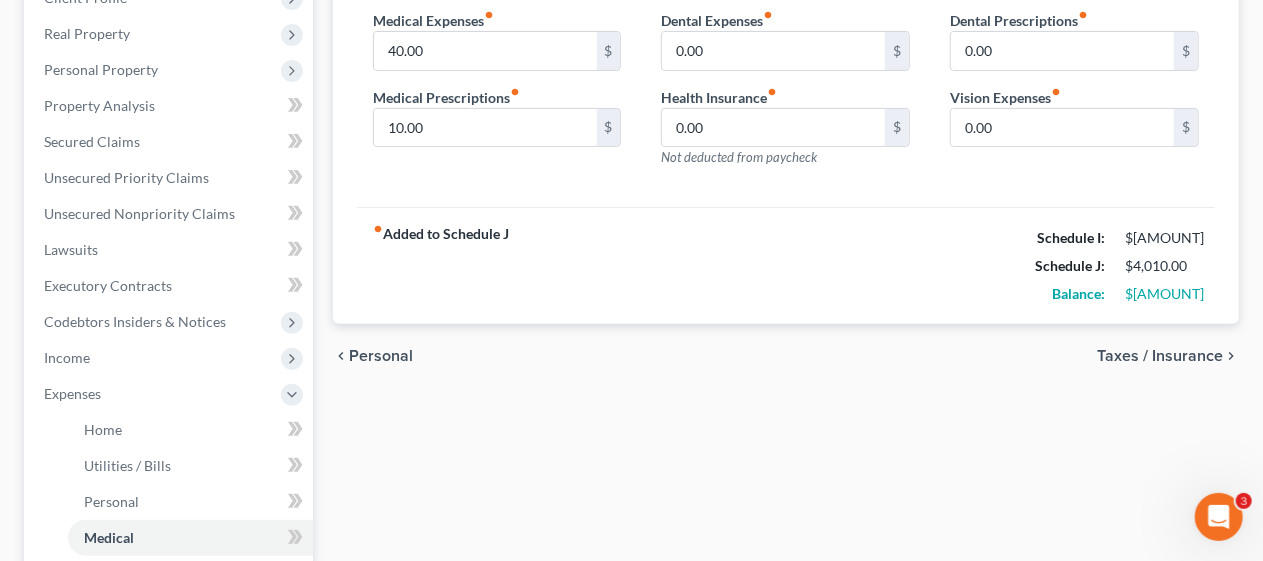 click on "Taxes / Insurance" at bounding box center [1160, 356] 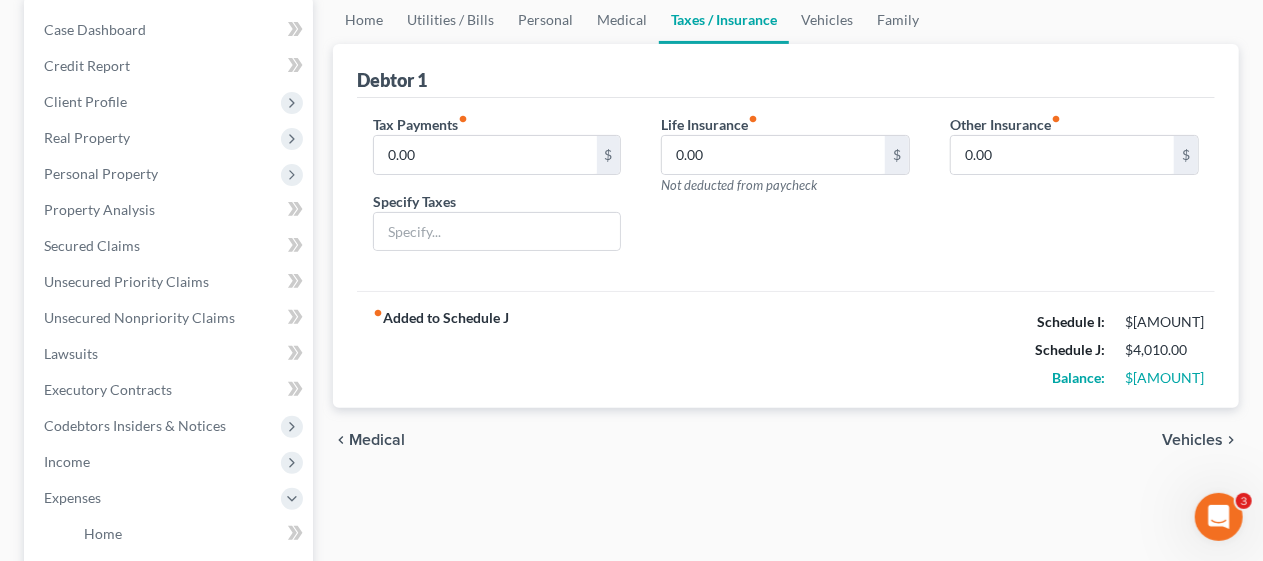 scroll, scrollTop: 200, scrollLeft: 0, axis: vertical 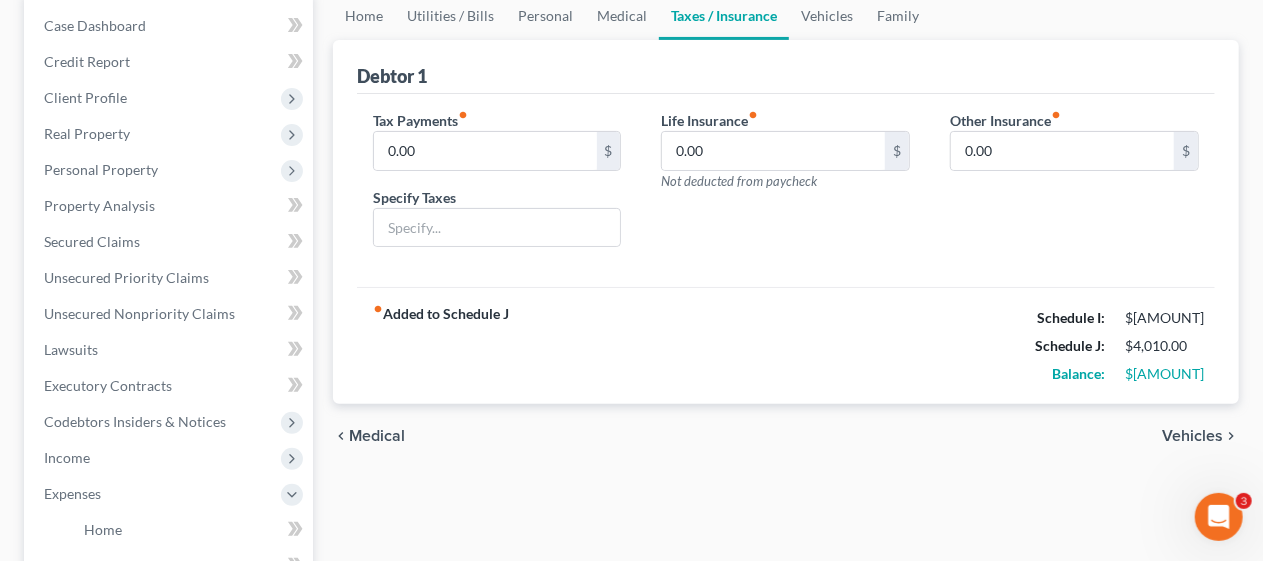 click on "Vehicles" at bounding box center (1192, 436) 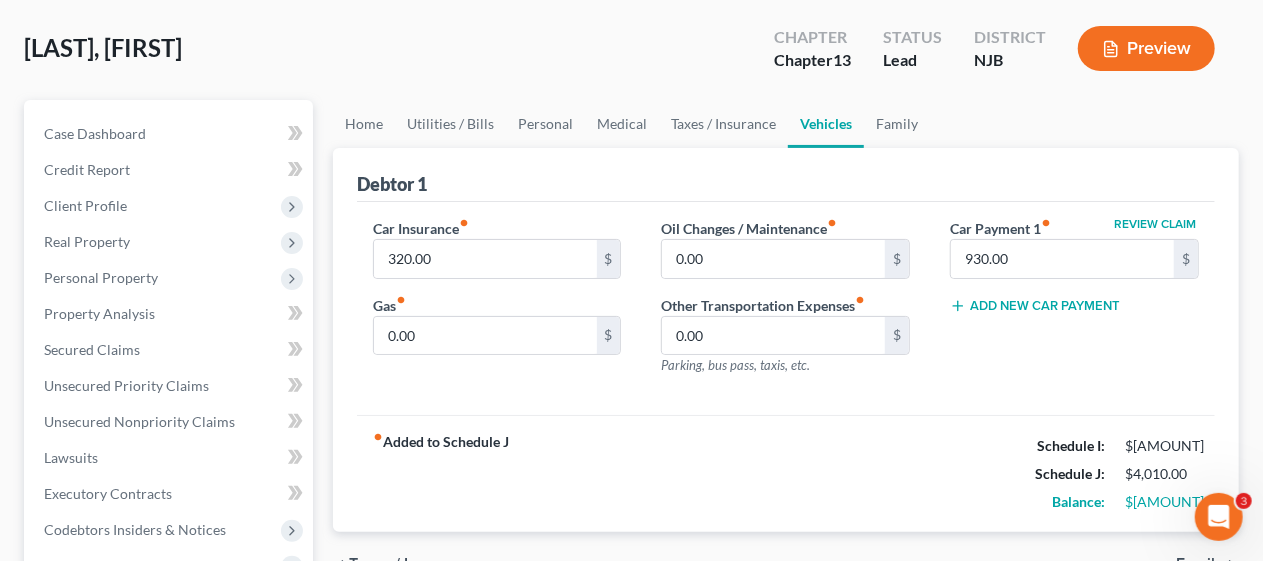 scroll, scrollTop: 0, scrollLeft: 0, axis: both 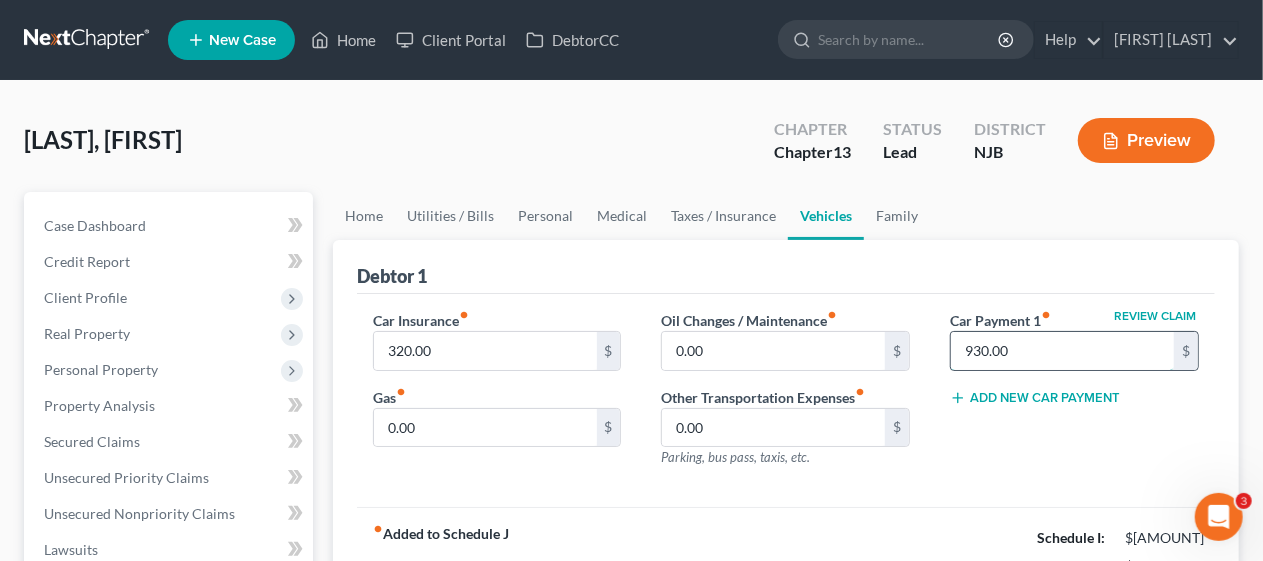 click on "930.00" at bounding box center (1062, 351) 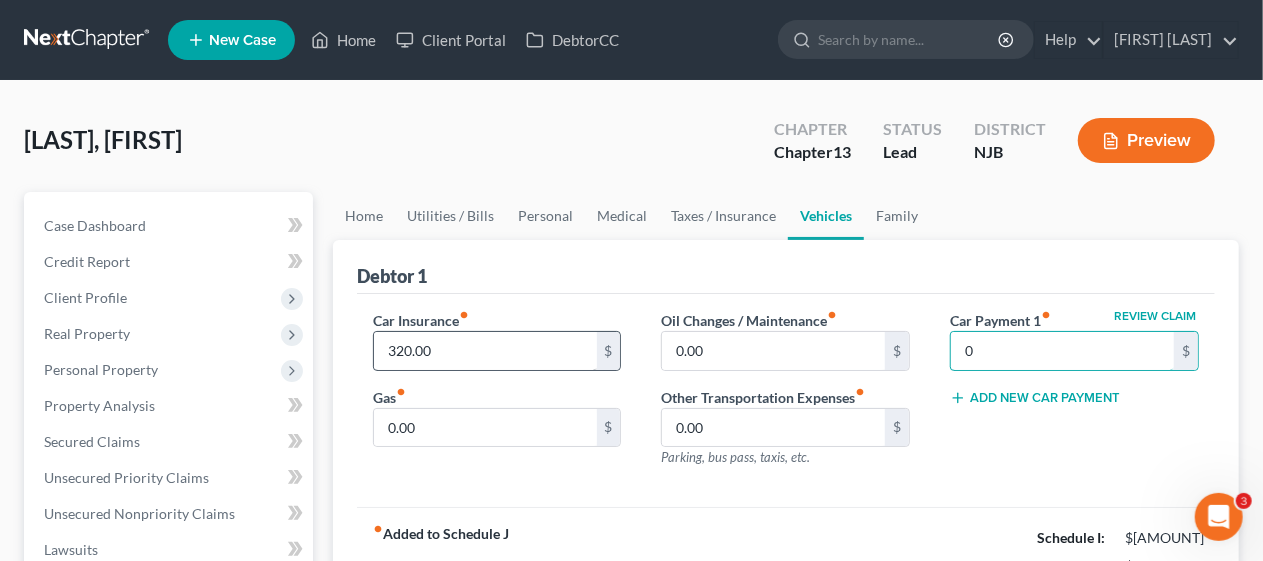type on "0" 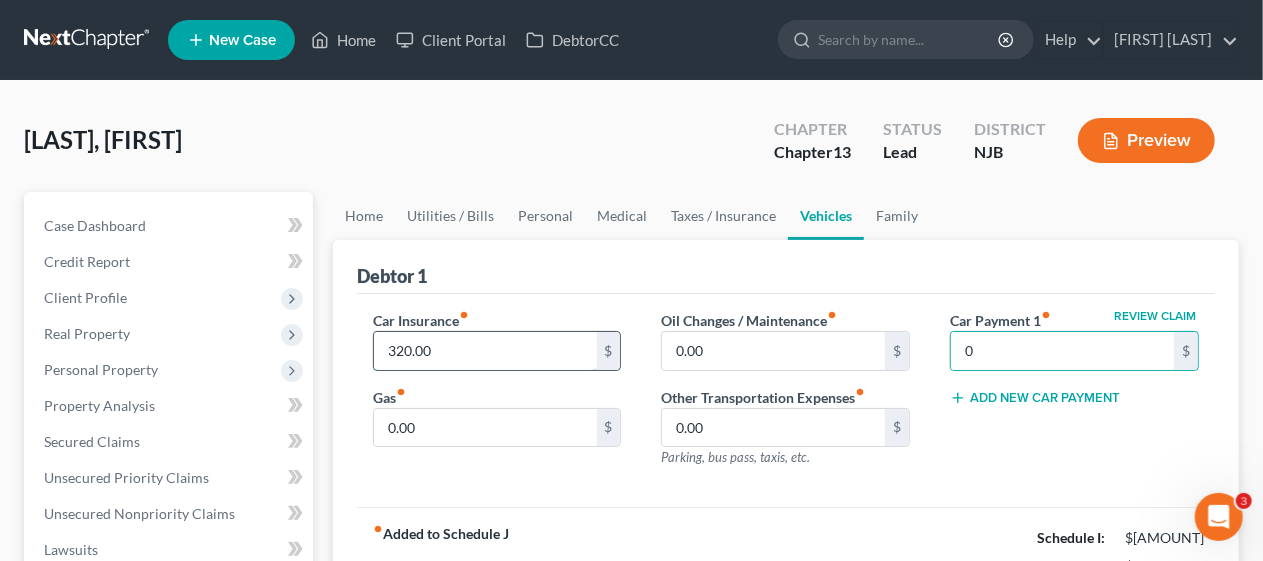 click on "320.00" at bounding box center [485, 351] 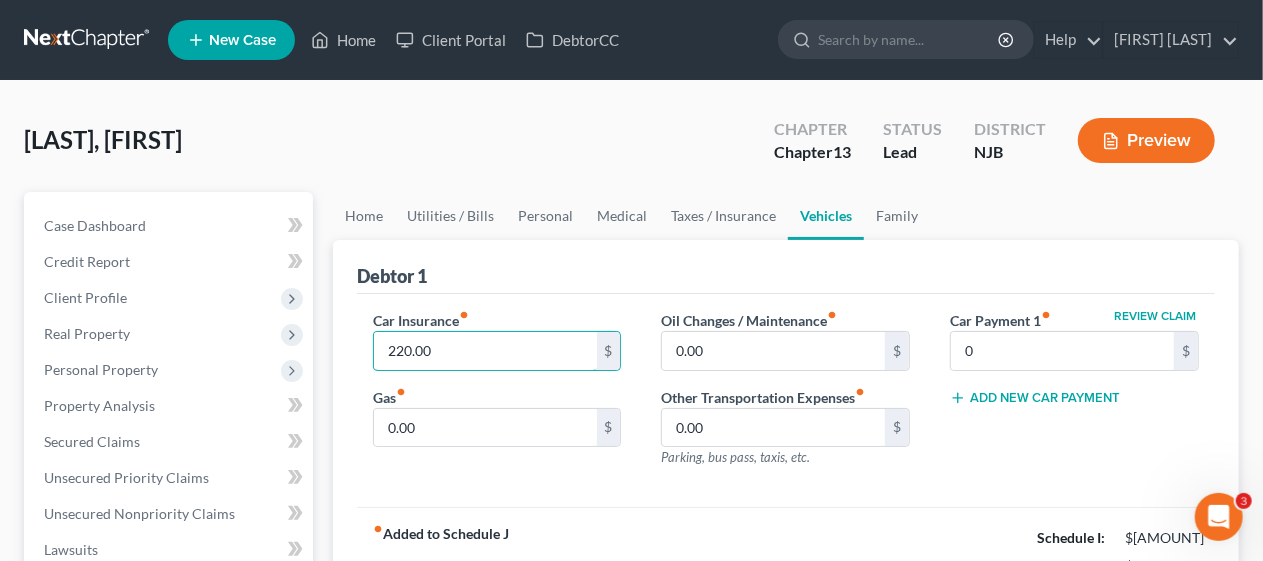 type on "220.00" 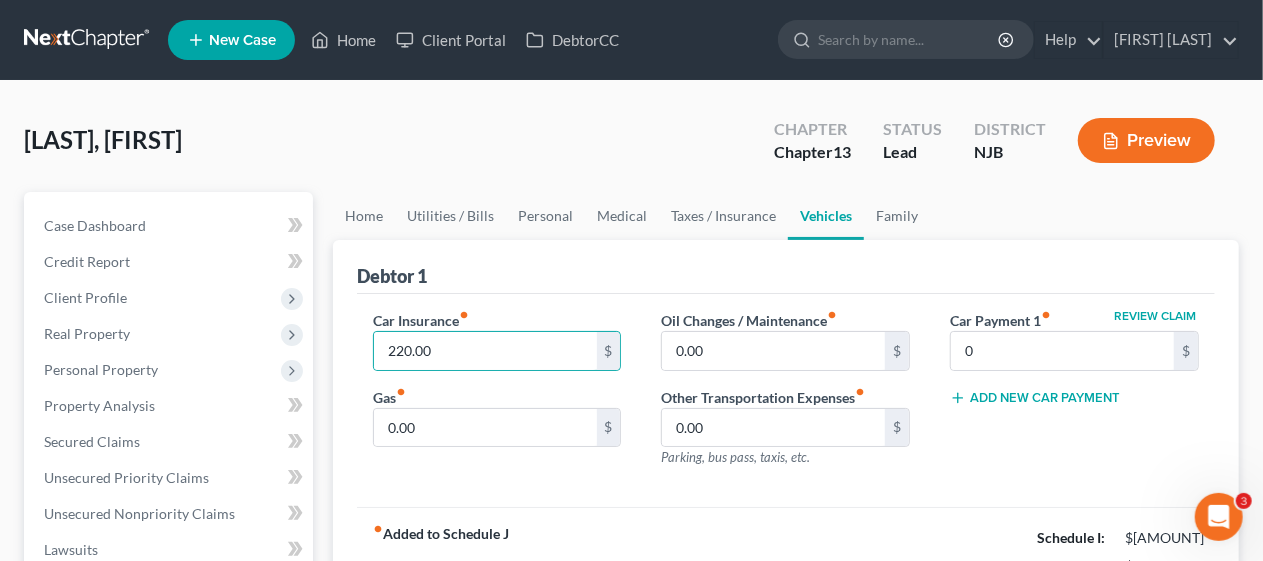 click on "Car Insurance  fiber_manual_record 220.00 $ Gas  fiber_manual_record 0.00 $ Oil Changes / Maintenance  fiber_manual_record 0.00 $ Other Transportation Expenses  fiber_manual_record 0.00 $ Parking, bus pass, taxis, etc. Review Claim Car Payment 1  fiber_manual_record 0 $ Add New Car Payment" at bounding box center [786, 401] 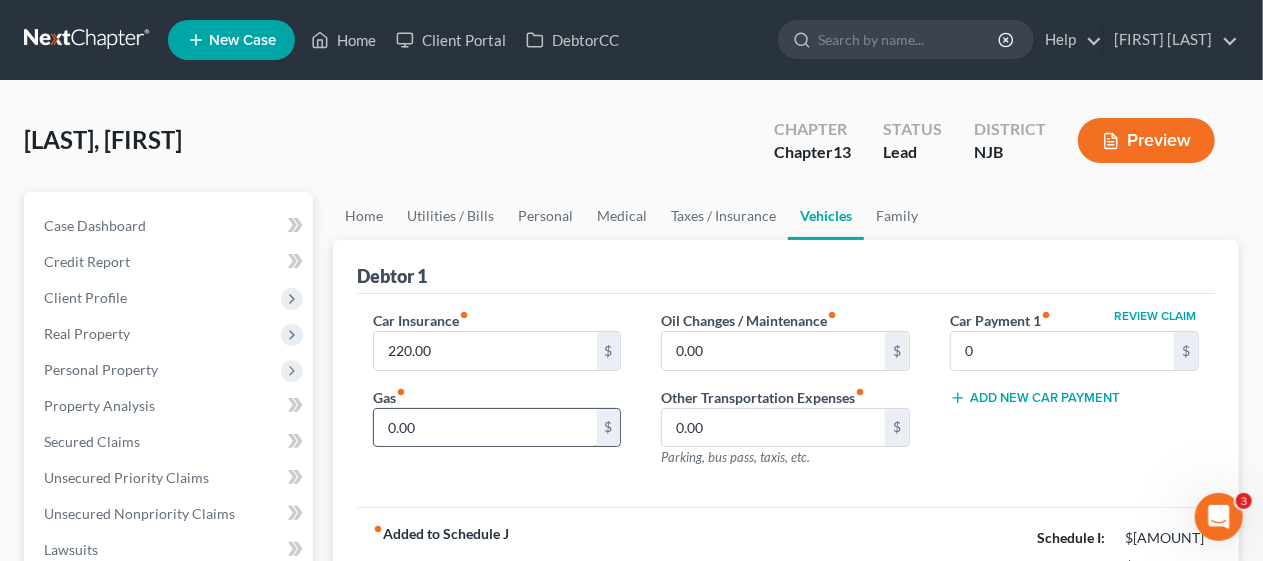 click on "0.00" at bounding box center (485, 428) 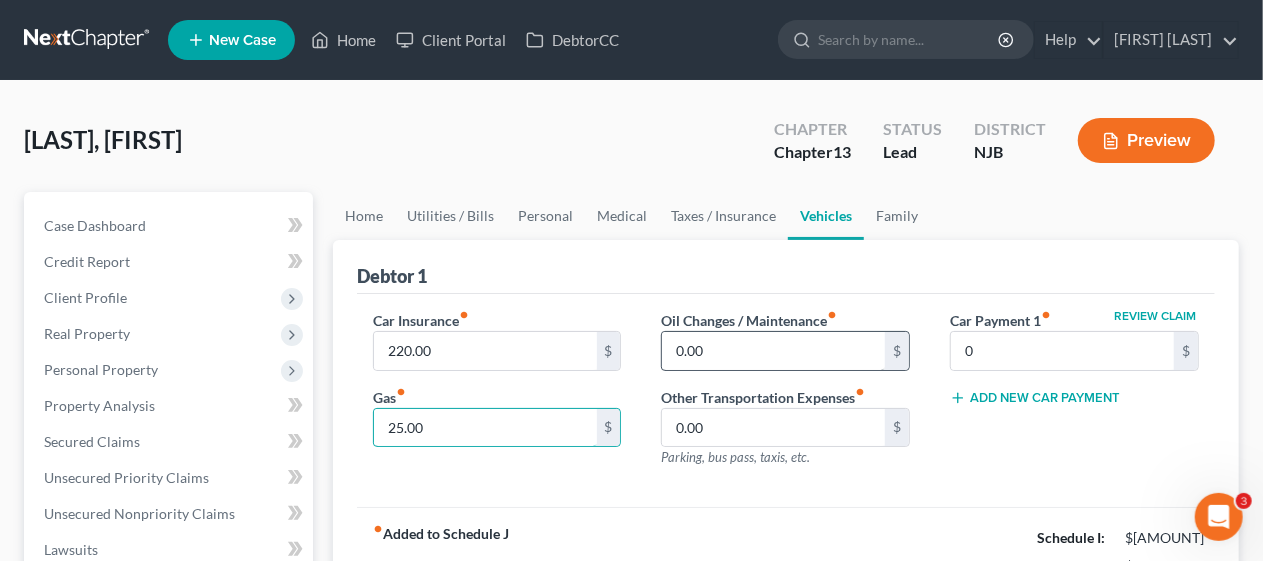 type on "25.00" 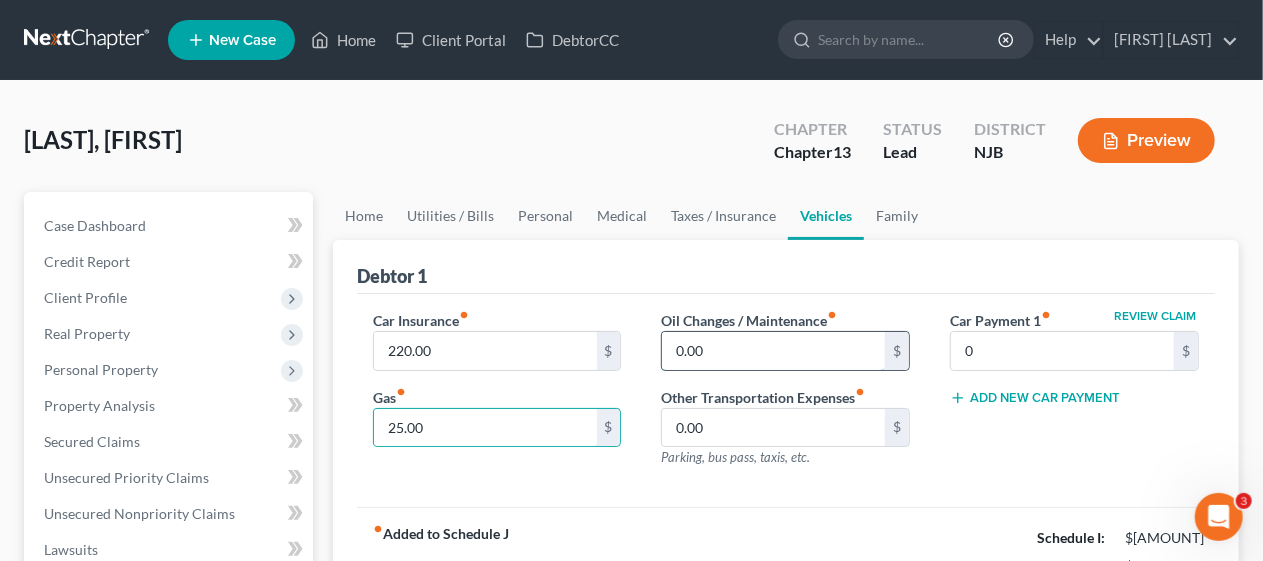 click on "0.00" at bounding box center [773, 351] 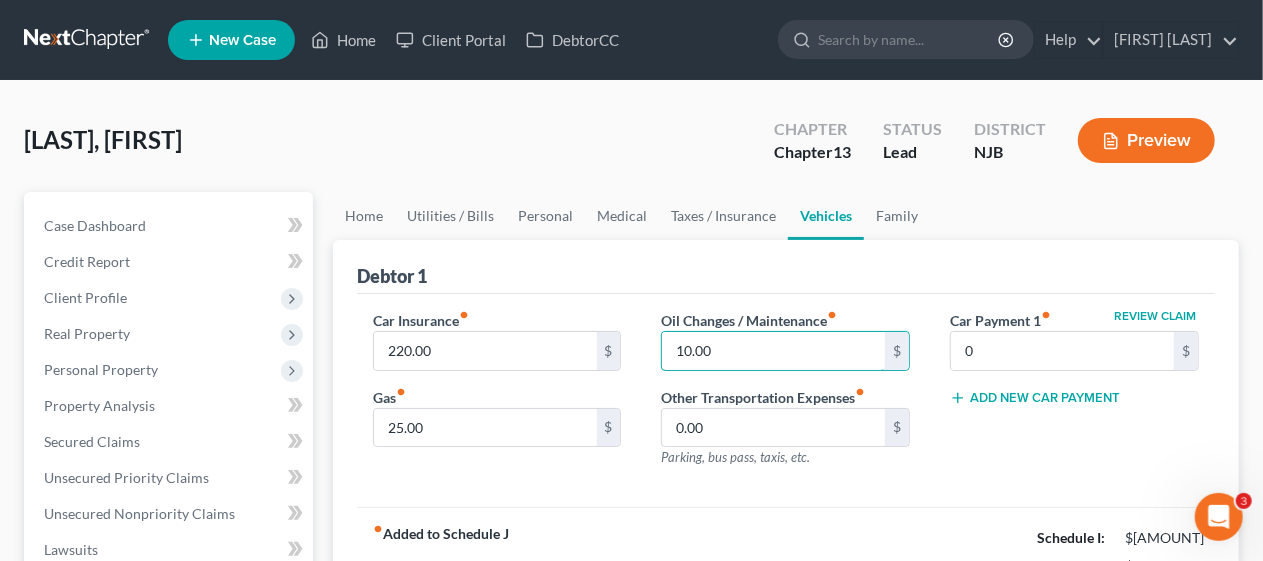 type on "10.00" 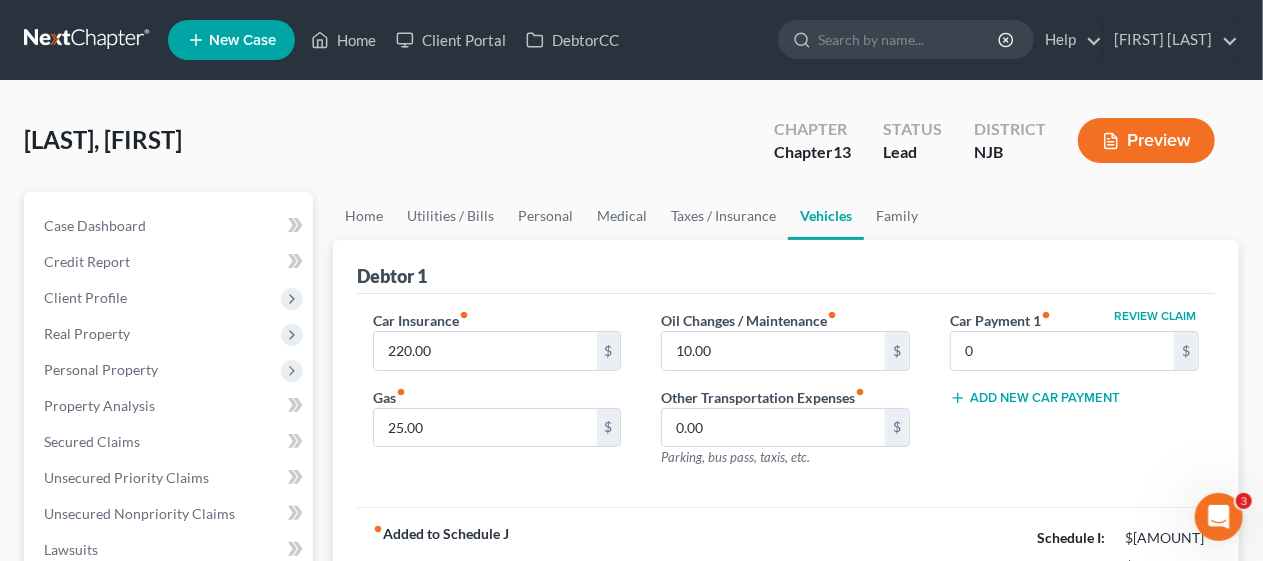 click on "Car Insurance  fiber_manual_record 220.00 $ Gas  fiber_manual_record 25.00 $ Oil Changes / Maintenance  fiber_manual_record 10.00 $ Other Transportation Expenses  fiber_manual_record 0.00 $ Parking, bus pass, taxis, etc. Review Claim Car Payment 1  fiber_manual_record 0 $ Add New Car Payment" at bounding box center [786, 401] 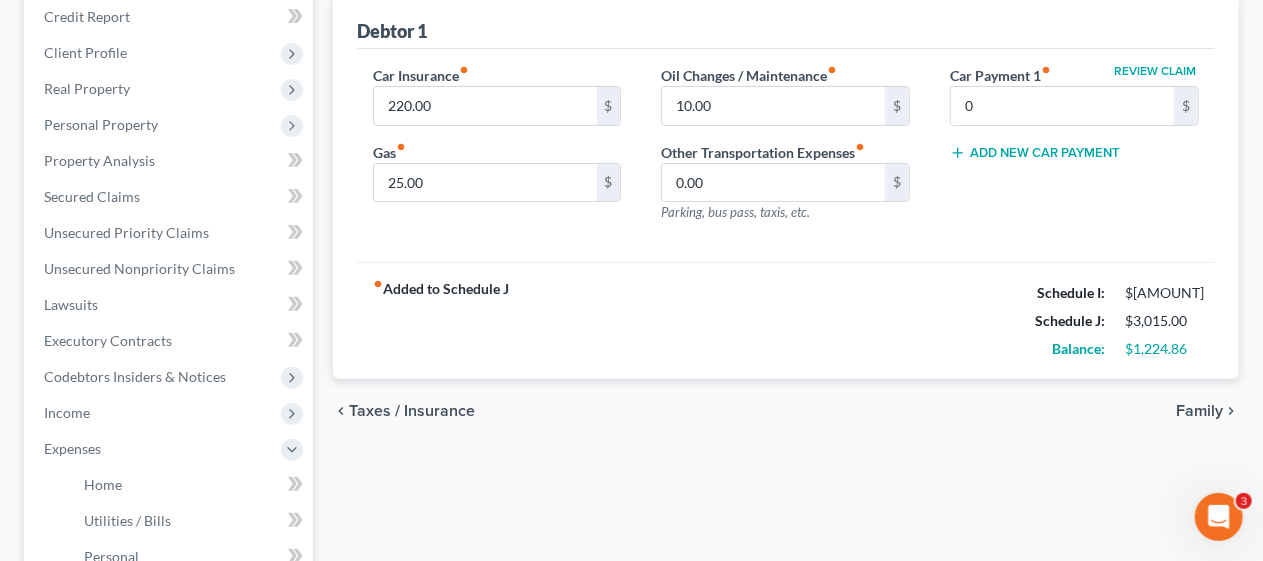 scroll, scrollTop: 200, scrollLeft: 0, axis: vertical 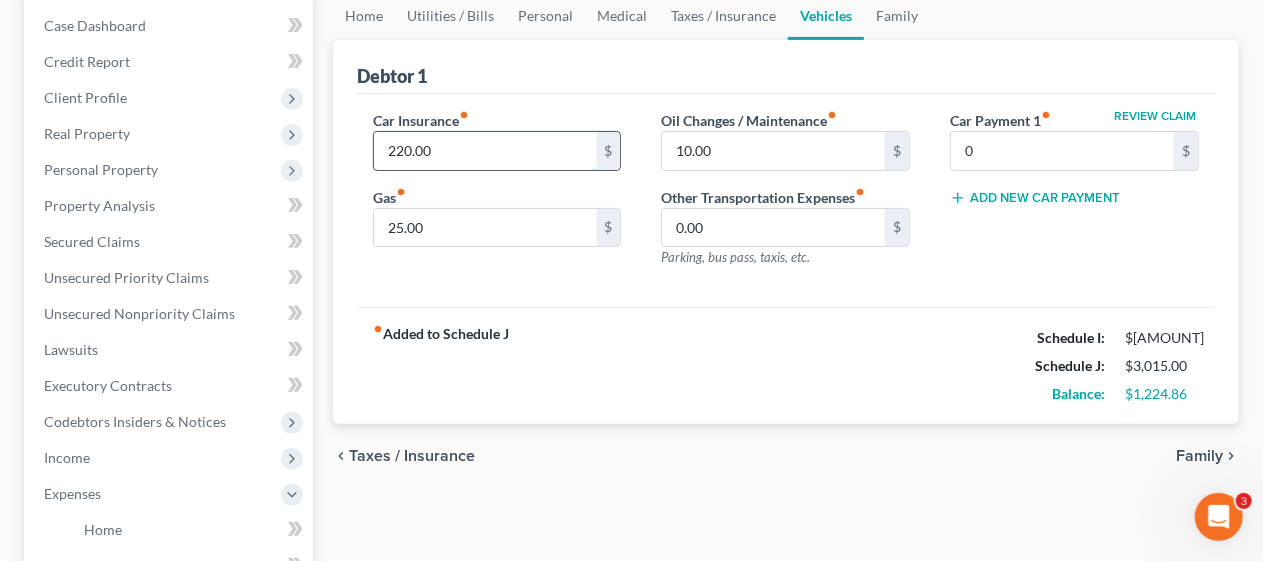 click on "220.00" at bounding box center [485, 151] 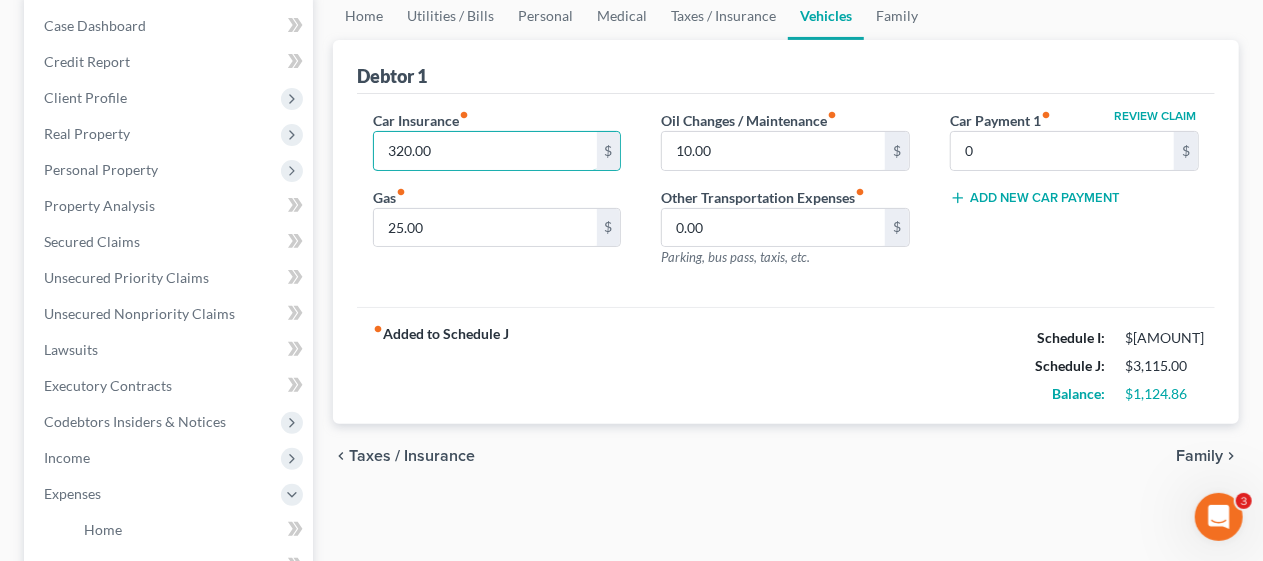 type on "320.00" 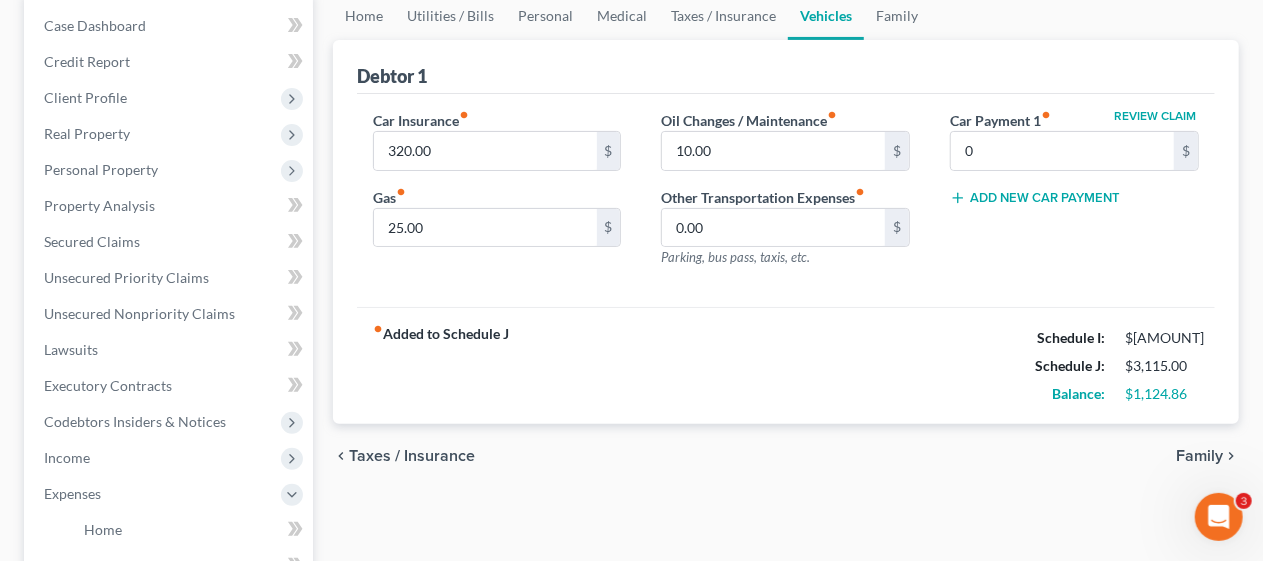 click on "Car Insurance  fiber_manual_record 320.00 $ Gas  fiber_manual_record 25.00 $ Oil Changes / Maintenance  fiber_manual_record 10.00 $ Other Transportation Expenses  fiber_manual_record 0.00 $ Parking, bus pass, taxis, etc. Review Claim Car Payment 1  fiber_manual_record 0 $ Add New Car Payment" at bounding box center [786, 201] 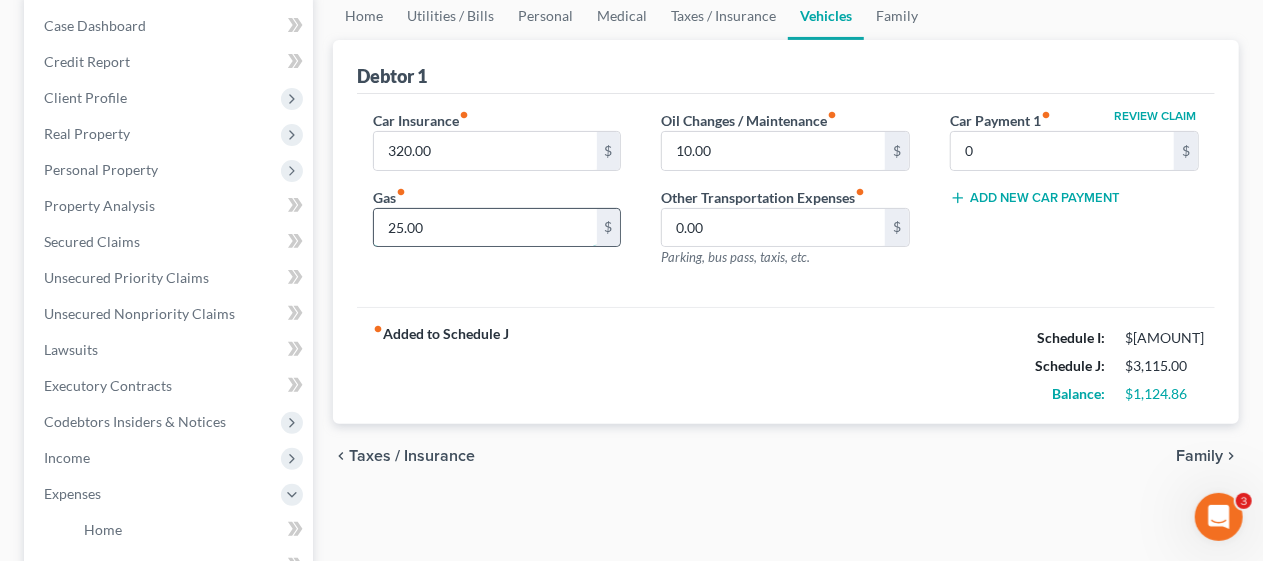 click on "25.00" at bounding box center (485, 228) 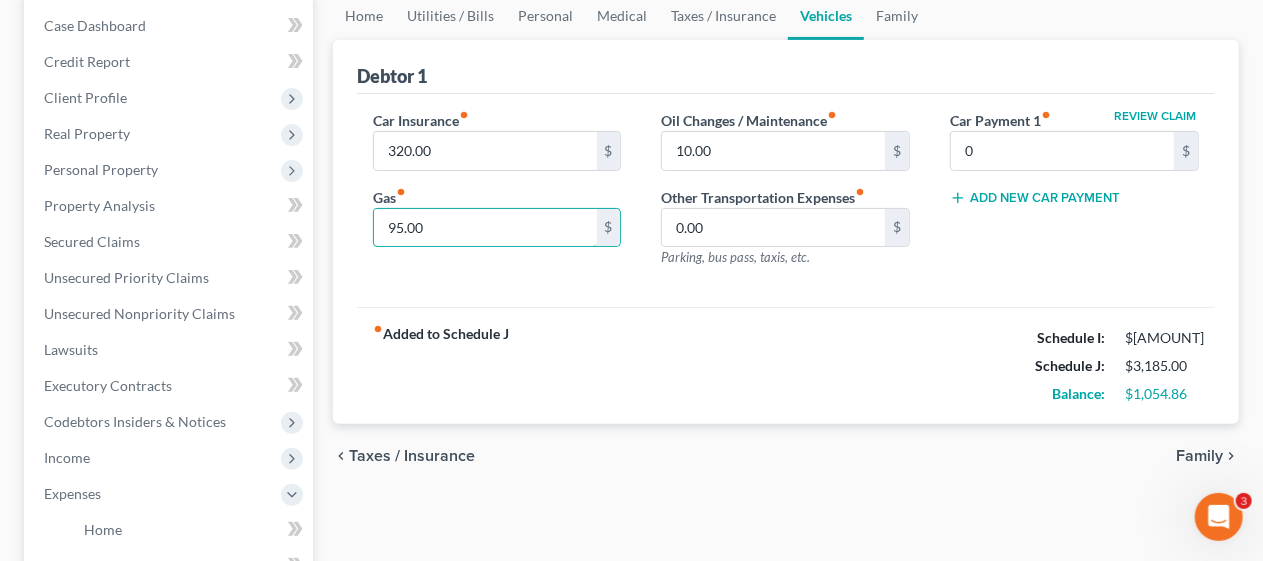 type on "95.00" 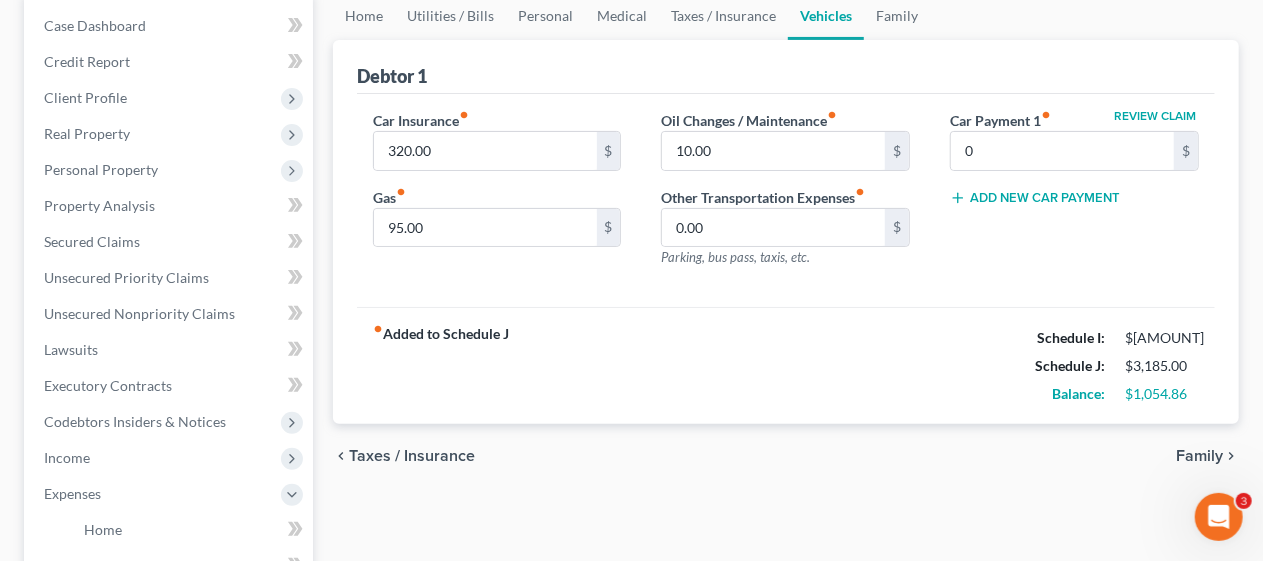 click on "fiber_manual_record Added to Schedule J Schedule I: $[AMOUNT] Schedule J: $[AMOUNT] Balance: $[AMOUNT]" at bounding box center [786, 365] 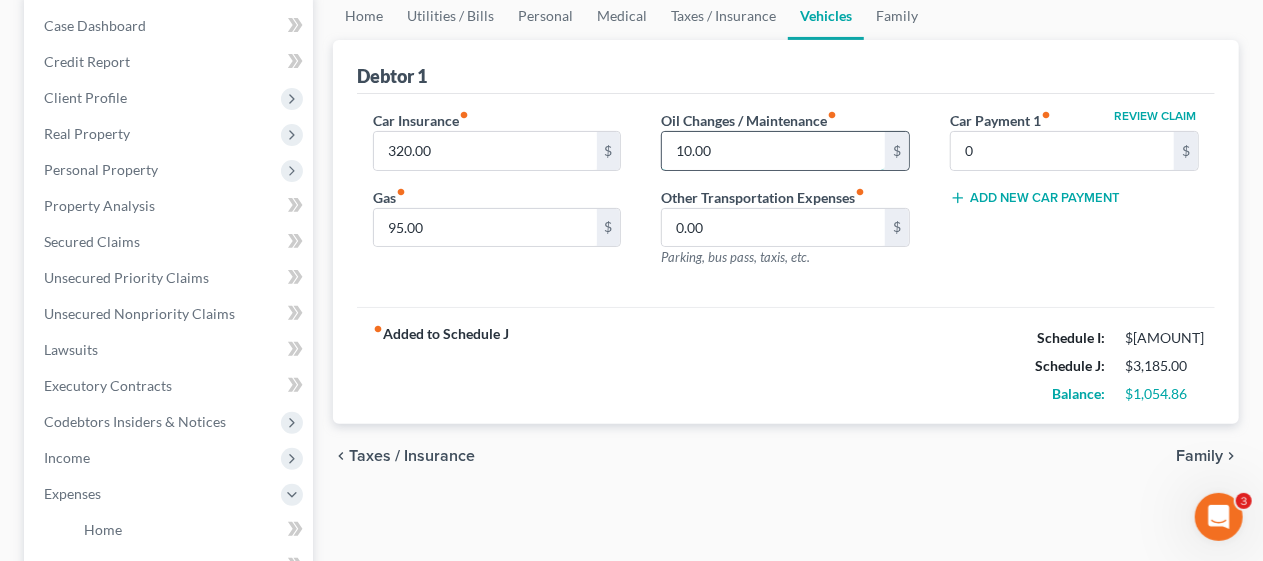 click on "10.00" at bounding box center (773, 151) 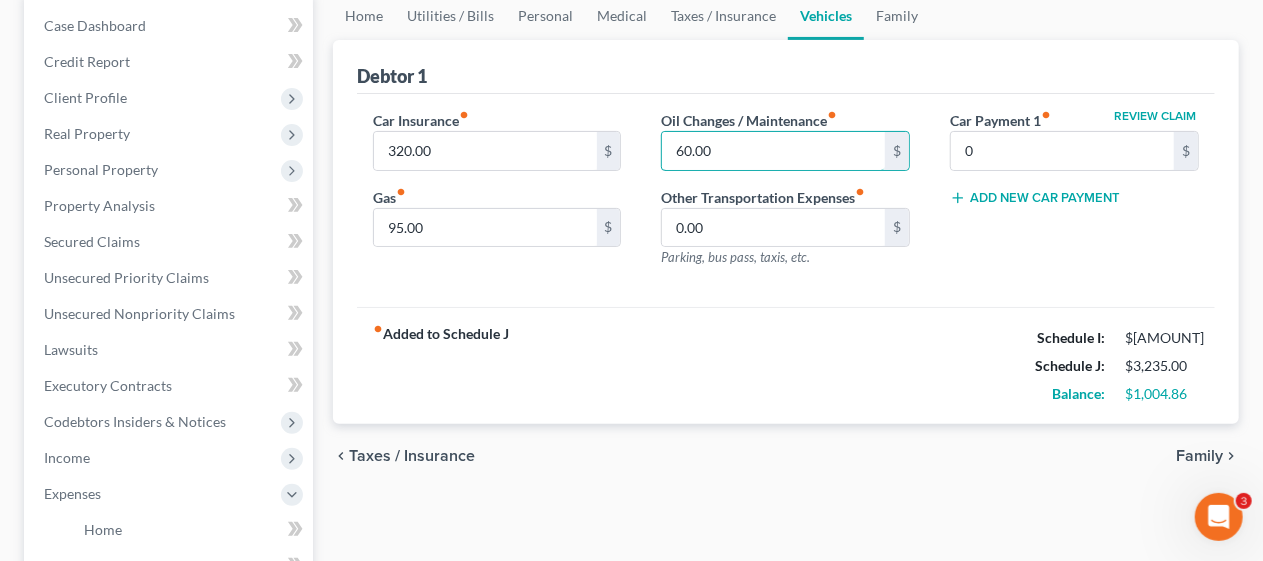 type on "60.00" 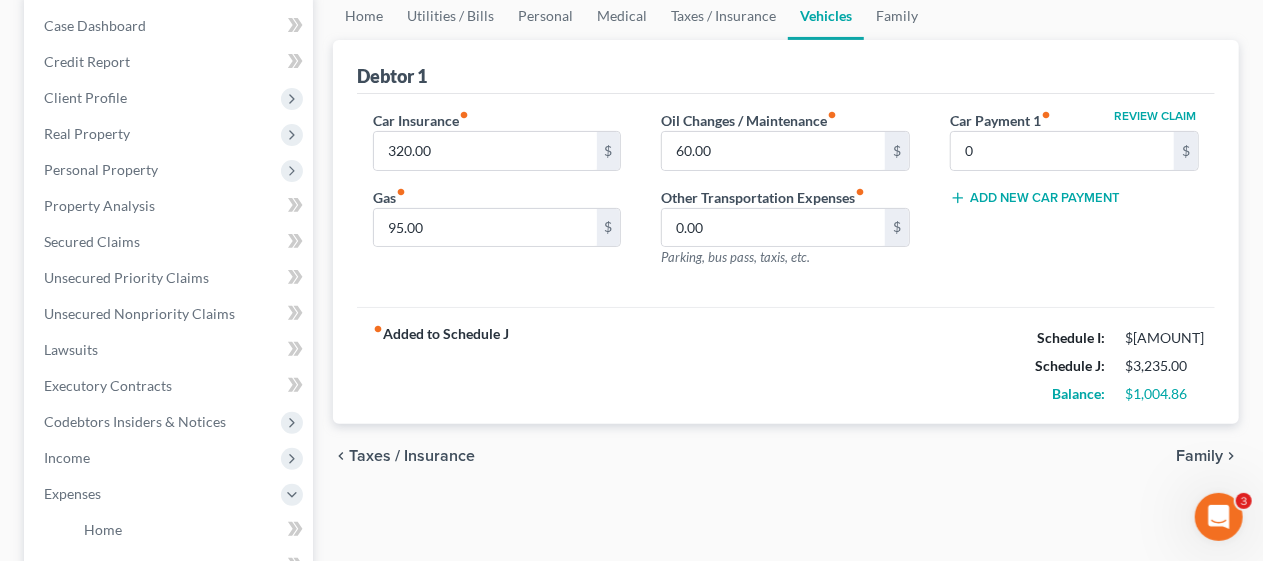 click on "fiber_manual_record Added to Schedule J Schedule I: $[AMOUNT] Schedule J: $[AMOUNT] Balance: $[AMOUNT]" at bounding box center [786, 365] 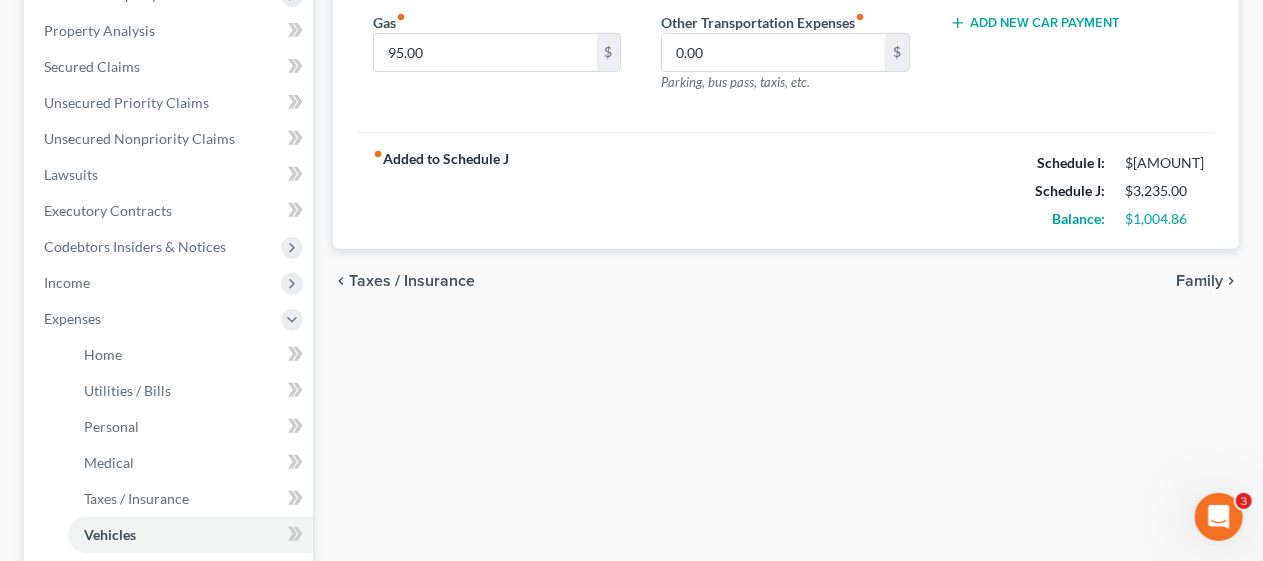 scroll, scrollTop: 500, scrollLeft: 0, axis: vertical 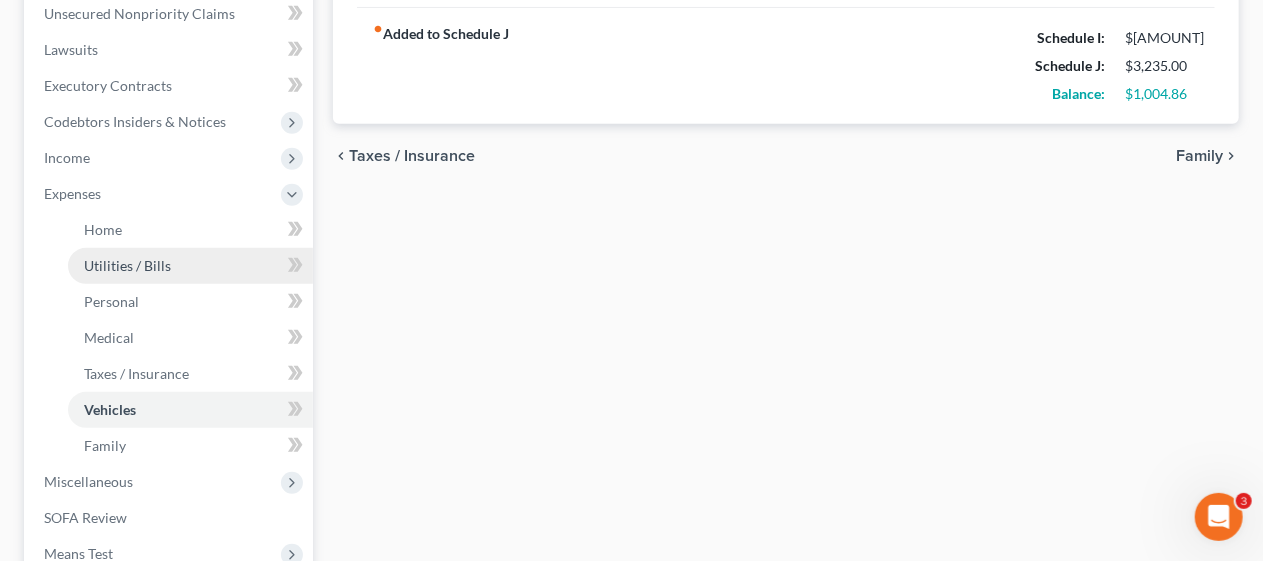 click on "Utilities / Bills" at bounding box center [190, 266] 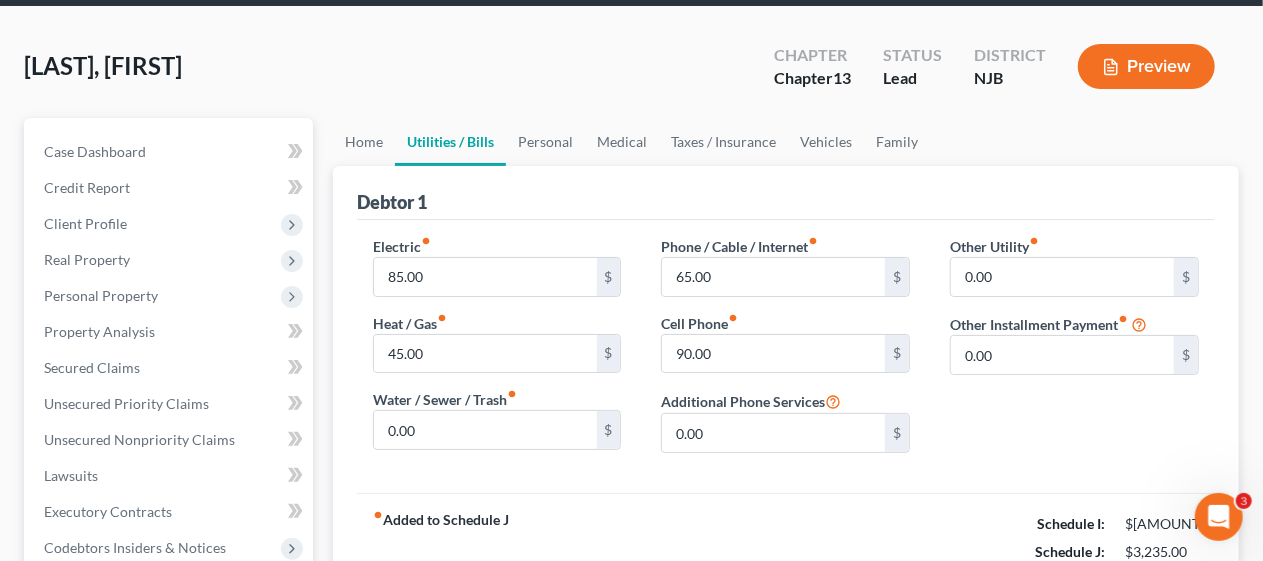 scroll, scrollTop: 0, scrollLeft: 0, axis: both 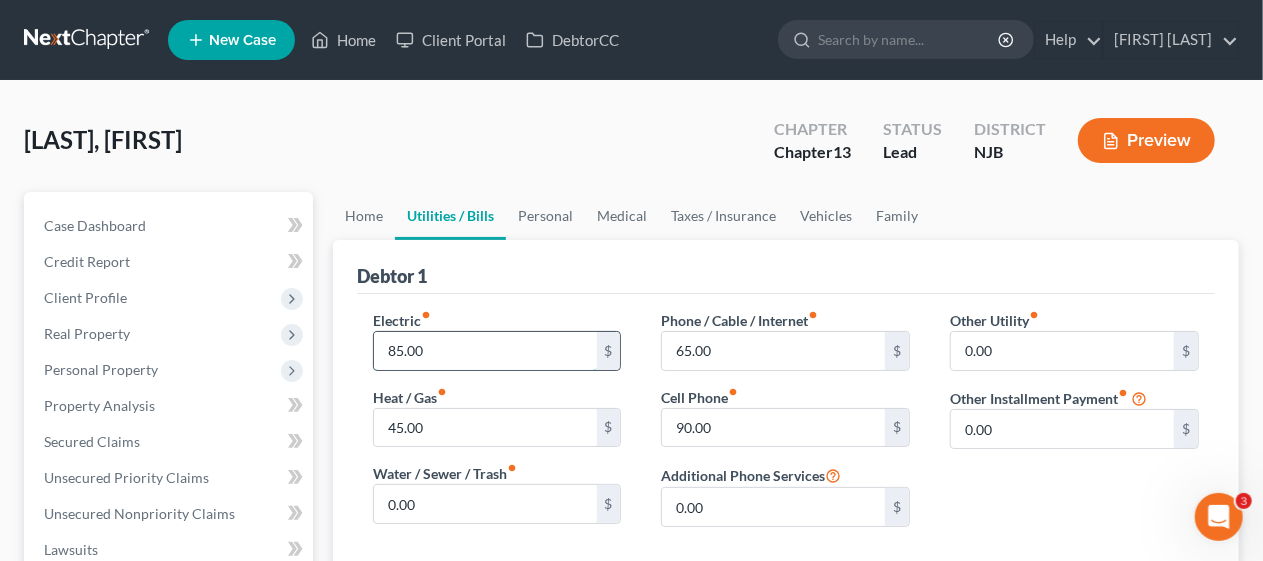 click on "85.00" at bounding box center (485, 351) 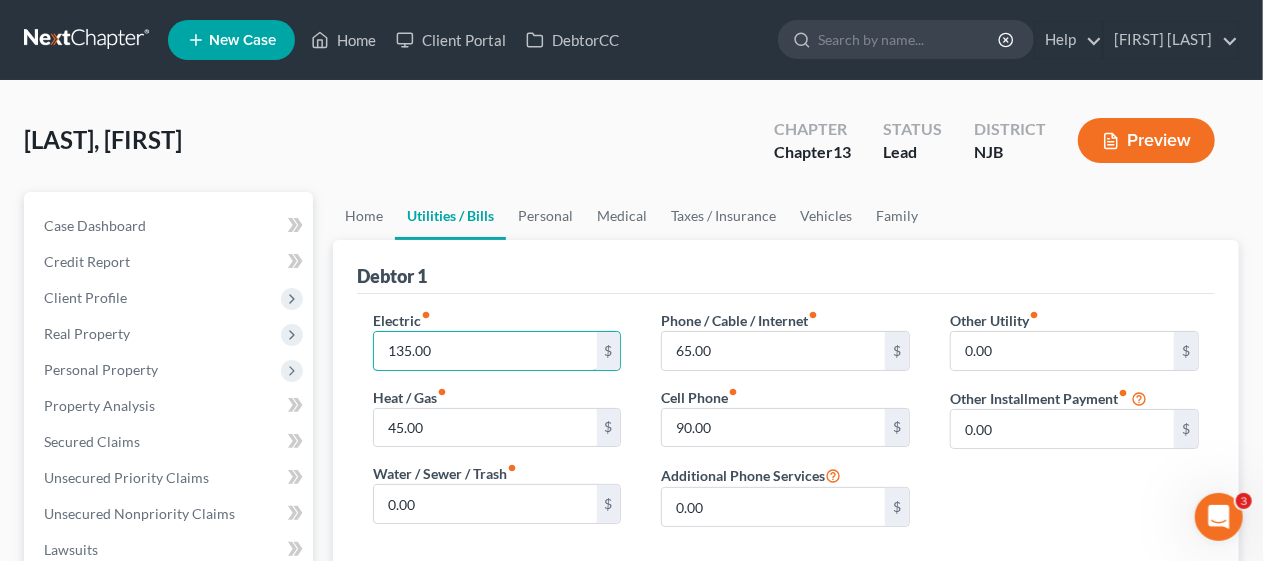 type on "135.00" 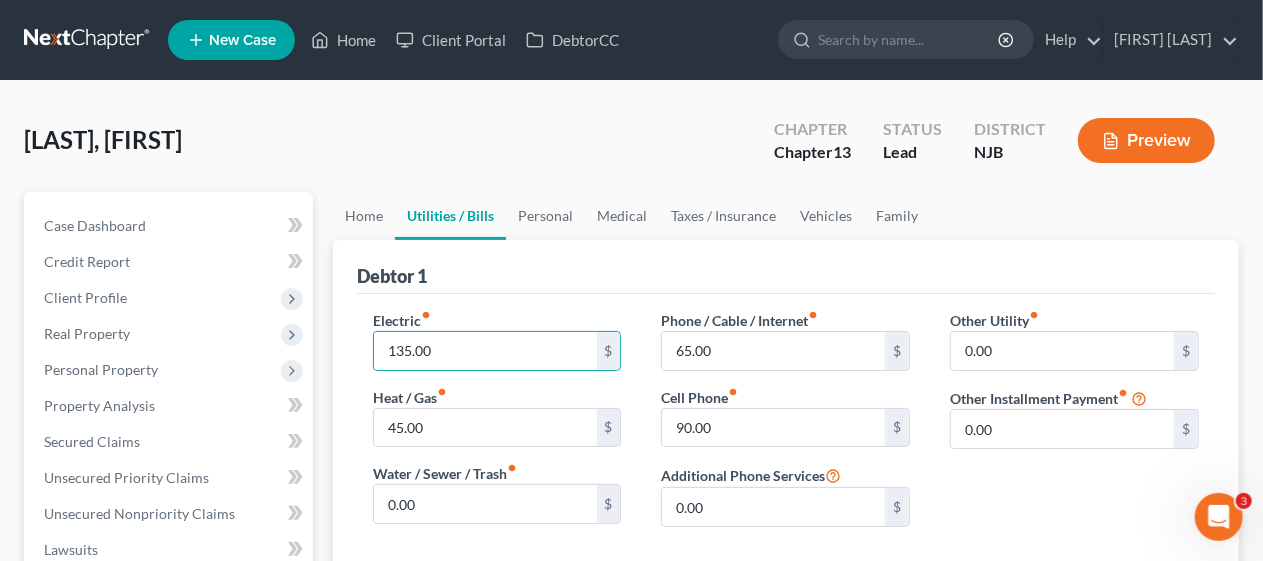 click on "Other Utility  fiber_manual_record 0.00 $ Other Installment Payment  fiber_manual_record   0.00 $" at bounding box center [1074, 426] 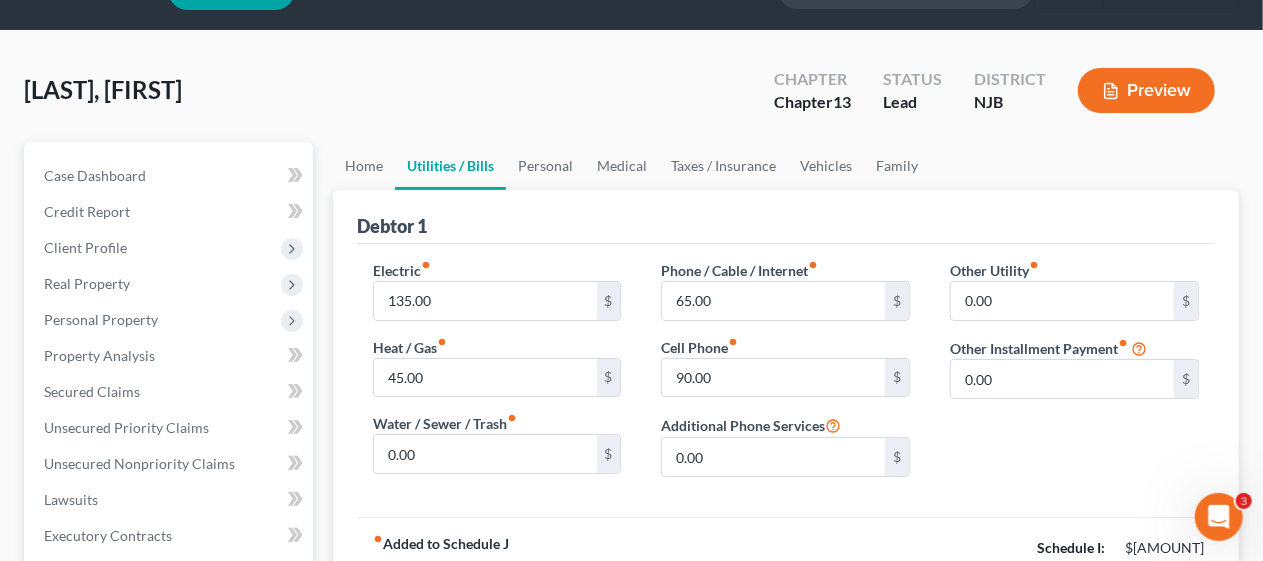 scroll, scrollTop: 0, scrollLeft: 0, axis: both 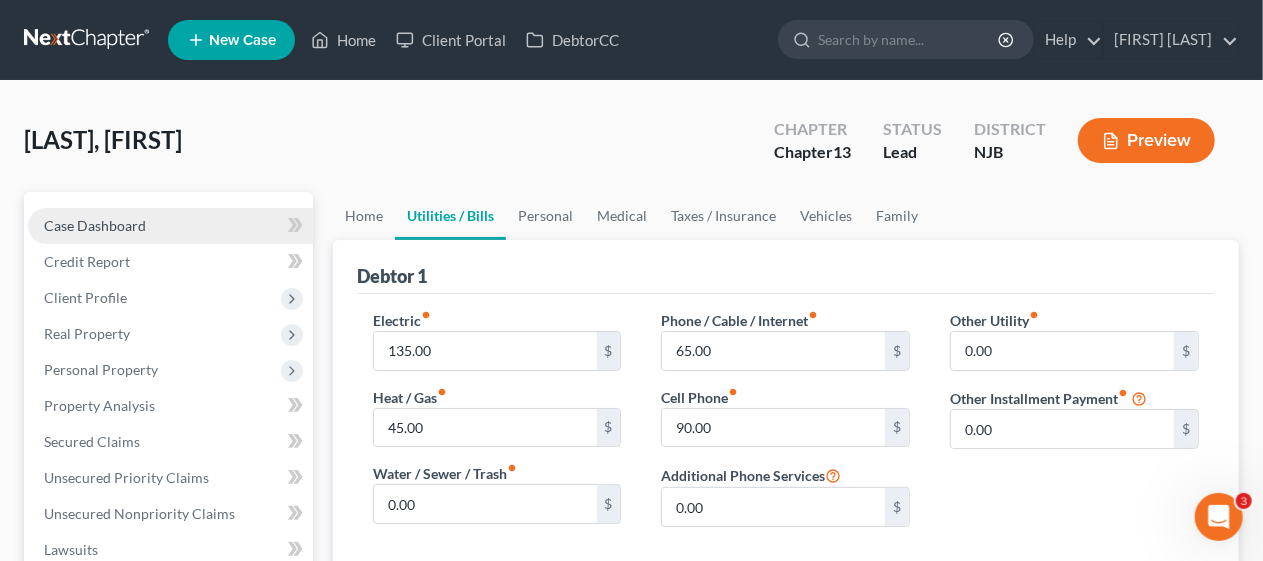 click on "Case Dashboard" at bounding box center [170, 226] 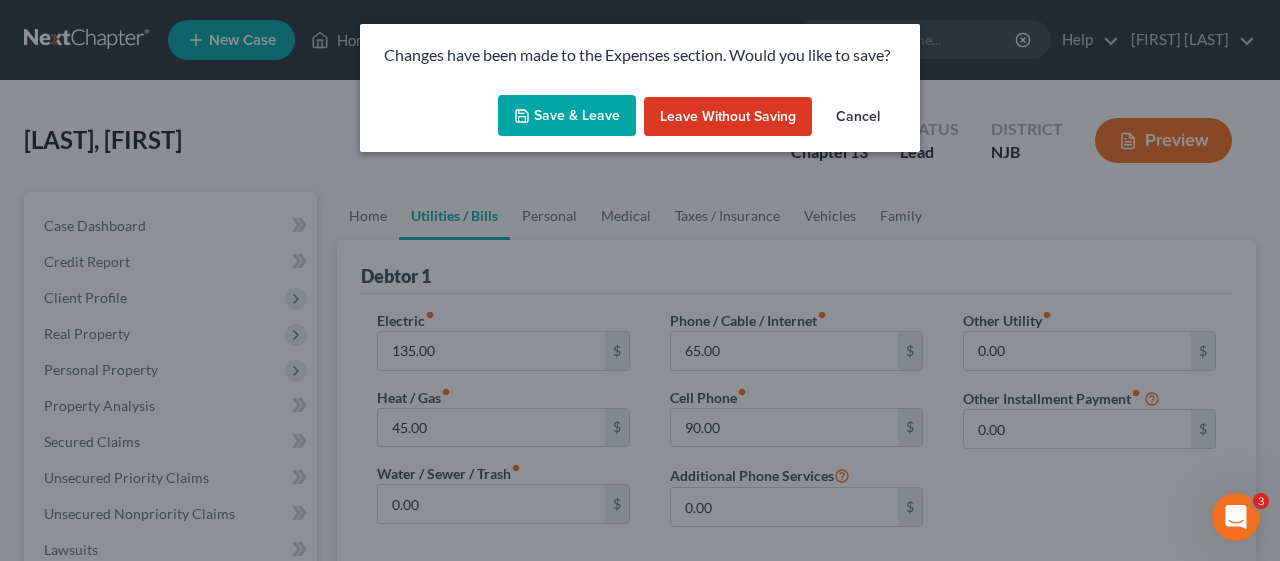 click on "Save & Leave" at bounding box center [567, 116] 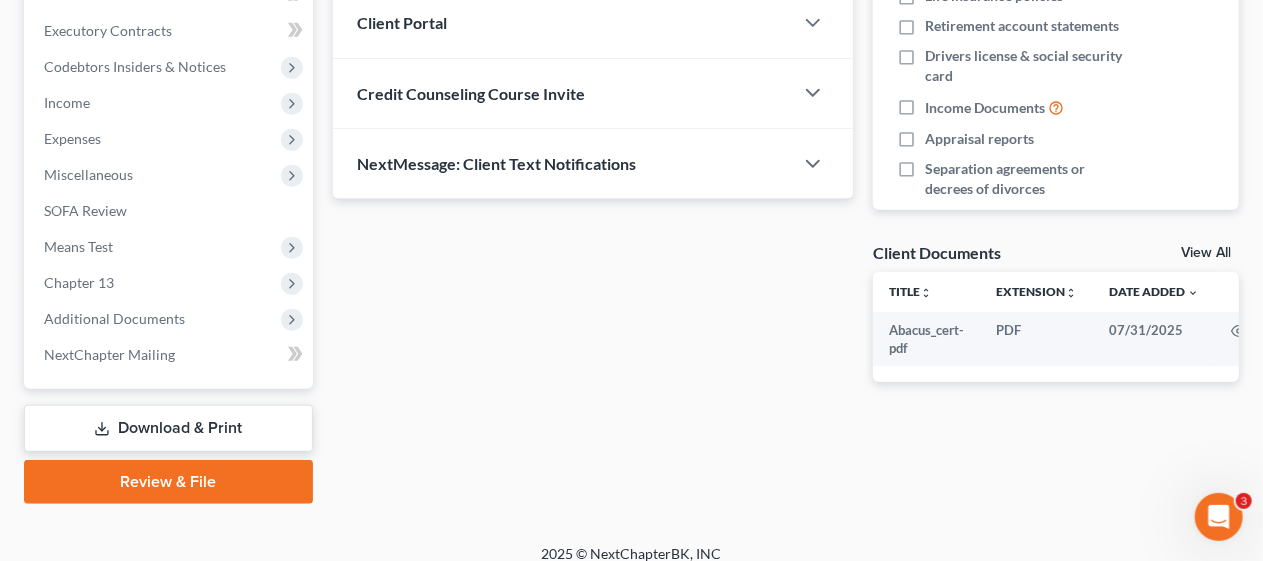 scroll, scrollTop: 571, scrollLeft: 0, axis: vertical 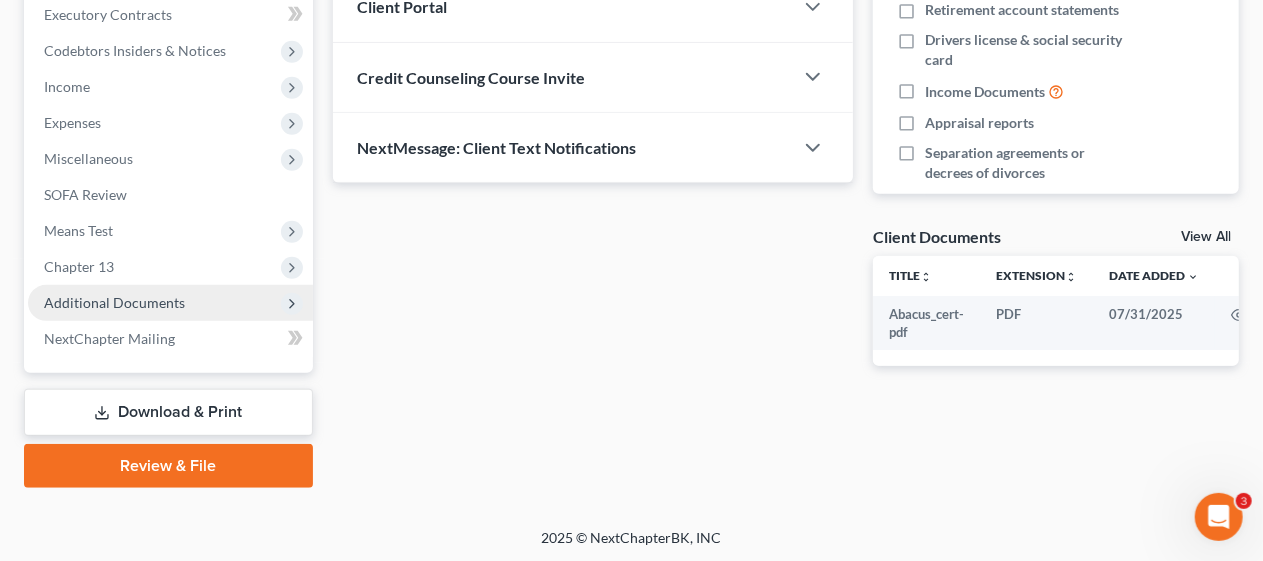 click on "Additional Documents" at bounding box center (114, 302) 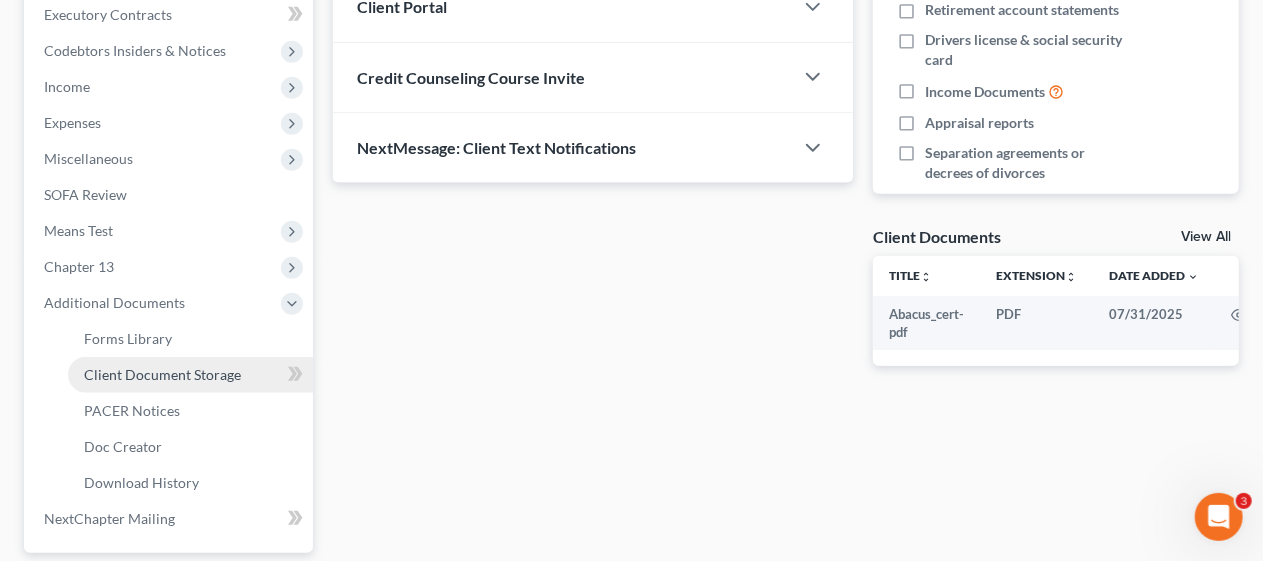 click on "Client Document Storage" at bounding box center (162, 374) 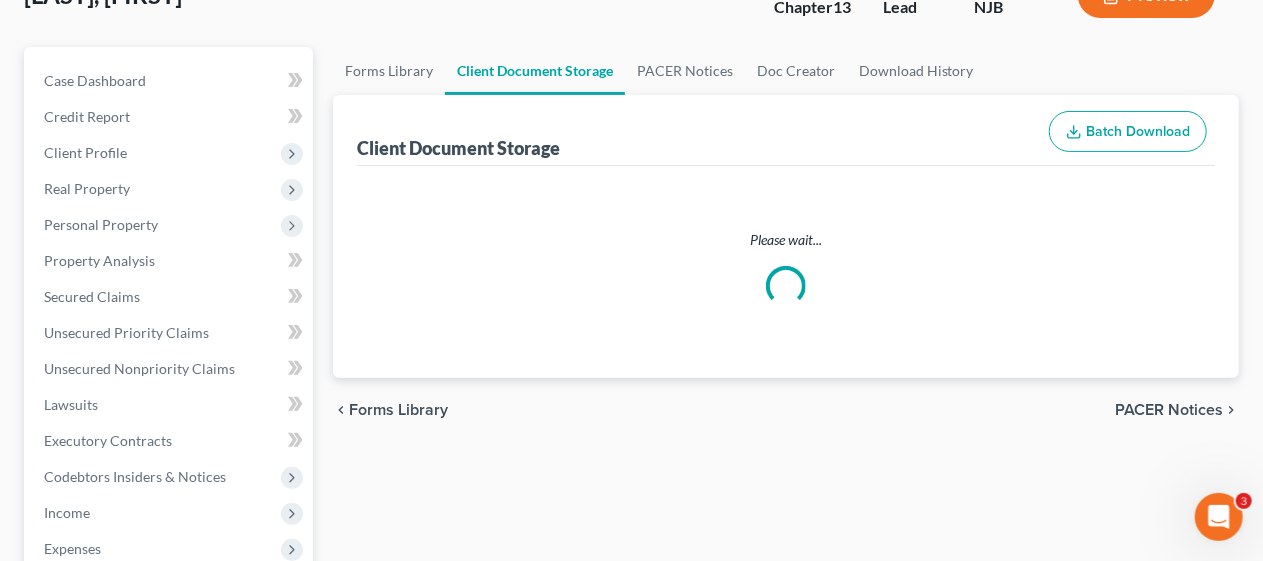 select on "9" 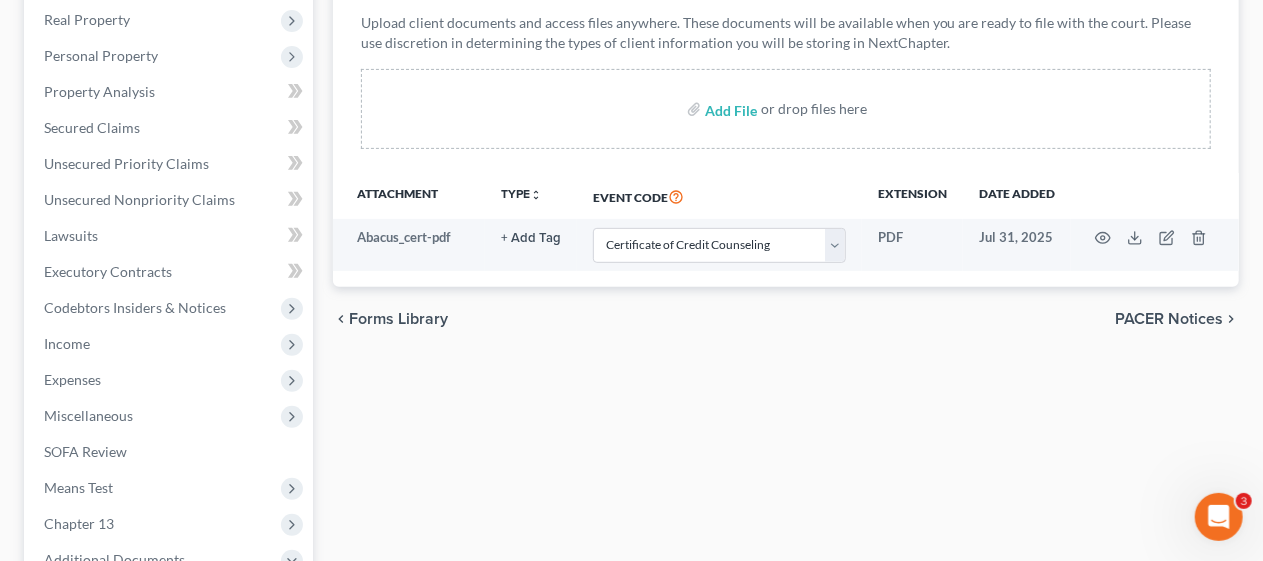 scroll, scrollTop: 200, scrollLeft: 0, axis: vertical 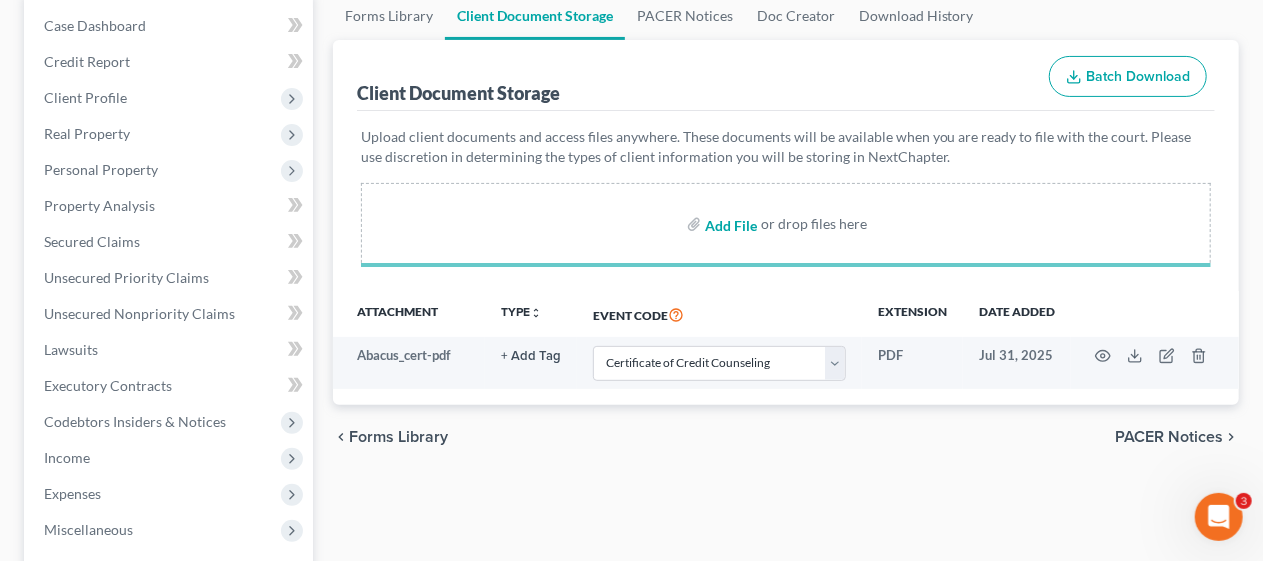 select on "9" 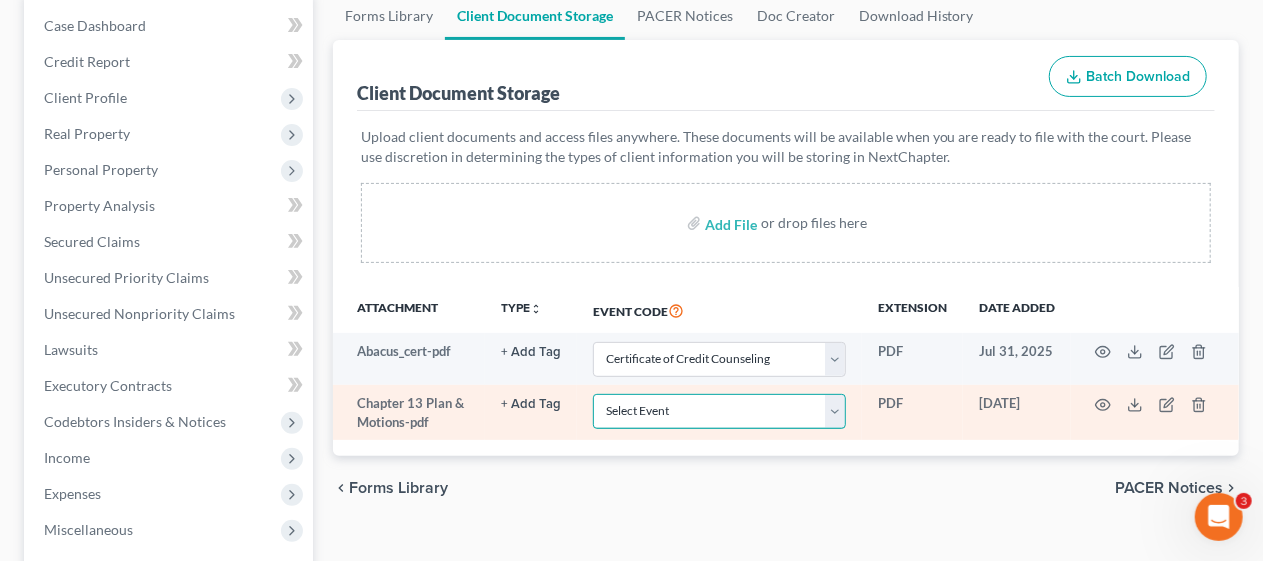 click on "Select Event 20 Largest Unsecured Creditors Amended Attorney Compensation Statement Amended List of Creditors (Fee) Amended Schedules (Fee) - Use for All Amended Schedules Answer (Involuntary) Application to Have the Filing Fee Waived Appraisal Balance Sheet Cash Flow Statement Certificate of Credit Counseling Certificate of Service of Tax Information to Requestor Certification Concerning Order to be Submitted Certification and Agreement to Pay Filing Fee Certification in Support of Discharge Certification of Completion of Plan Payments Certification of No Objection (Chapter 11) Certification of Partial Objection (Chapter 11) Ch 11 Post Confirmation Quarterly Summary Report Ch. 11 Small Business Statement of No Documents Chapter 13 Plan and Motions Final Installment Payment - Ch. 11 Final Installment Payment - Ch. 13 Final Installment Payment - Ch. 7 Financial Management Course (Official Form 423) Missing Document(s) Filed Notice of Voluntary Conversion to Chapter 7 (Fee) Pay Filing Fee in Installments" at bounding box center [719, 411] 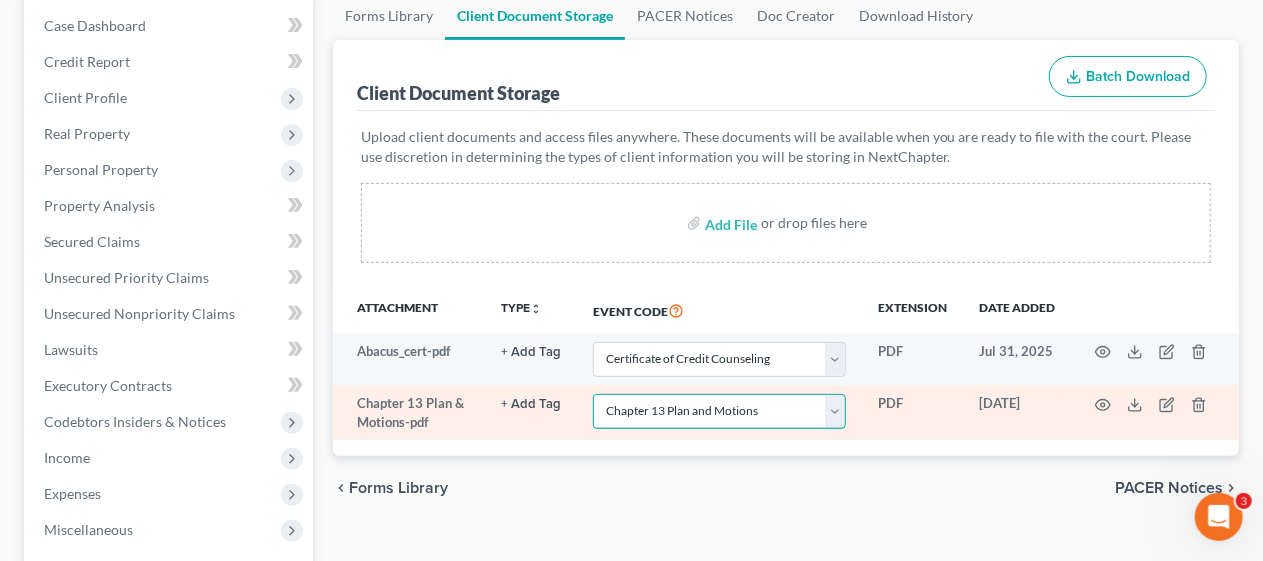 click on "Select Event 20 Largest Unsecured Creditors Amended Attorney Compensation Statement Amended List of Creditors (Fee) Amended Schedules (Fee) - Use for All Amended Schedules Answer (Involuntary) Application to Have the Filing Fee Waived Appraisal Balance Sheet Cash Flow Statement Certificate of Credit Counseling Certificate of Service of Tax Information to Requestor Certification Concerning Order to be Submitted Certification and Agreement to Pay Filing Fee Certification in Support of Discharge Certification of Completion of Plan Payments Certification of No Objection (Chapter 11) Certification of Partial Objection (Chapter 11) Ch 11 Post Confirmation Quarterly Summary Report Ch. 11 Small Business Statement of No Documents Chapter 13 Plan and Motions Final Installment Payment - Ch. 11 Final Installment Payment - Ch. 13 Final Installment Payment - Ch. 7 Financial Management Course (Official Form 423) Missing Document(s) Filed Notice of Voluntary Conversion to Chapter 7 (Fee) Pay Filing Fee in Installments" at bounding box center [719, 411] 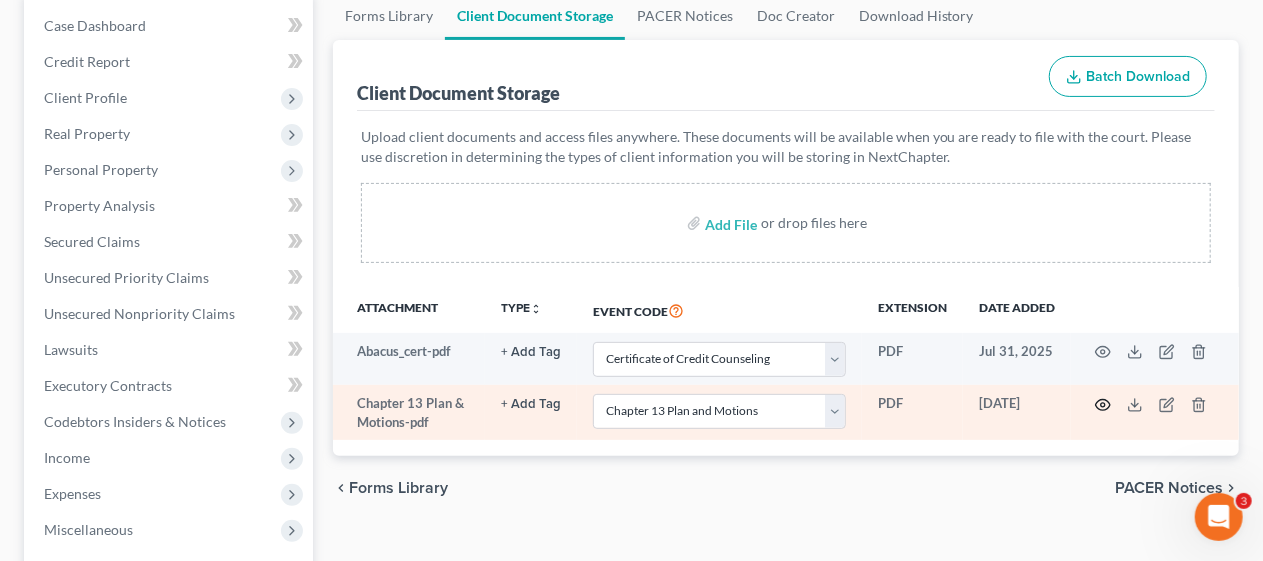 click 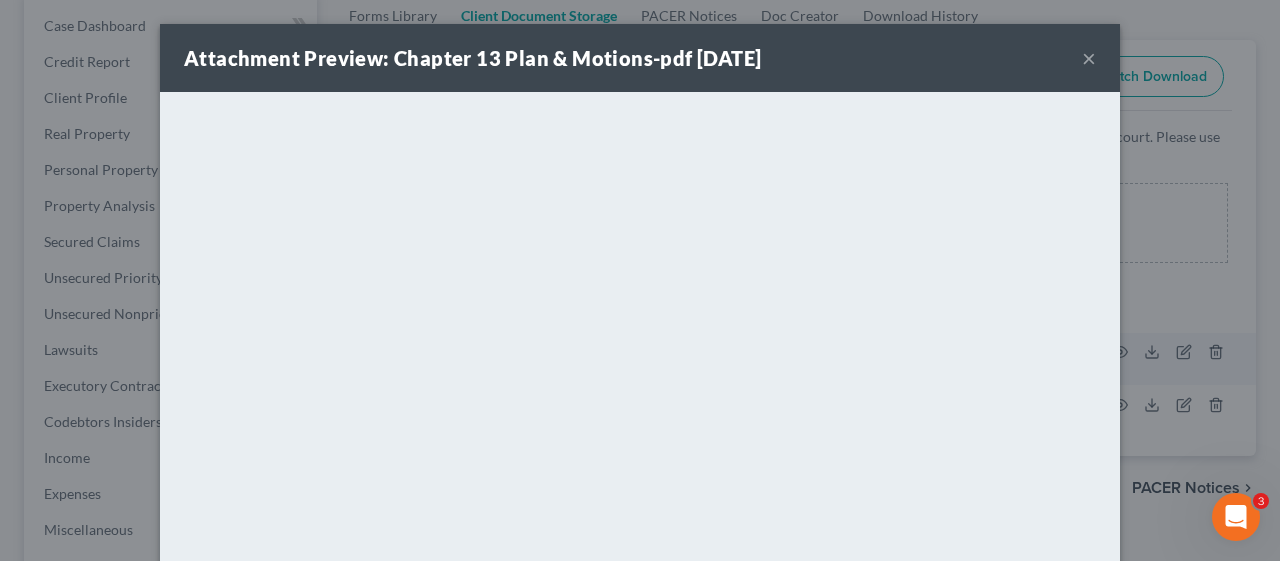 click on "×" at bounding box center [1089, 58] 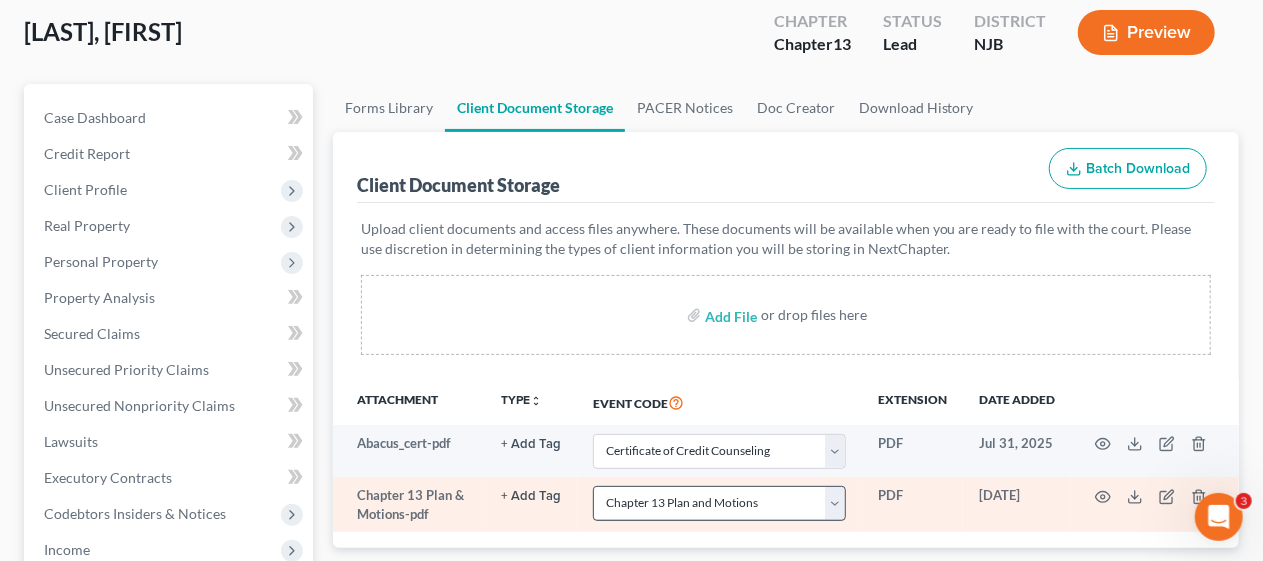 scroll, scrollTop: 0, scrollLeft: 0, axis: both 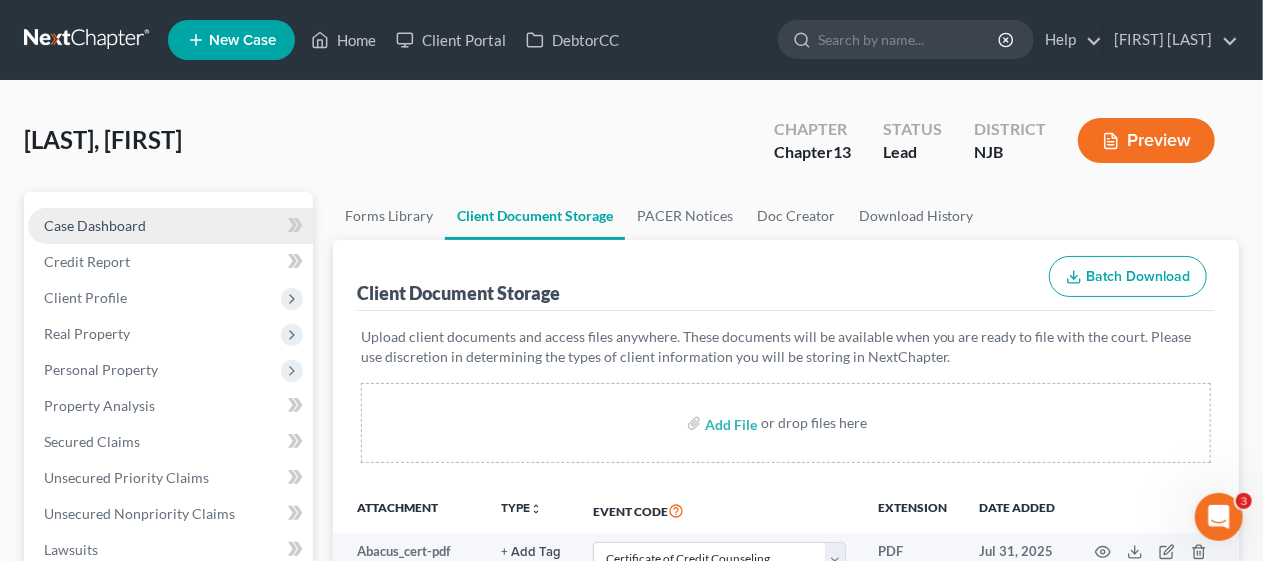 click on "Case Dashboard" at bounding box center [170, 226] 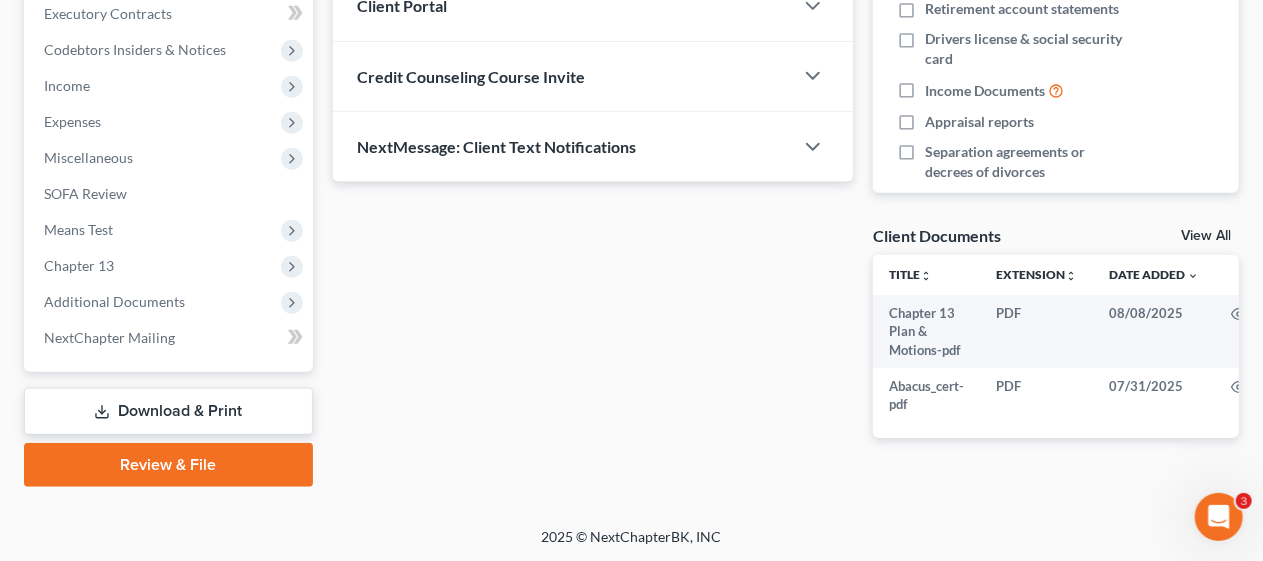 scroll, scrollTop: 573, scrollLeft: 0, axis: vertical 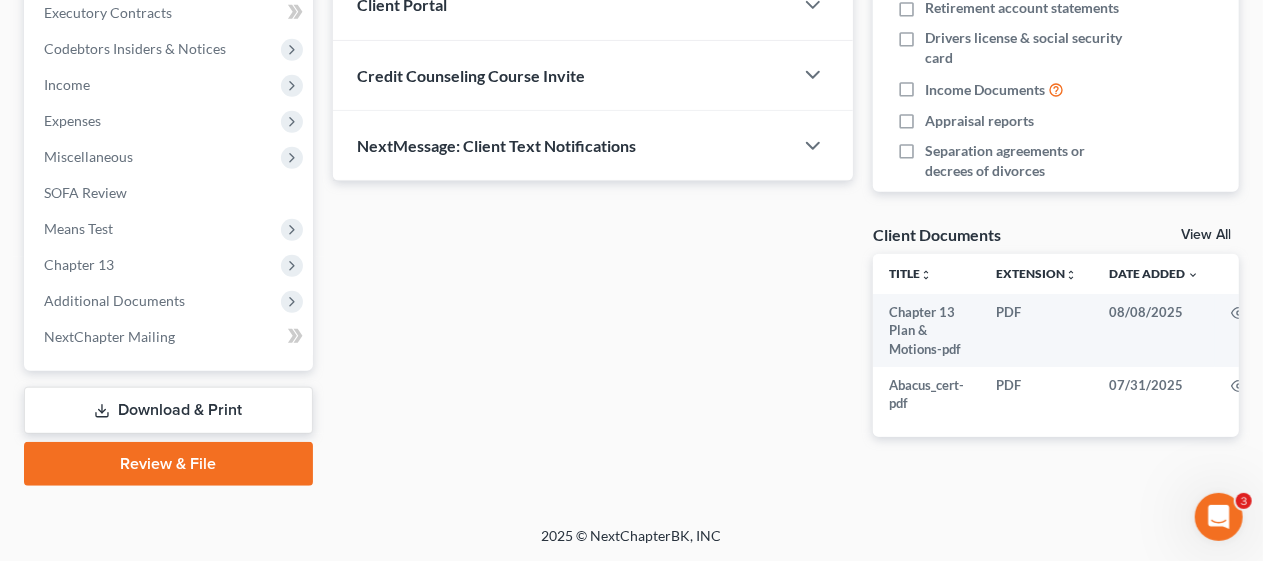 click on "Review & File" at bounding box center [168, 464] 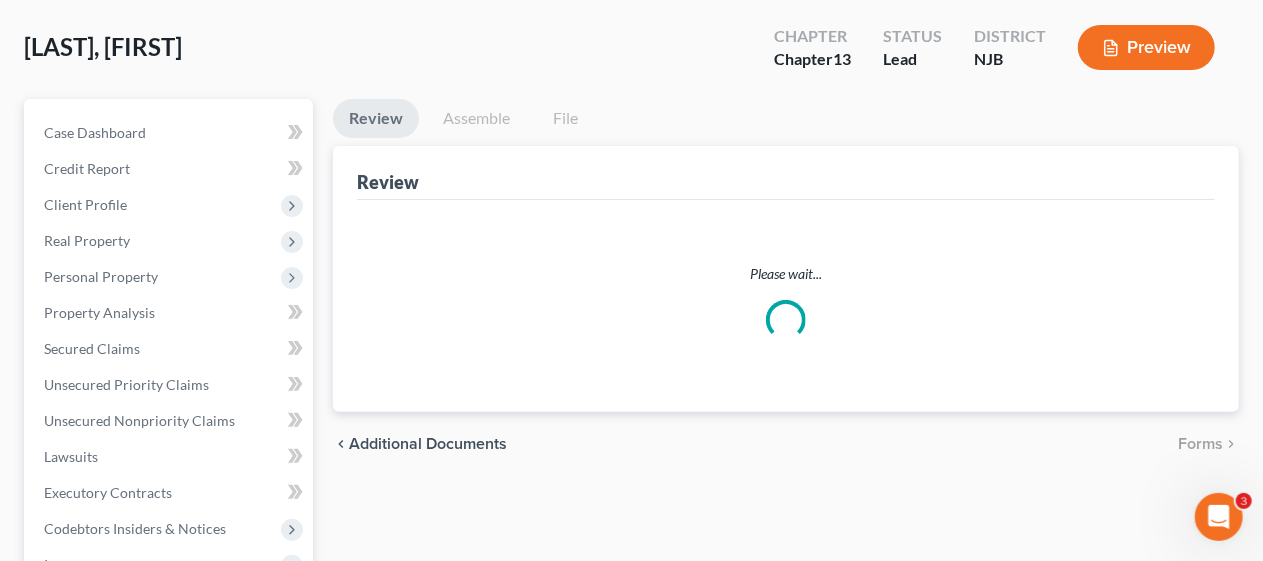 scroll, scrollTop: 0, scrollLeft: 0, axis: both 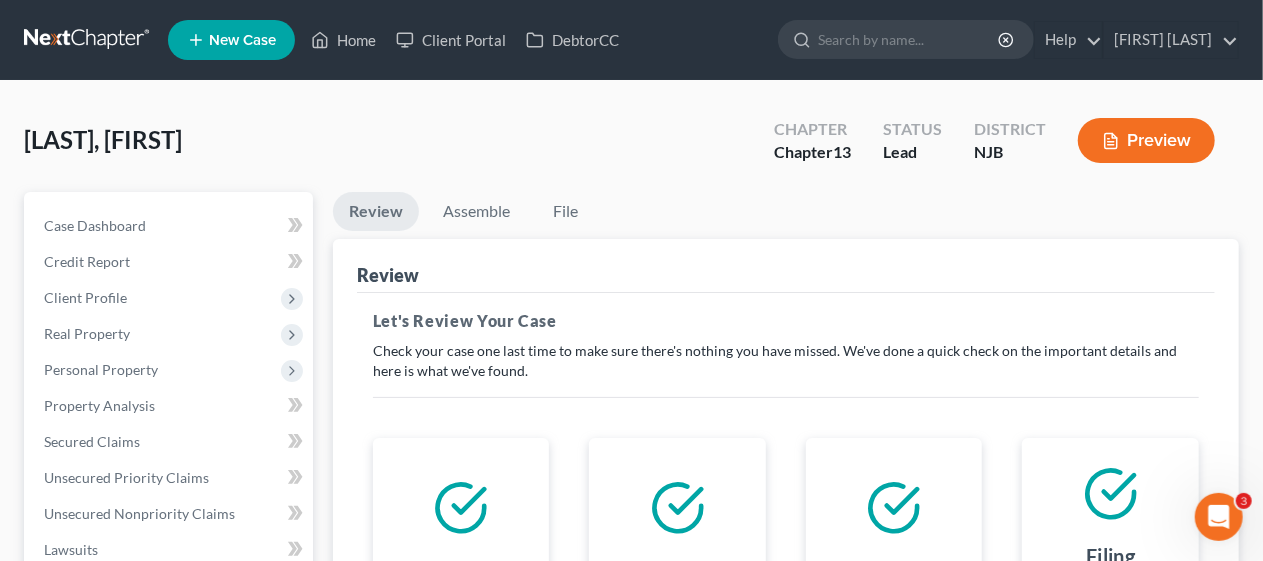 click on "Review" at bounding box center [786, 266] 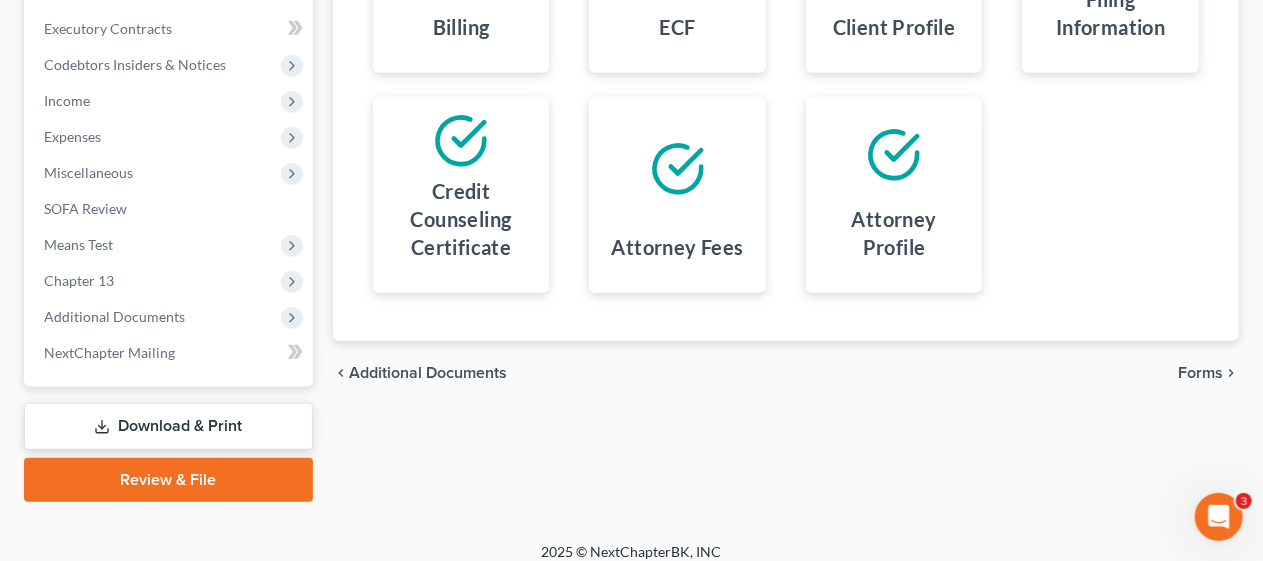 scroll, scrollTop: 571, scrollLeft: 0, axis: vertical 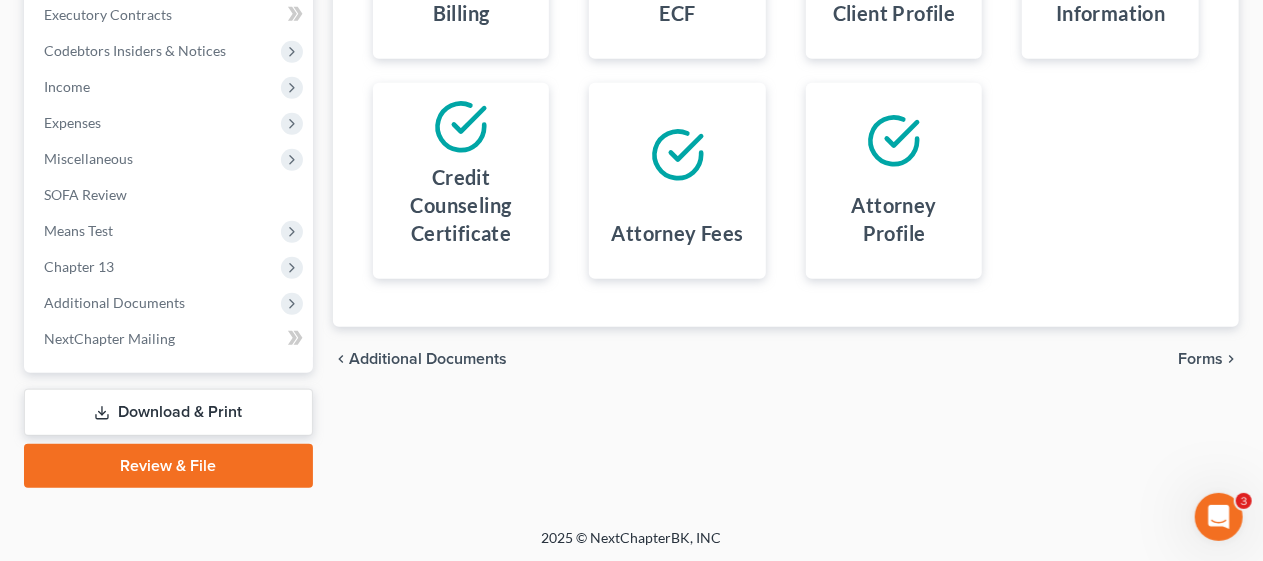 click on "Forms" at bounding box center (1200, 359) 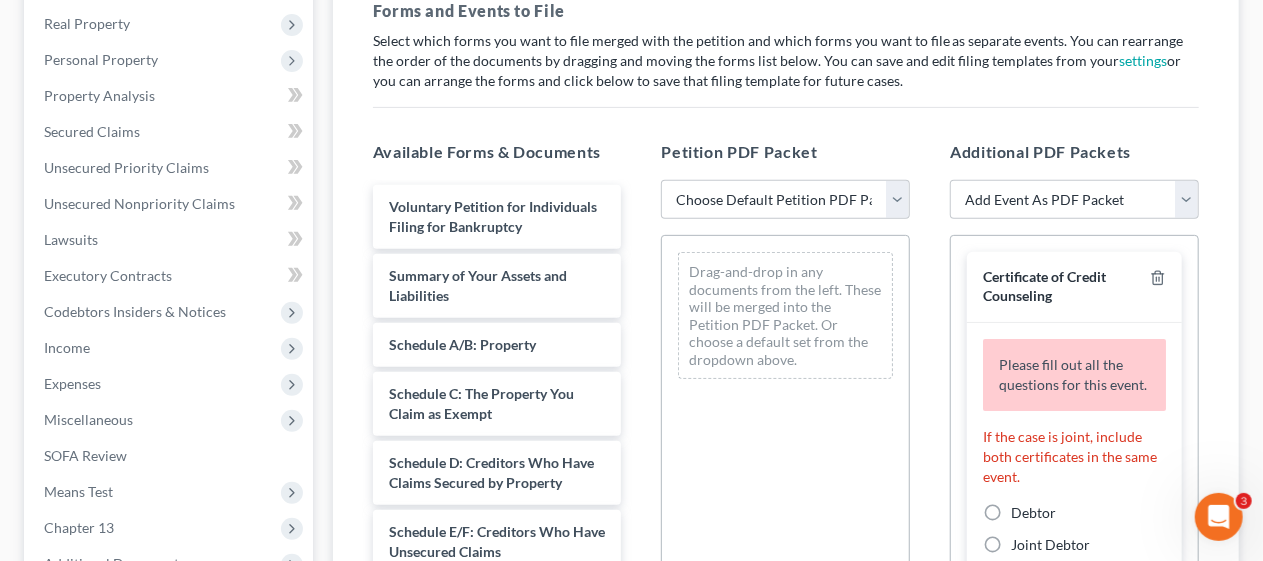 scroll, scrollTop: 271, scrollLeft: 0, axis: vertical 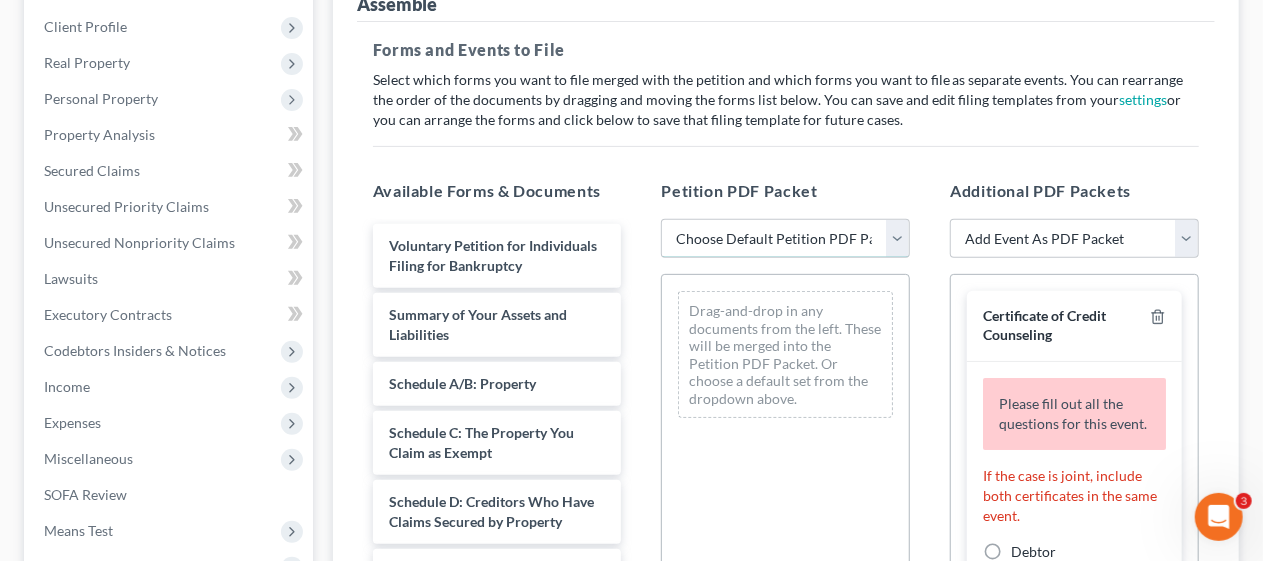click on "Choose Default Petition PDF Packet Complete Bankruptcy Petition (all forms and schedules) Emergency Filing (Voluntary Petition and Creditor List Only)" at bounding box center [785, 239] 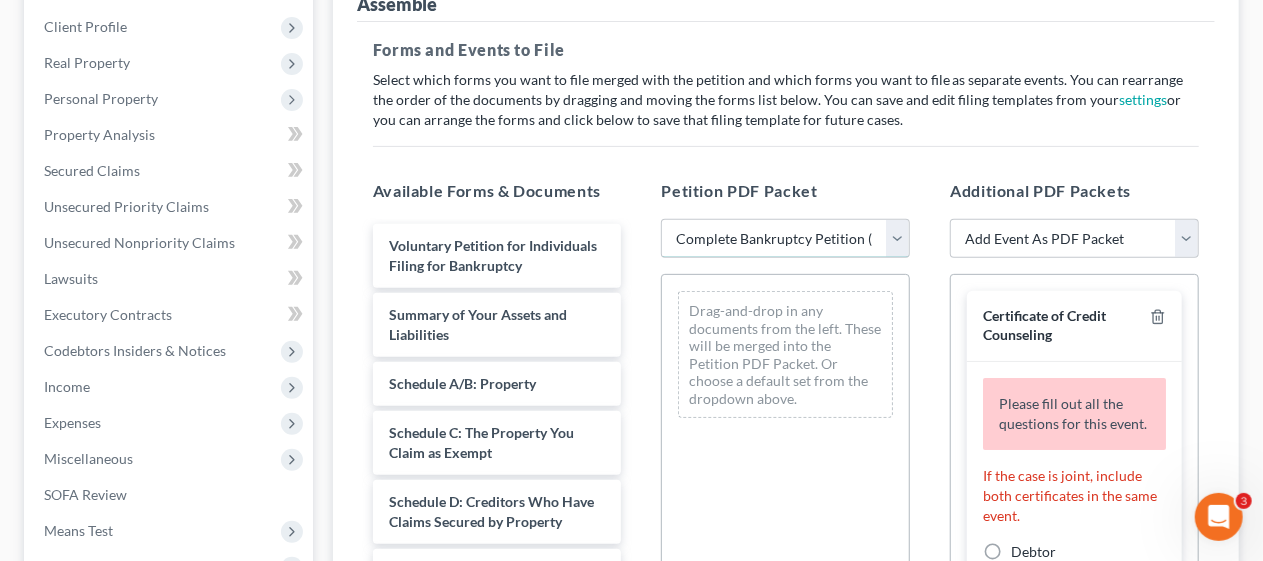 click on "Choose Default Petition PDF Packet Complete Bankruptcy Petition (all forms and schedules) Emergency Filing (Voluntary Petition and Creditor List Only)" at bounding box center [785, 239] 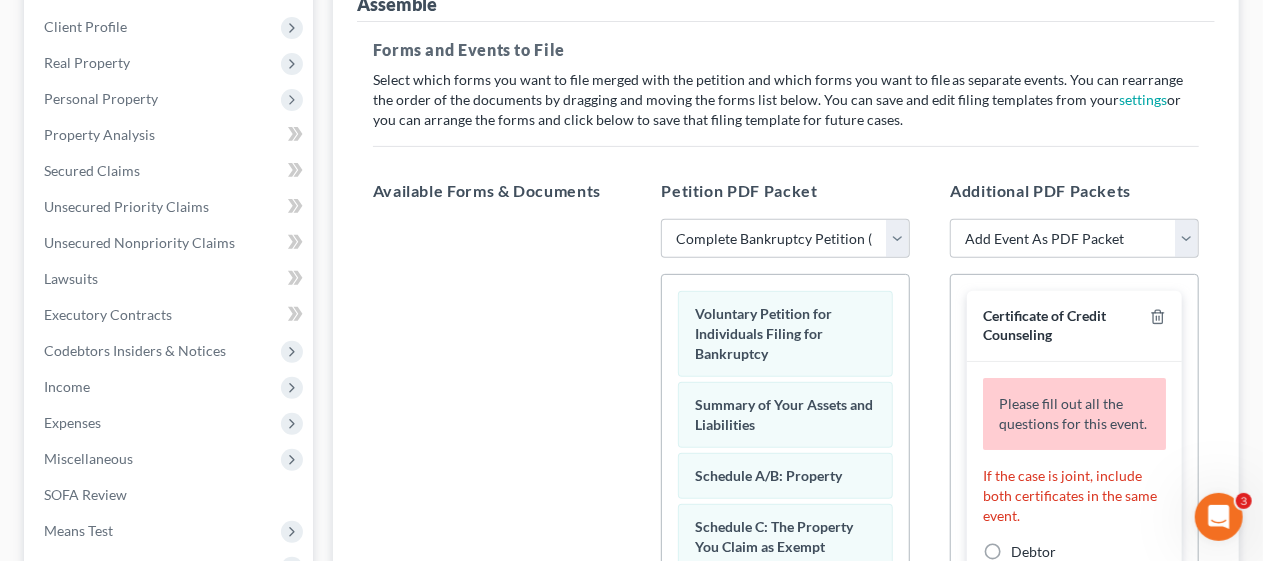 click on "Additional PDF Packets Add Event As PDF Packet Amended Attorney Compensation Statement Amended List of Creditors (Fee) Amended Schedules (Fee) - Use for All Amended Schedules Answer (Involuntary) Application to Have the Filing Fee Waived Appraisal Certificate of Credit Counseling Certificate of Service of Tax Information to Requestor Certification and Agreement to Pay Filing Fee Certification Concerning Order to be Submitted Certification in Support of Discharge Certification of Completion of Plan Payments Chapter 13 Plan and Motions Final Installment Payment - Ch. 13 Financial Management Course (Official Form 423) Missing Document(s) Filed Pay Filing Fee in Installments Second Installment Payment - Ch. 13 Statement of Social Security Number Certificate of Credit Counseling     Please fill out all the questions for this event.         If the case is joint, include both certificates in the same event. Debtor Joint Debtor Debtor and Joint Debtor Abacus_cert-pdf Amended Abacus_cert-pdf Drag documents here." at bounding box center (1074, 502) 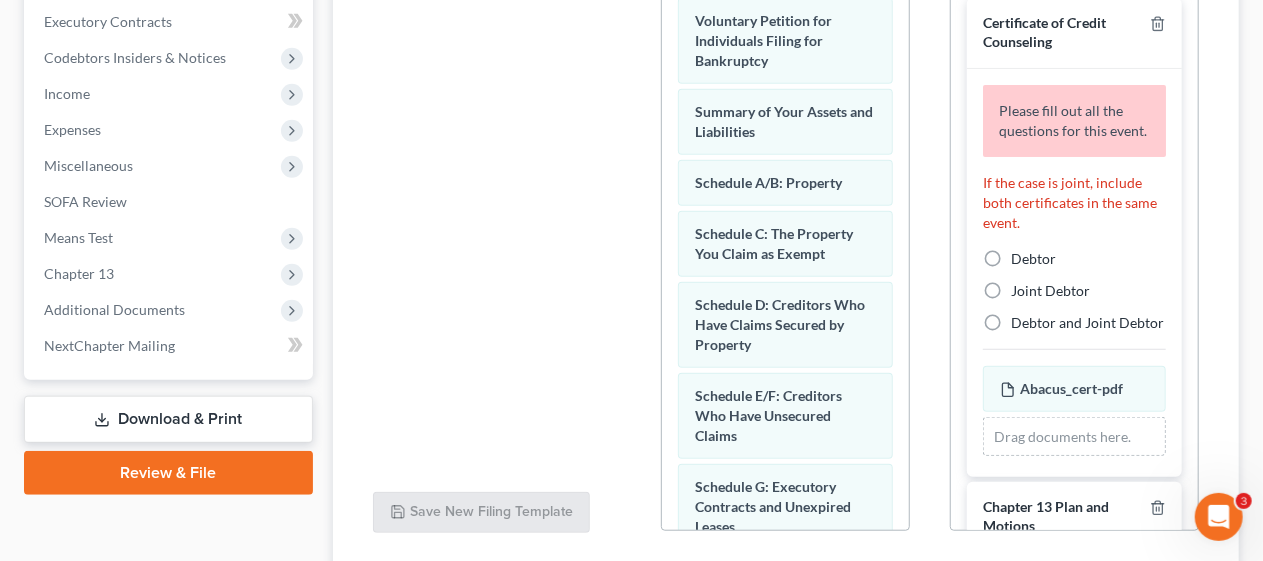scroll, scrollTop: 571, scrollLeft: 0, axis: vertical 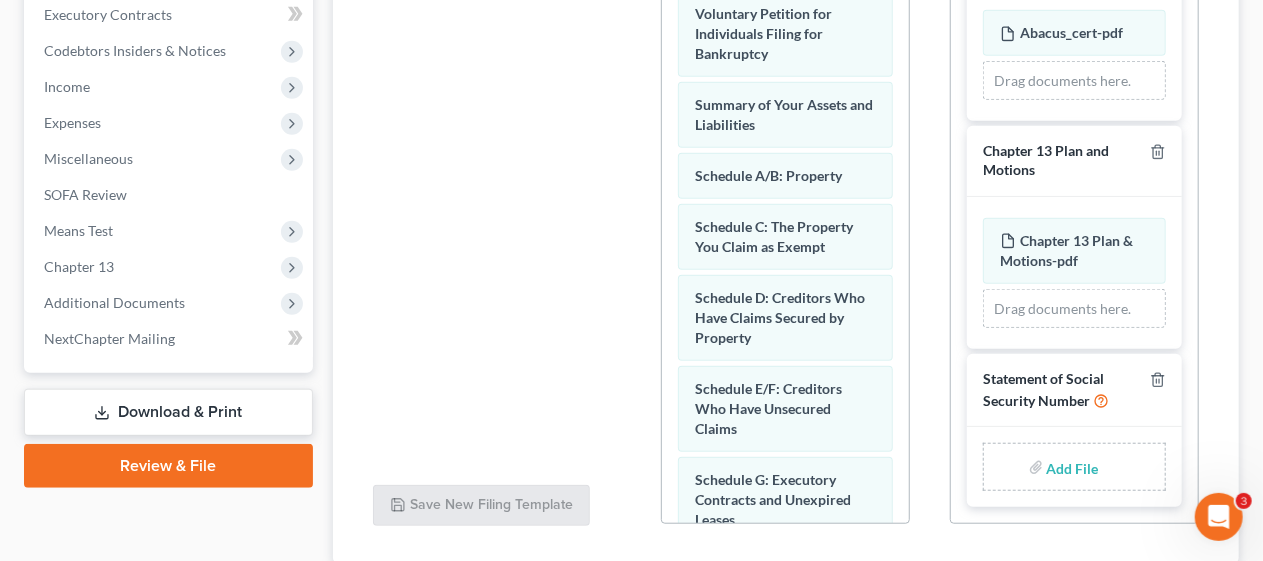 click at bounding box center (1071, 467) 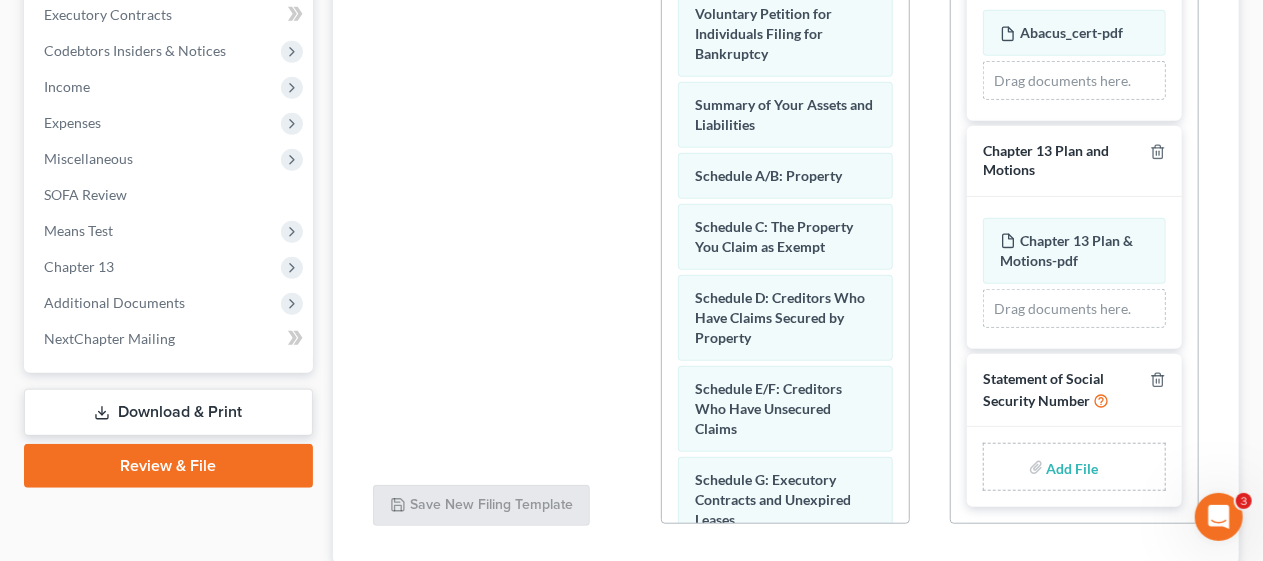 type on "C:\fakepath\Statement About SS#.pdf" 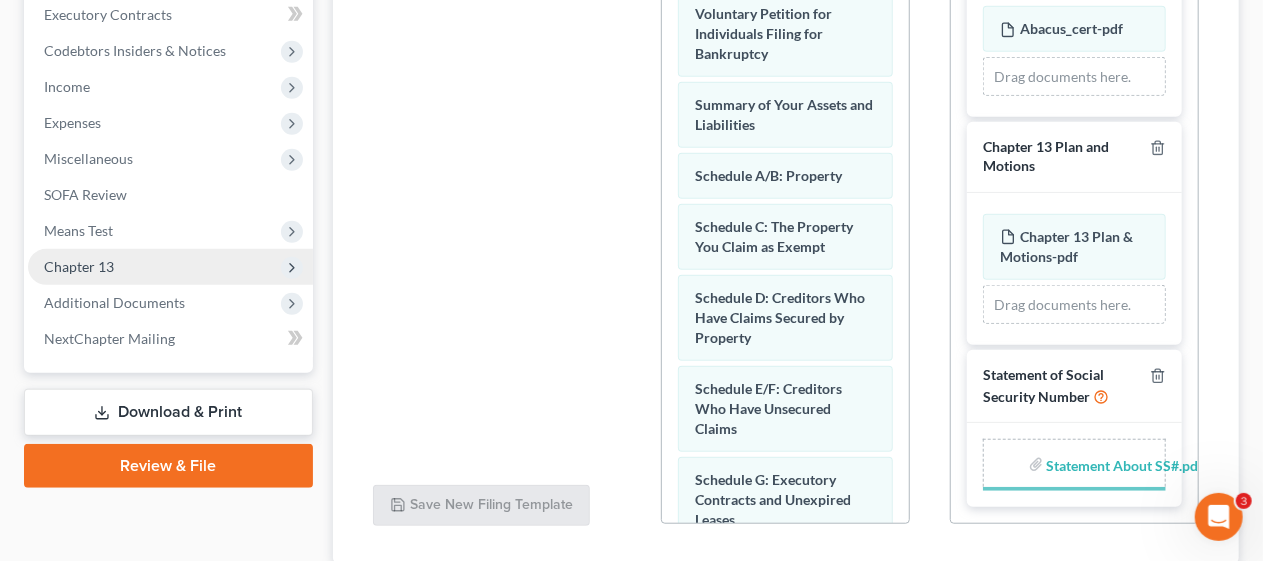scroll, scrollTop: 376, scrollLeft: 0, axis: vertical 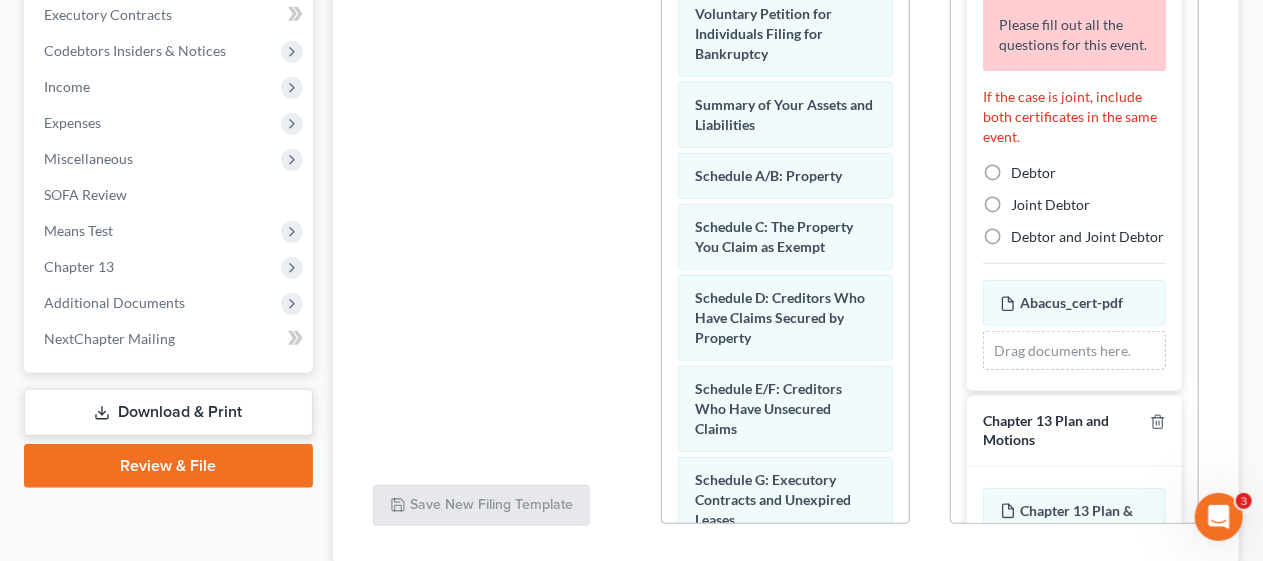 click on "Debtor" at bounding box center (1033, 173) 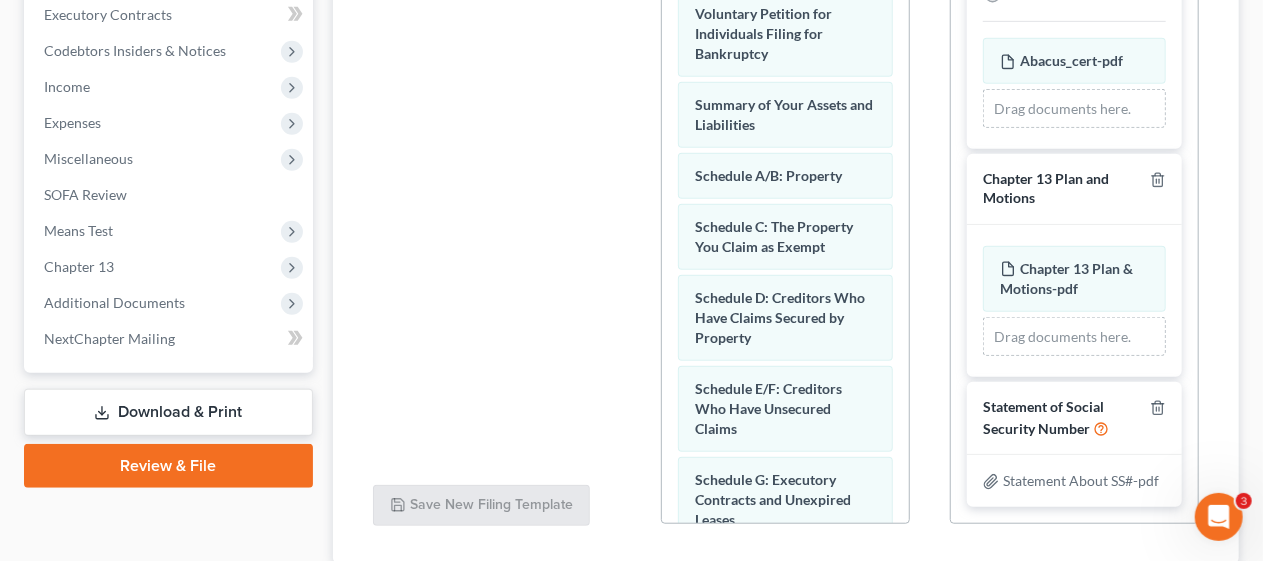 scroll, scrollTop: 268, scrollLeft: 0, axis: vertical 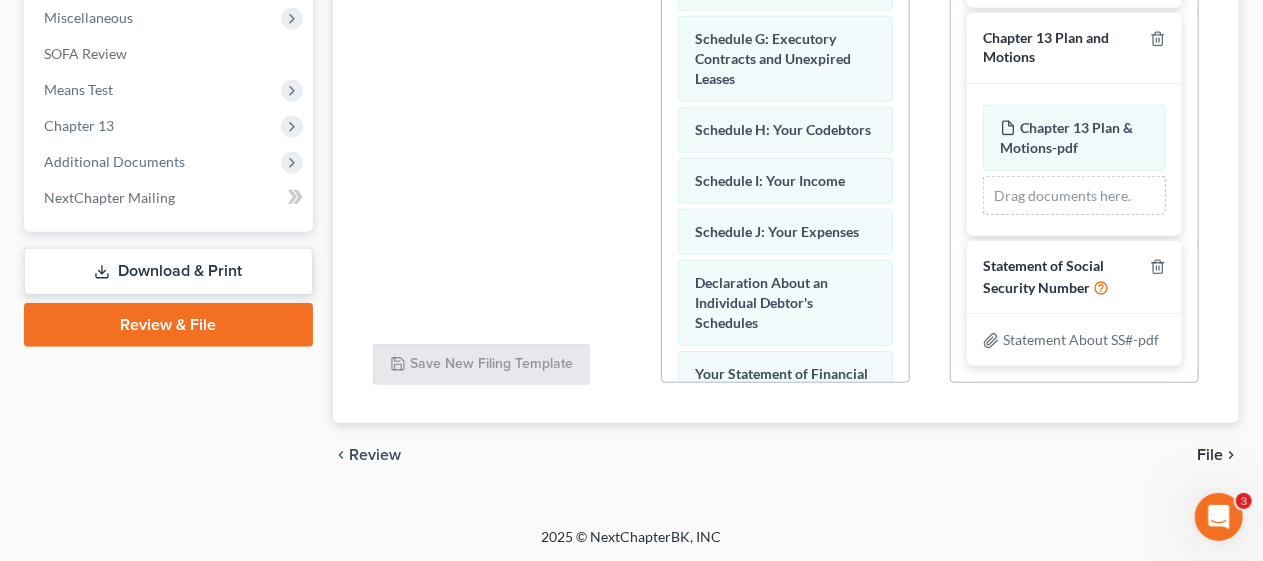 click on "File" at bounding box center (1210, 455) 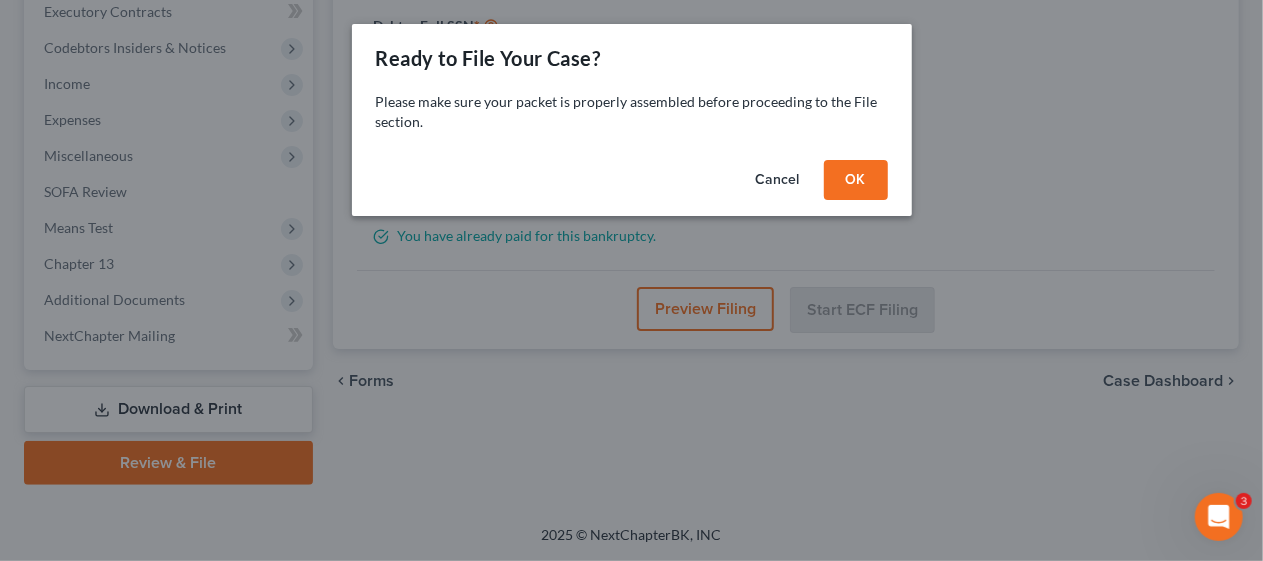 scroll, scrollTop: 571, scrollLeft: 0, axis: vertical 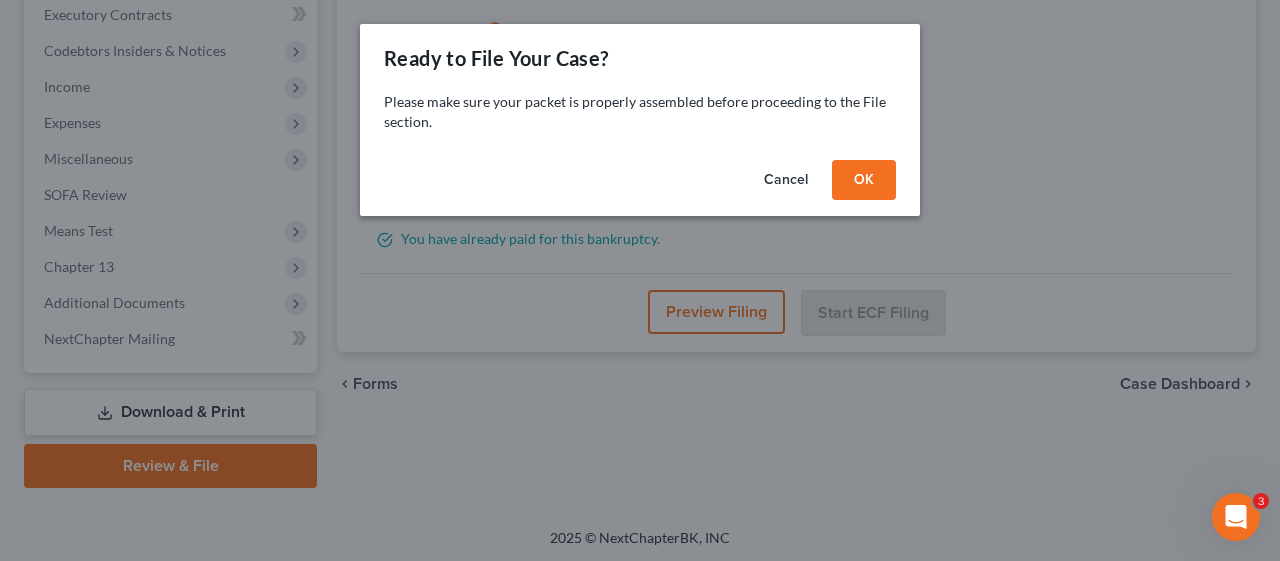 click on "OK" at bounding box center [864, 180] 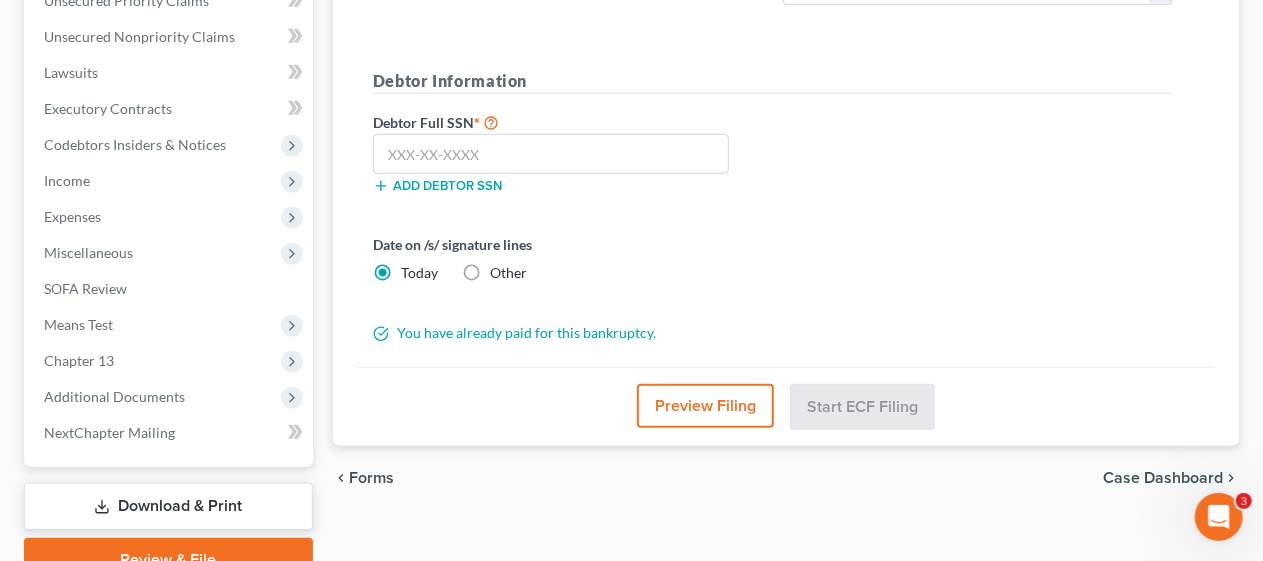 scroll, scrollTop: 371, scrollLeft: 0, axis: vertical 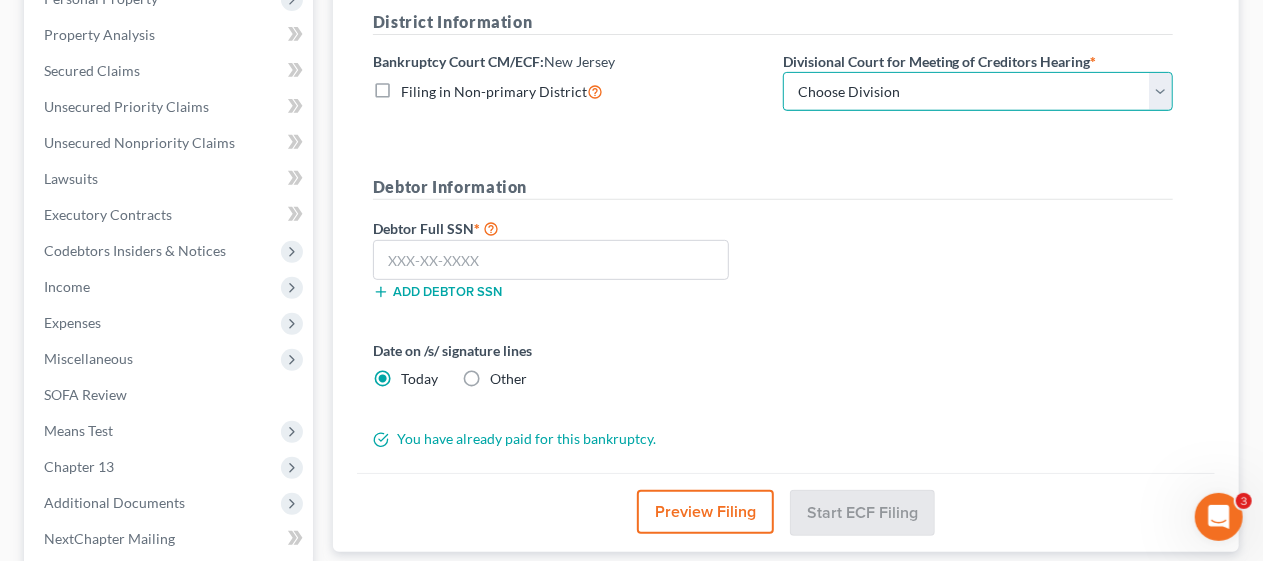 click on "Choose Division Camden Camden/Trenton Newark Trenton" at bounding box center (978, 92) 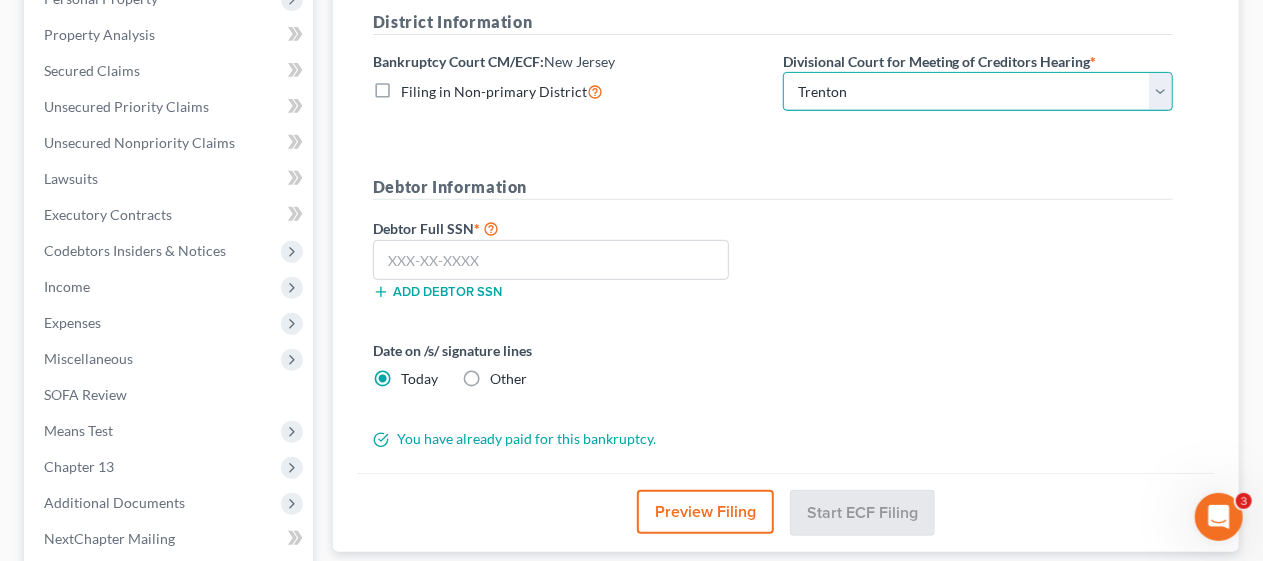 click on "Choose Division Camden Camden/Trenton Newark Trenton" at bounding box center [978, 92] 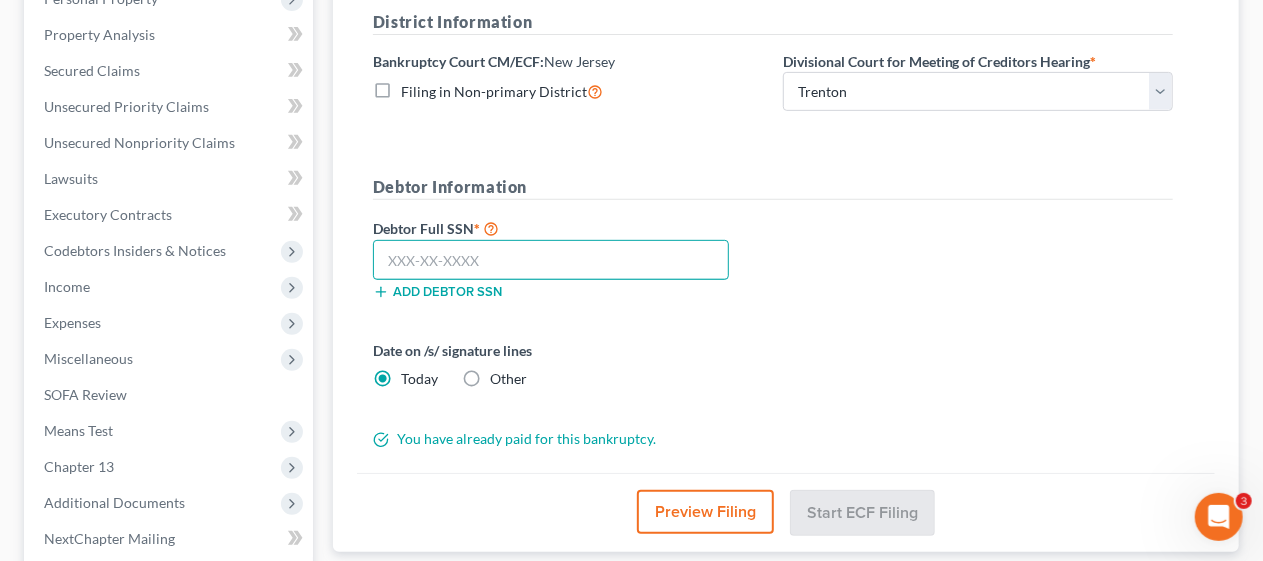 click at bounding box center [551, 260] 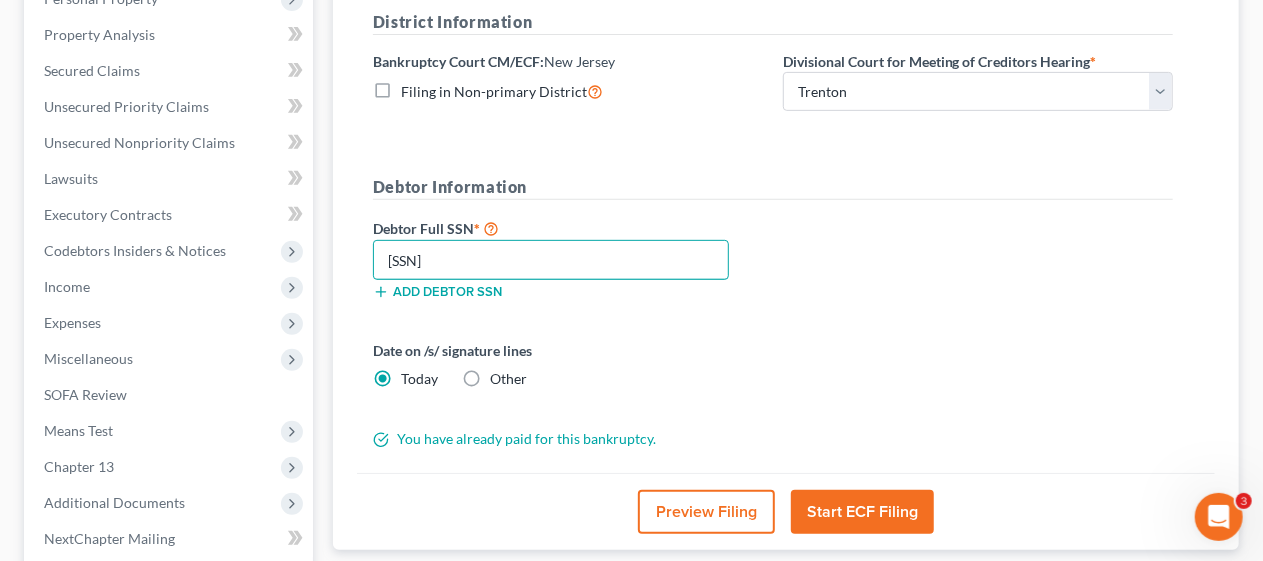 type on "[SSN]" 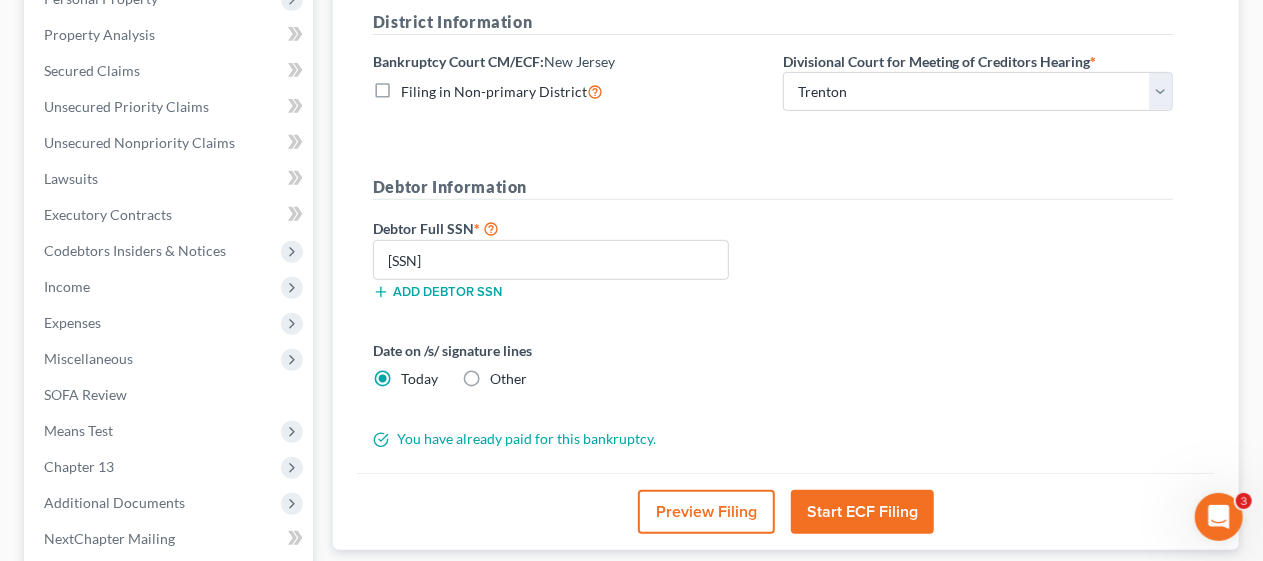 click on "Date on /s/ signature lines Today Other" at bounding box center [773, 372] 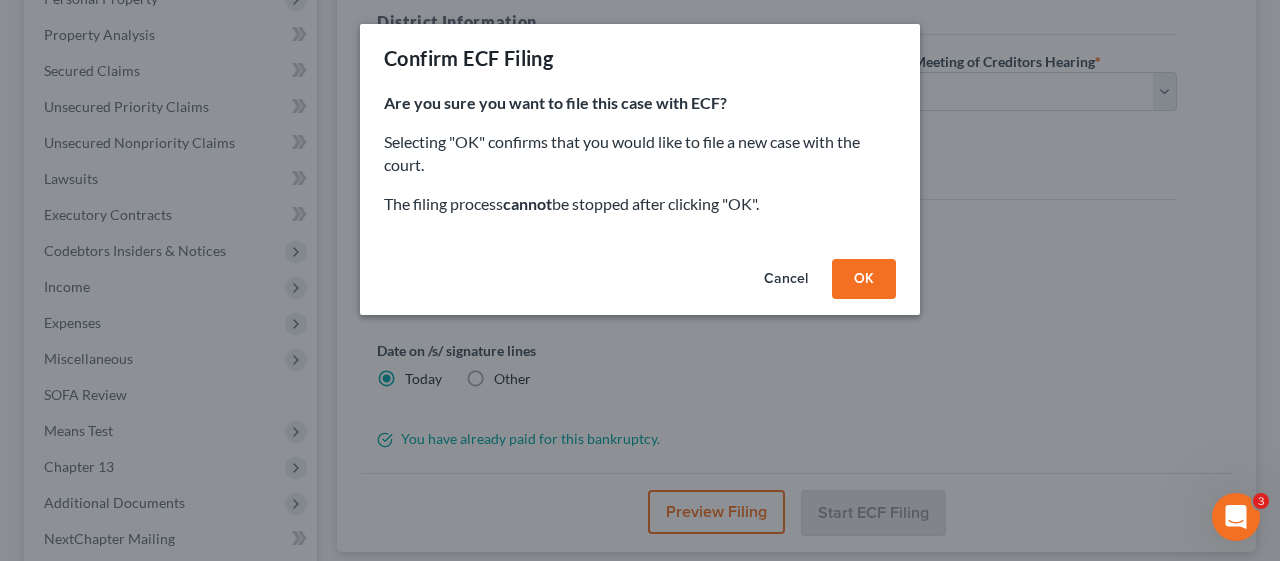 click on "OK" at bounding box center (864, 279) 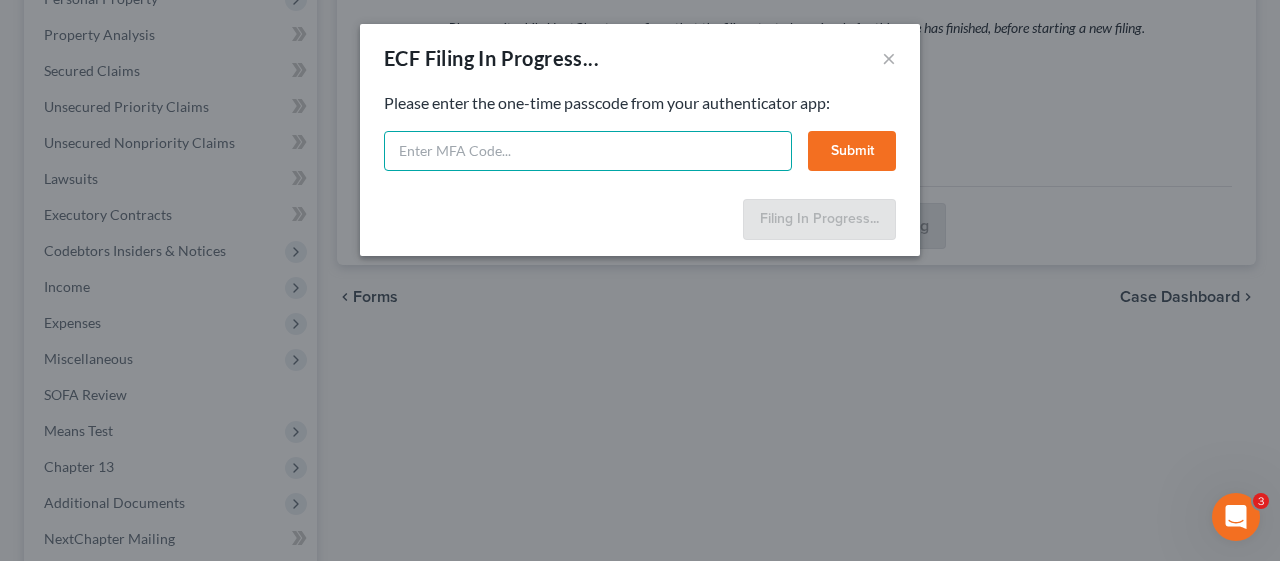 click at bounding box center [588, 151] 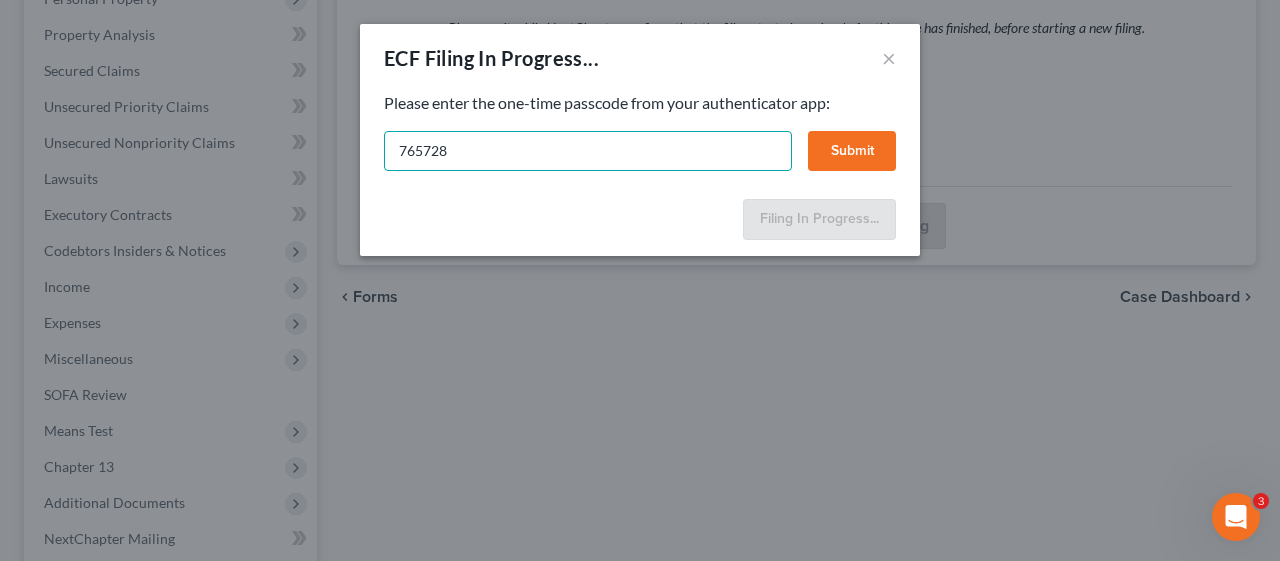 type on "765728" 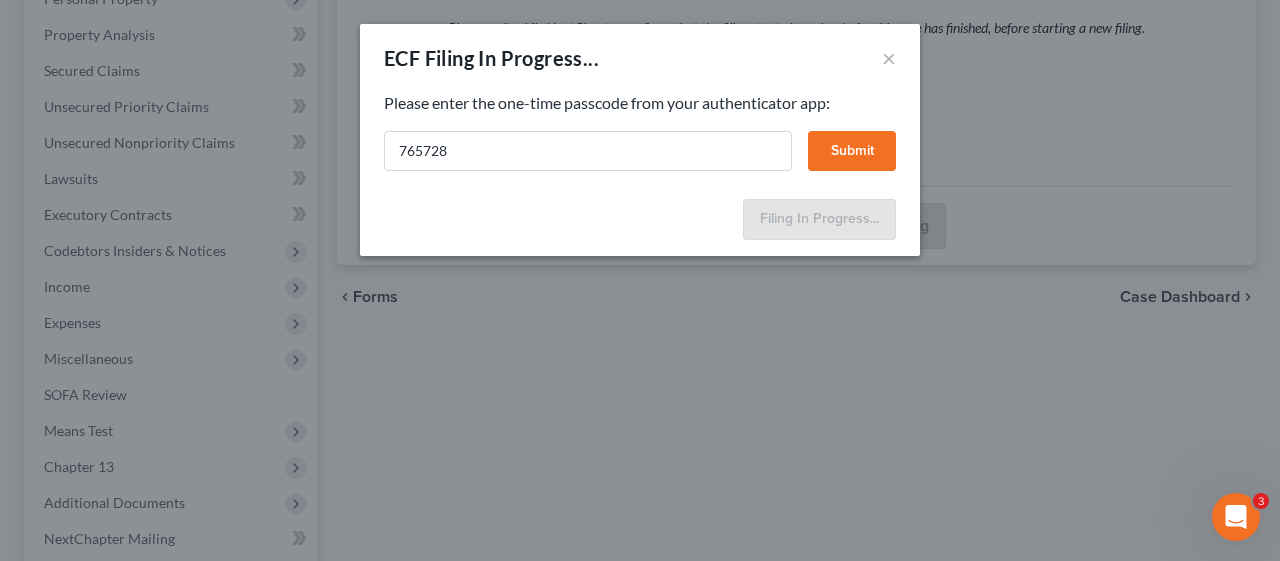 click on "Submit" at bounding box center [852, 151] 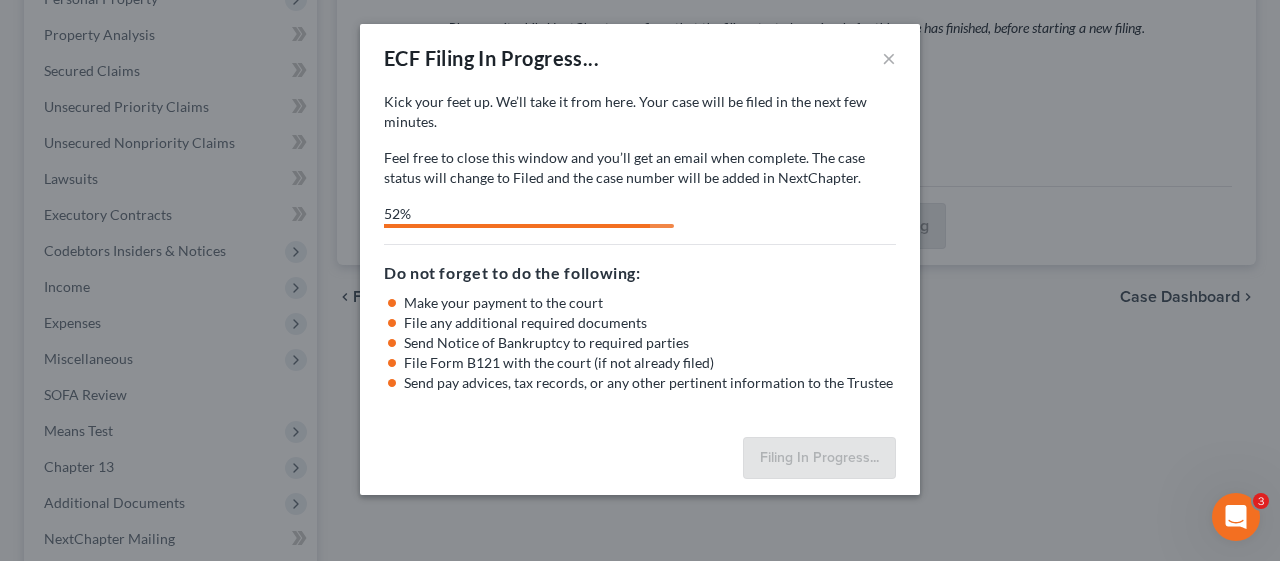 select on "3" 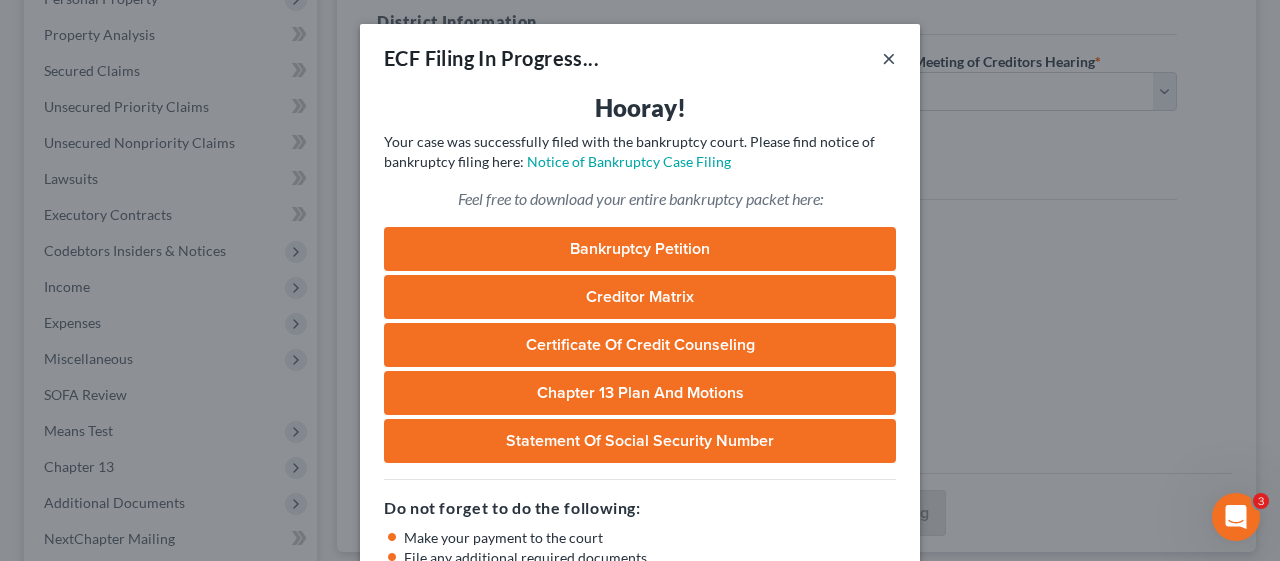 click on "×" at bounding box center [889, 58] 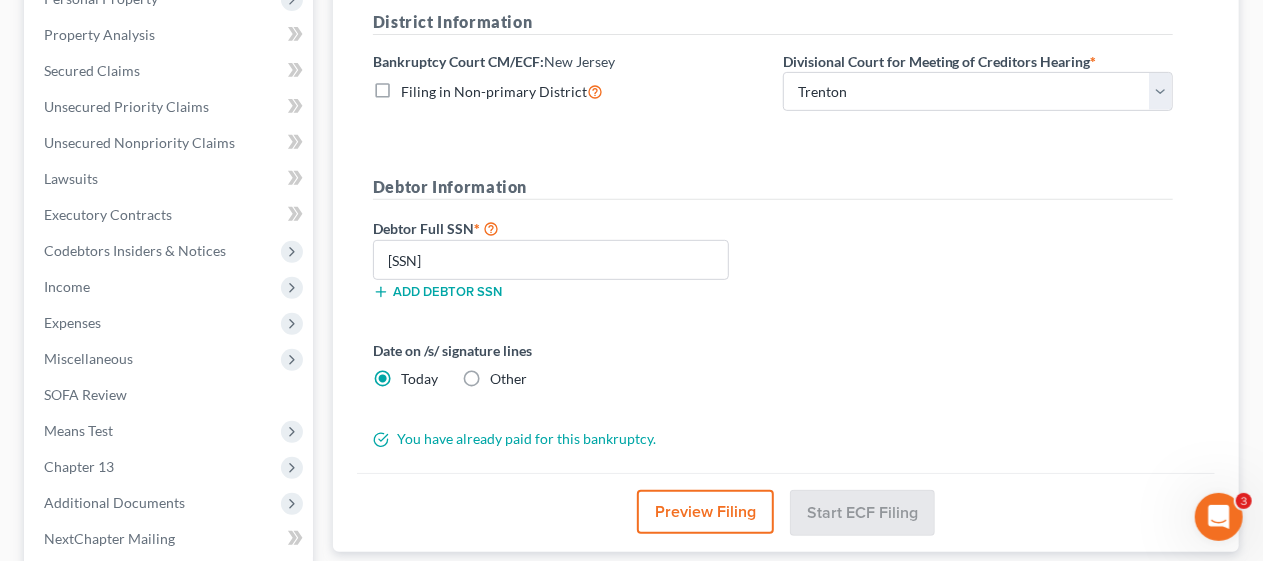 click on "District Information Bankruptcy Court CM/ECF: New Jersey Filing in Non-primary District Divisional Court for Meeting of Creditors Hearing * Choose Division Camden Camden/Trenton Newark Trenton Debtor Information Debtor Full SSN * [SSN] Add debtor SSN Date on /s/ signature lines Today Other You have already paid for this bankruptcy." at bounding box center [773, 230] 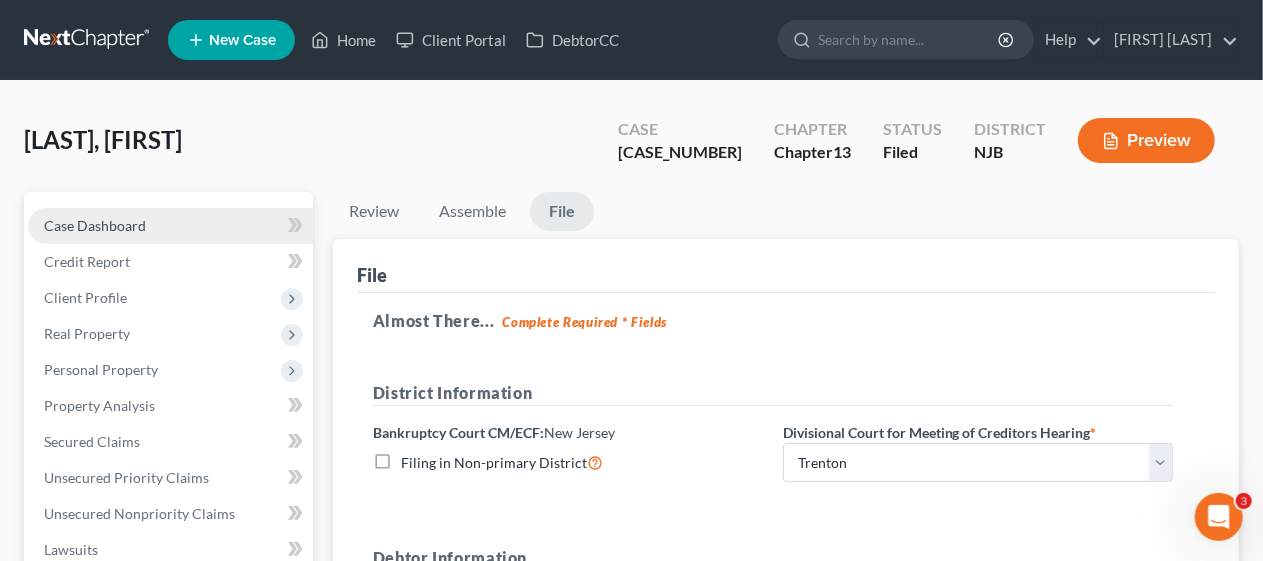 click on "Case Dashboard" at bounding box center [170, 226] 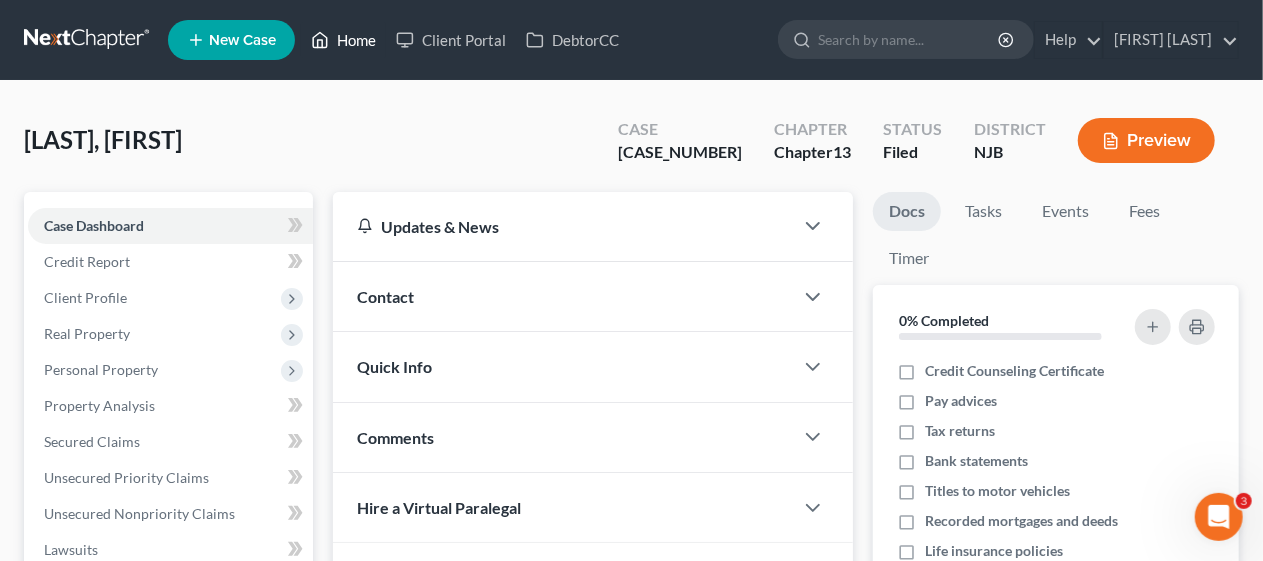 click on "Home" at bounding box center [343, 40] 